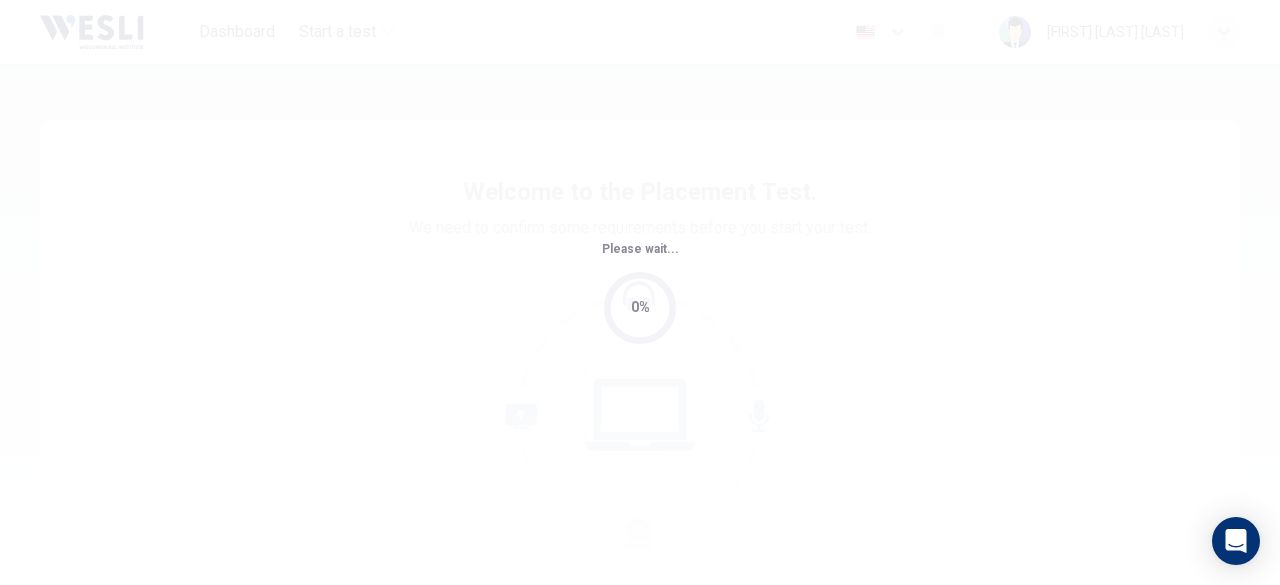 scroll, scrollTop: 0, scrollLeft: 0, axis: both 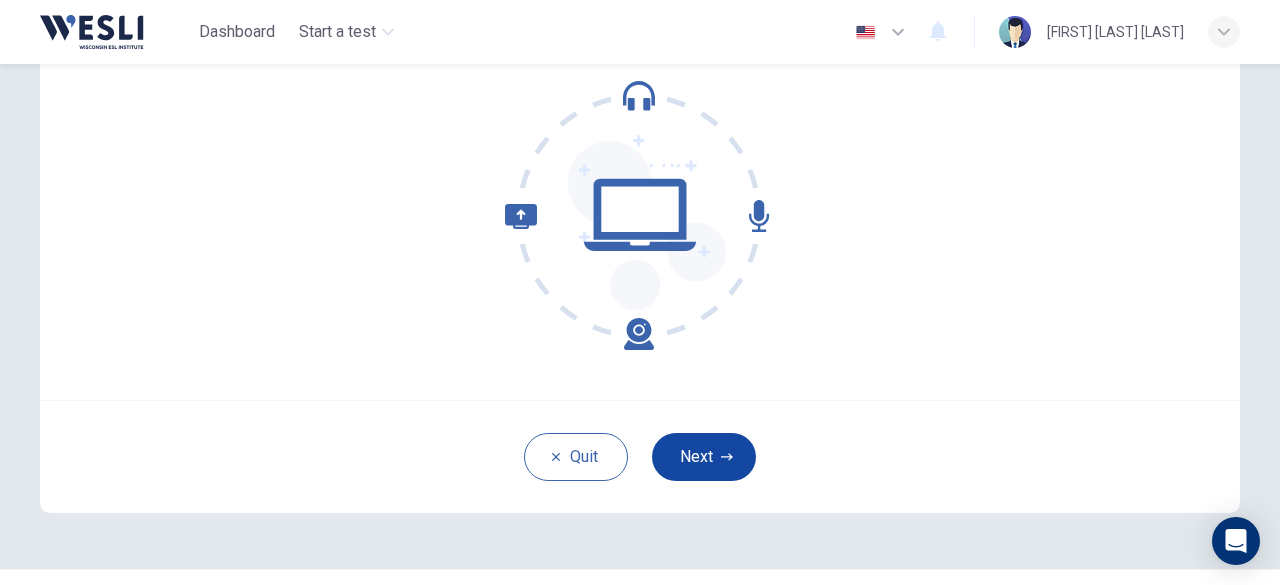 click on "Next" at bounding box center (704, 457) 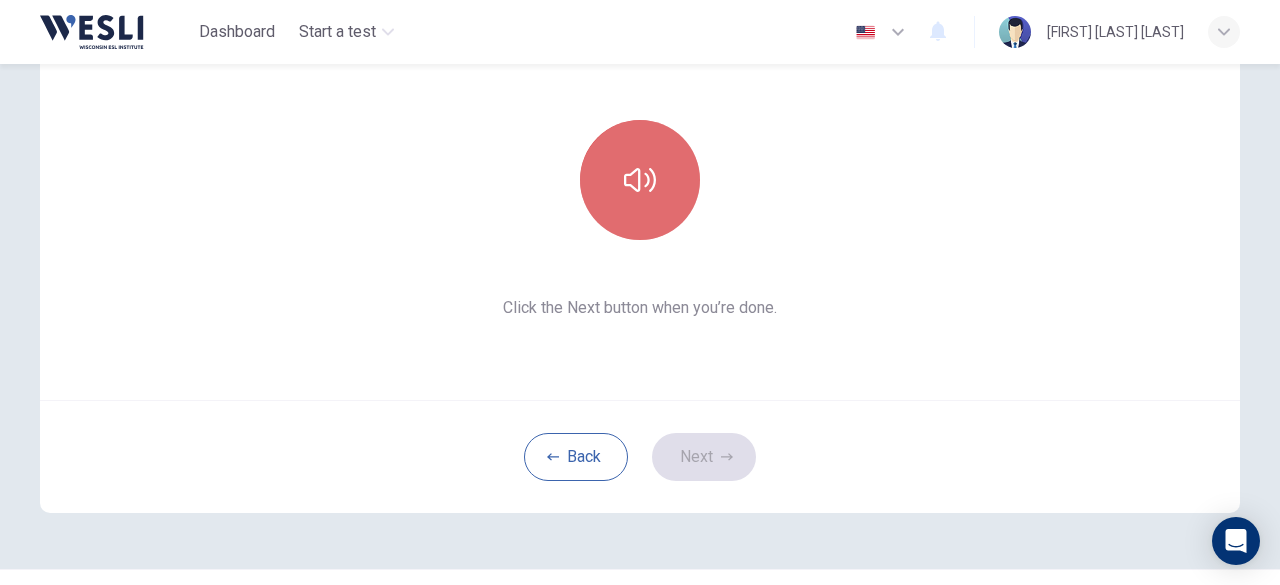 click 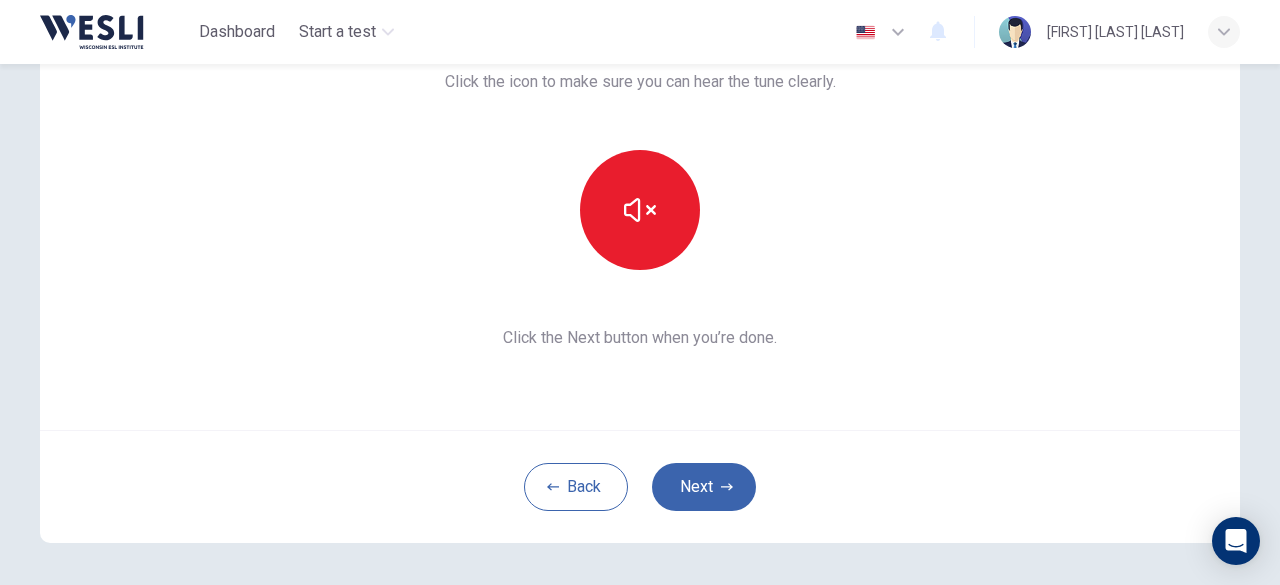 scroll, scrollTop: 200, scrollLeft: 0, axis: vertical 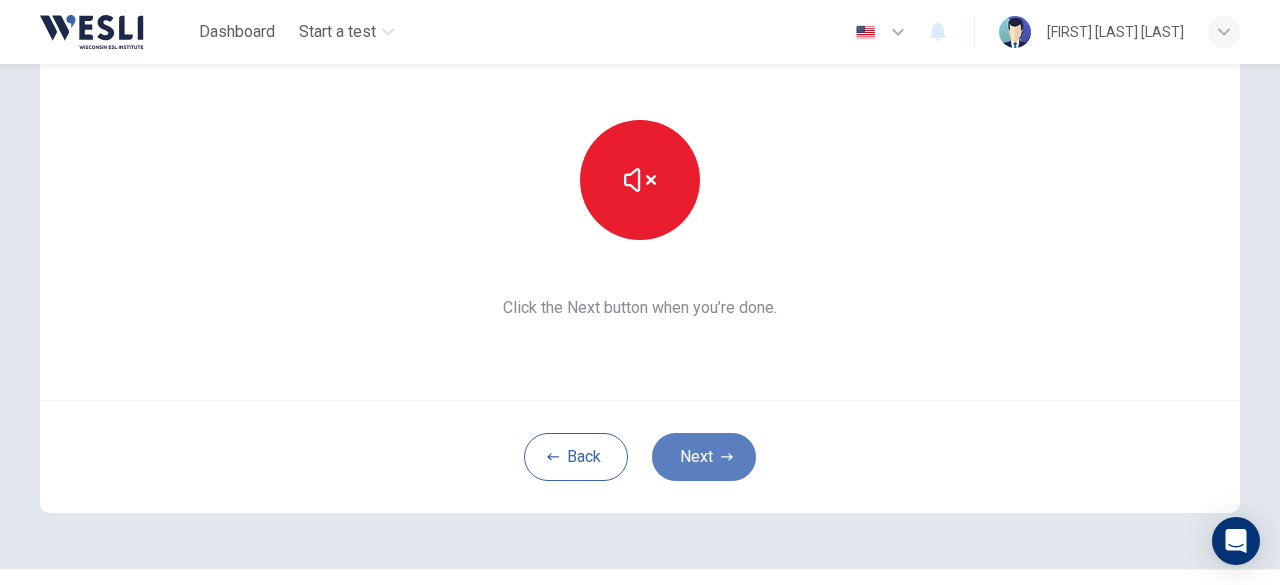 click 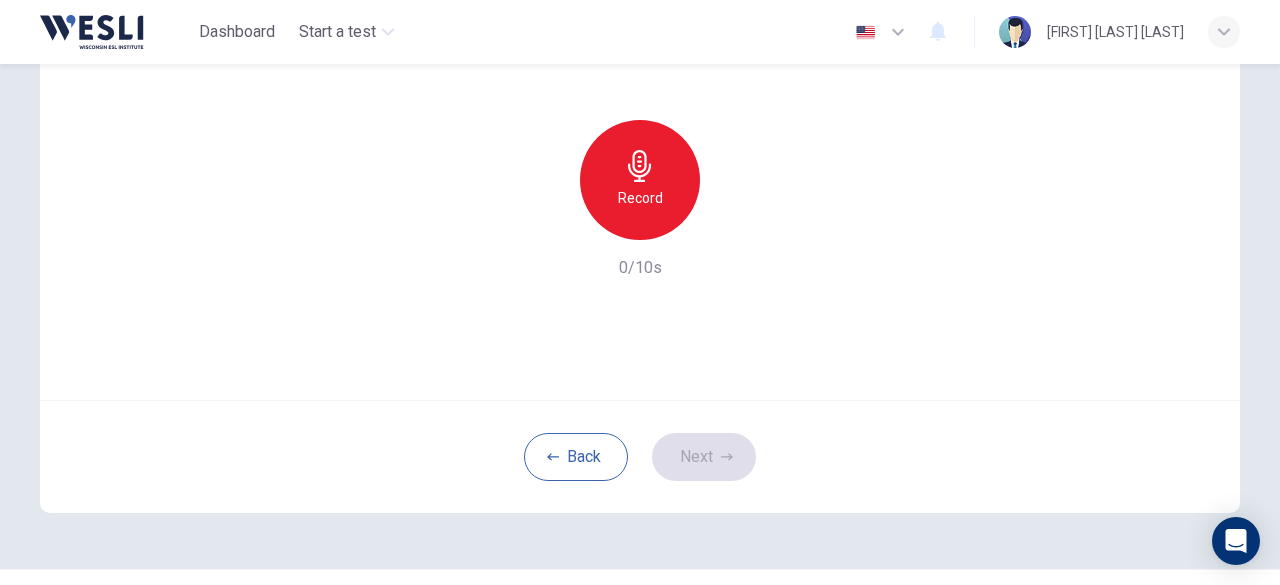 click on "Record" at bounding box center (640, 180) 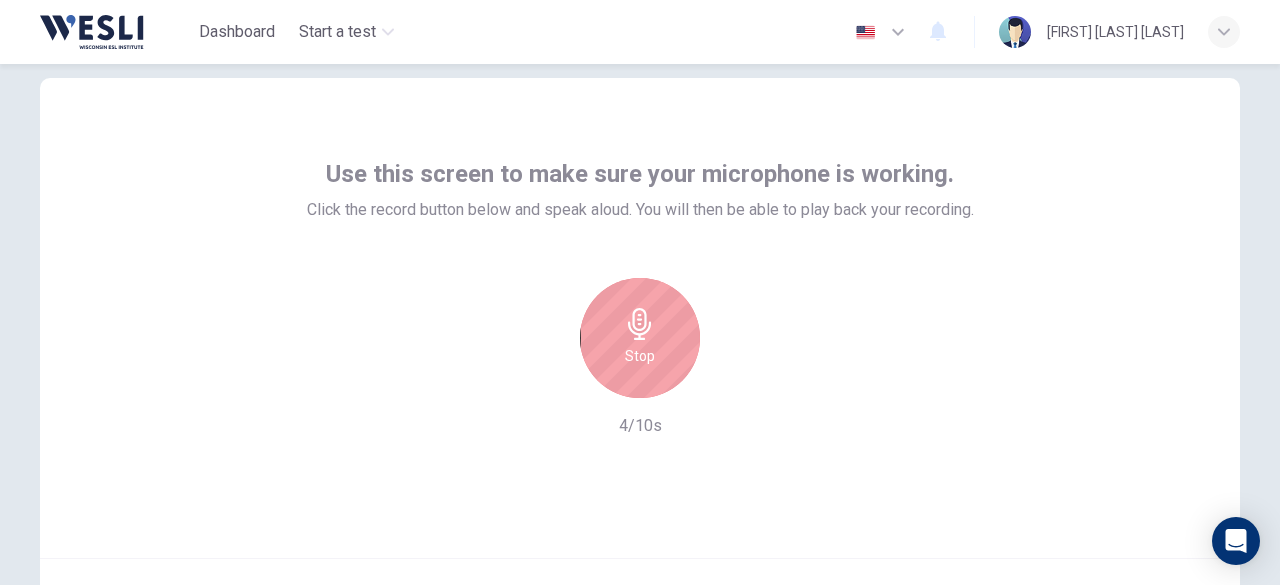 scroll, scrollTop: 100, scrollLeft: 0, axis: vertical 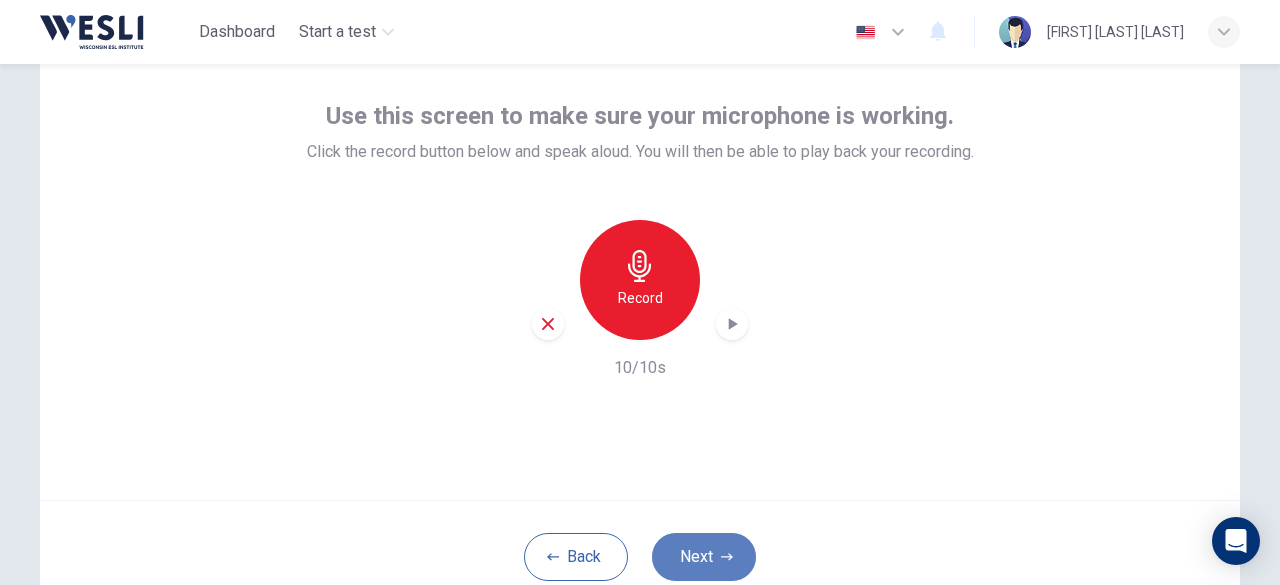 click on "Next" at bounding box center [704, 557] 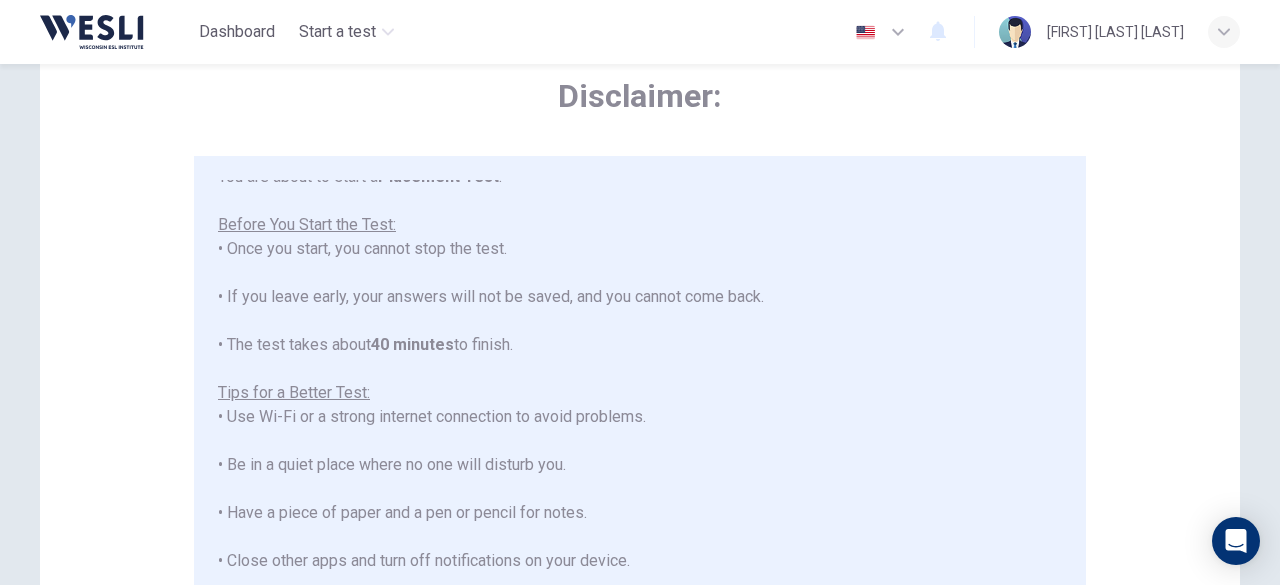 scroll, scrollTop: 22, scrollLeft: 0, axis: vertical 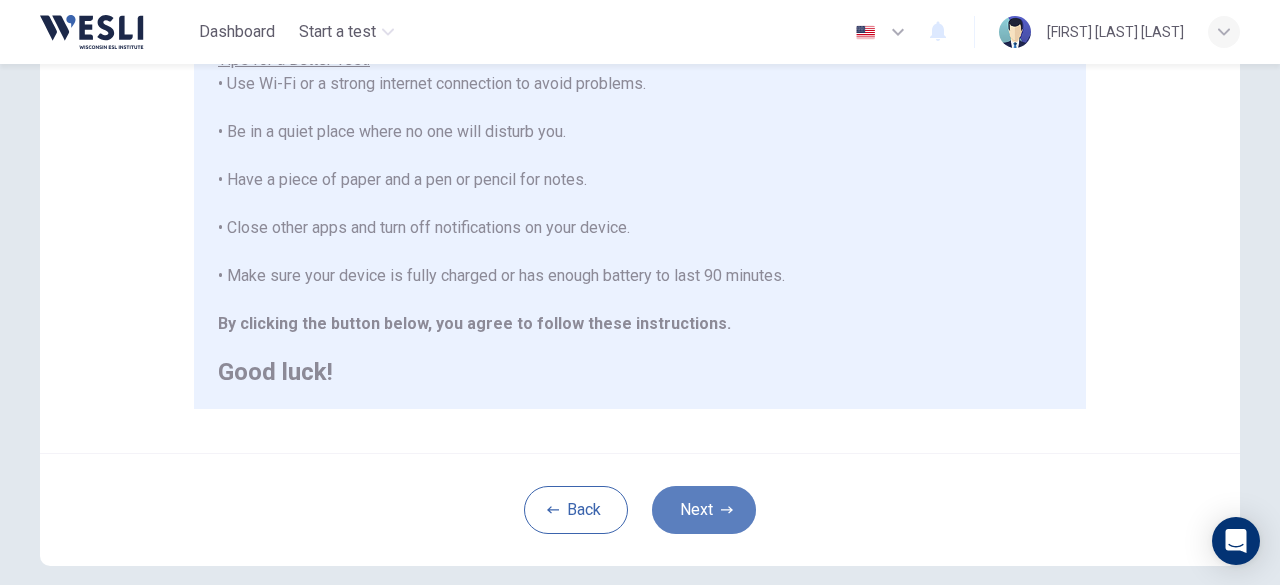 click on "Next" at bounding box center [704, 510] 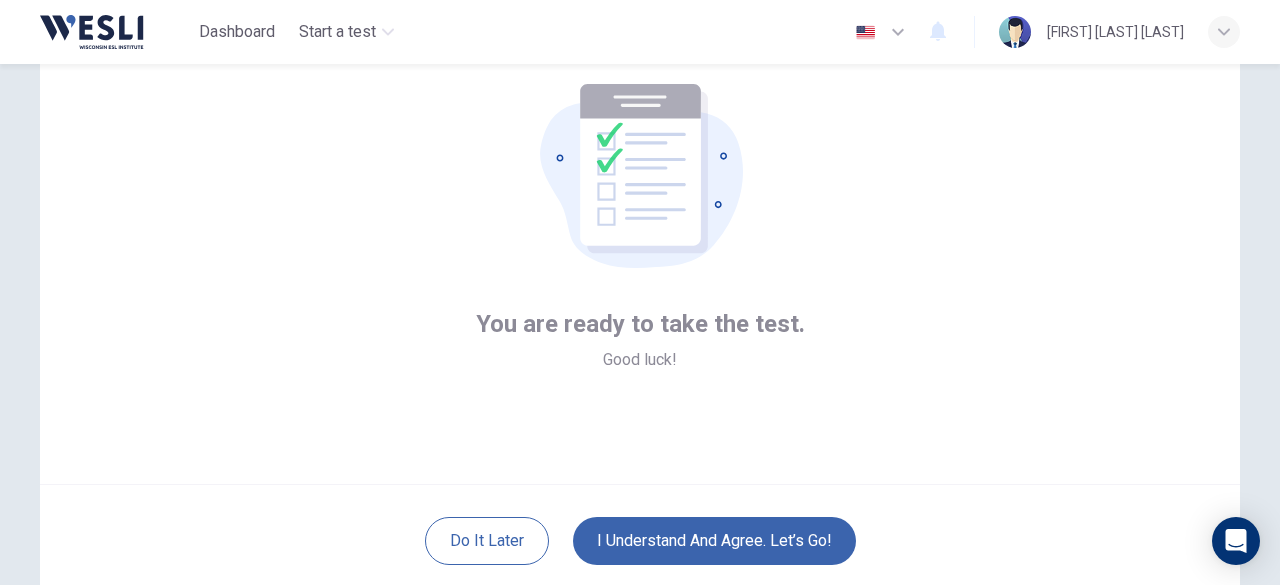 scroll, scrollTop: 147, scrollLeft: 0, axis: vertical 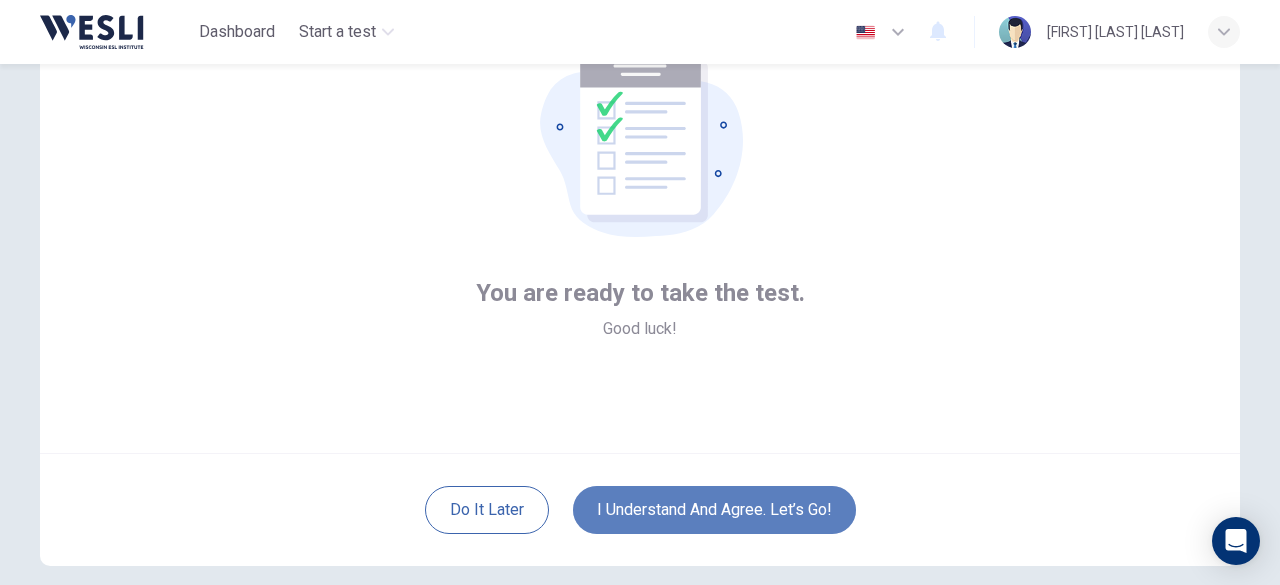 click on "I understand and agree. Let’s go!" at bounding box center [714, 510] 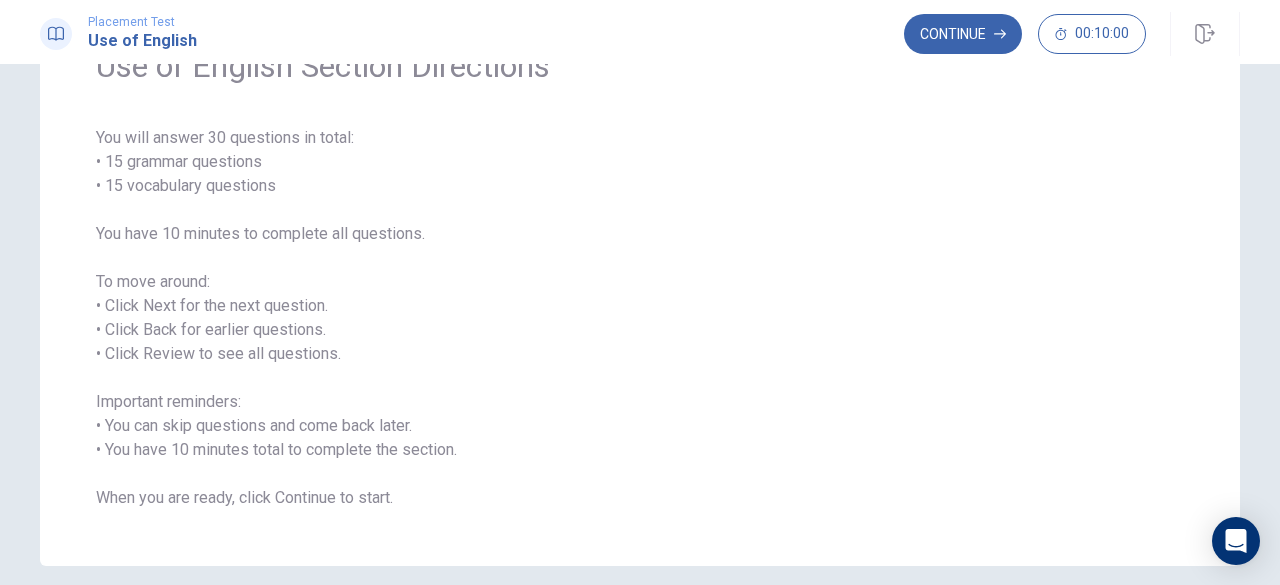 scroll, scrollTop: 0, scrollLeft: 0, axis: both 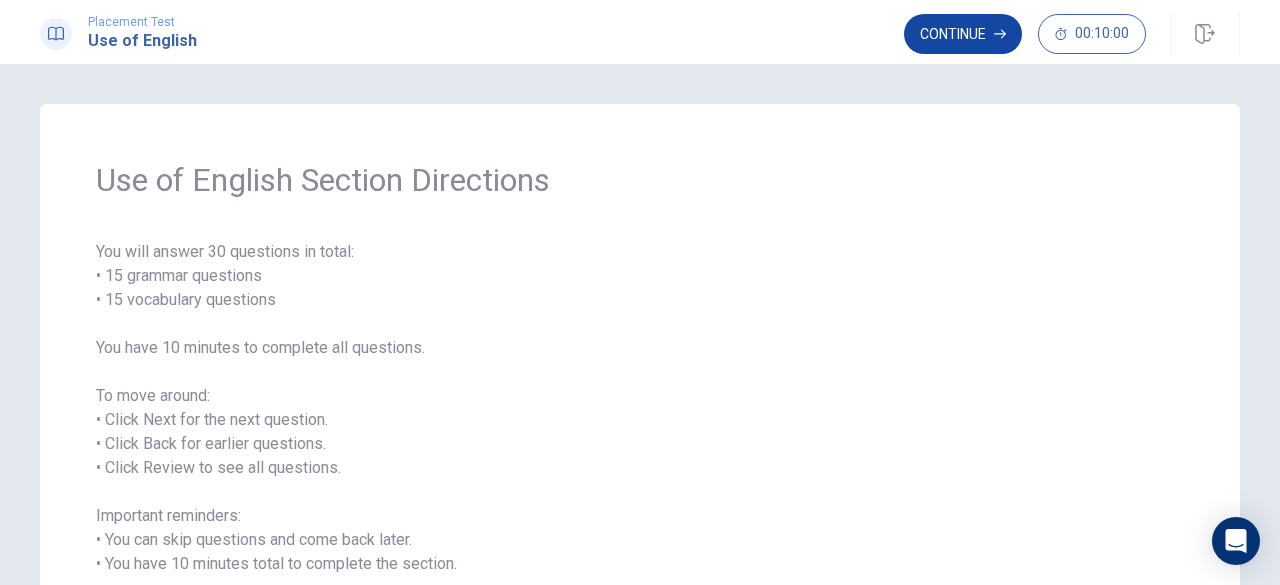 click on "Continue" at bounding box center [963, 34] 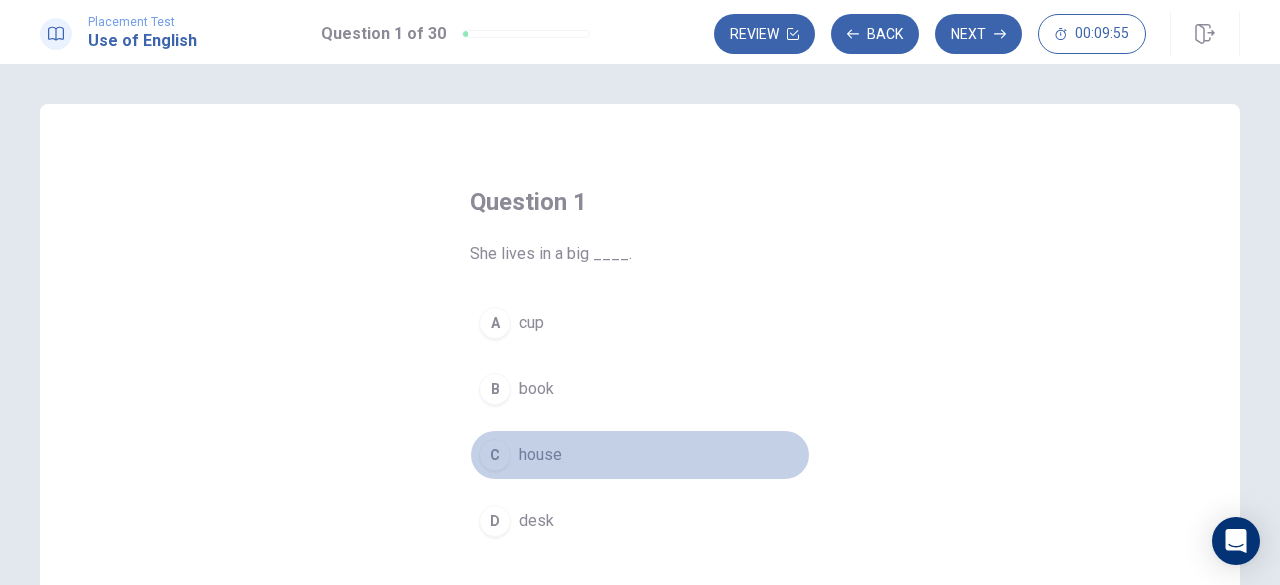 click on "house" at bounding box center [540, 455] 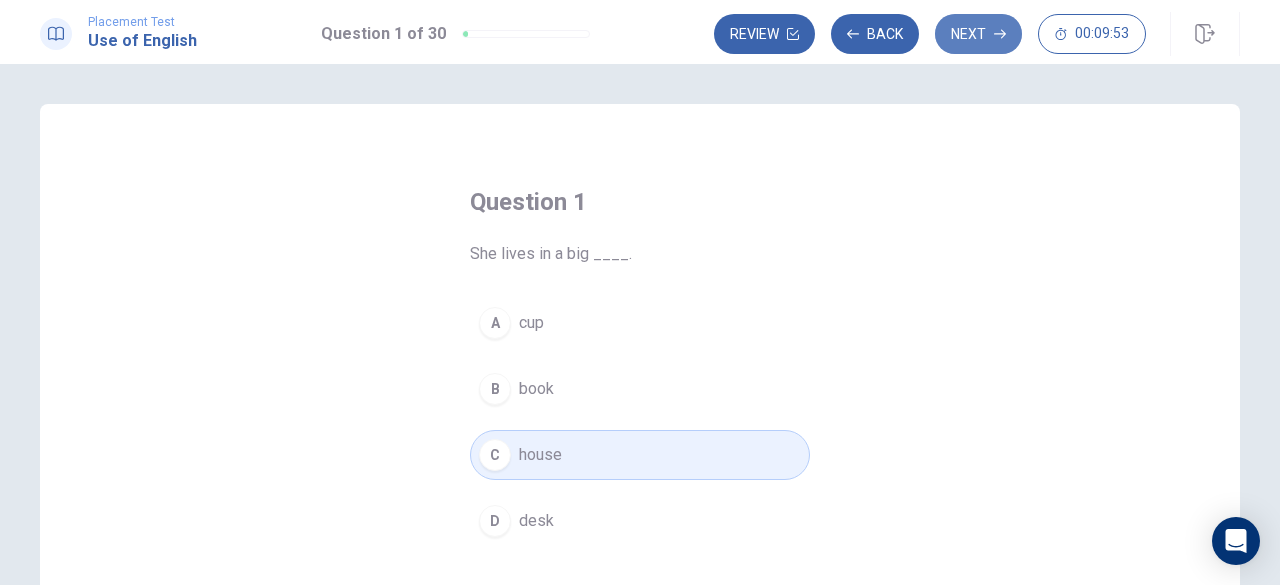 click on "Next" at bounding box center (978, 34) 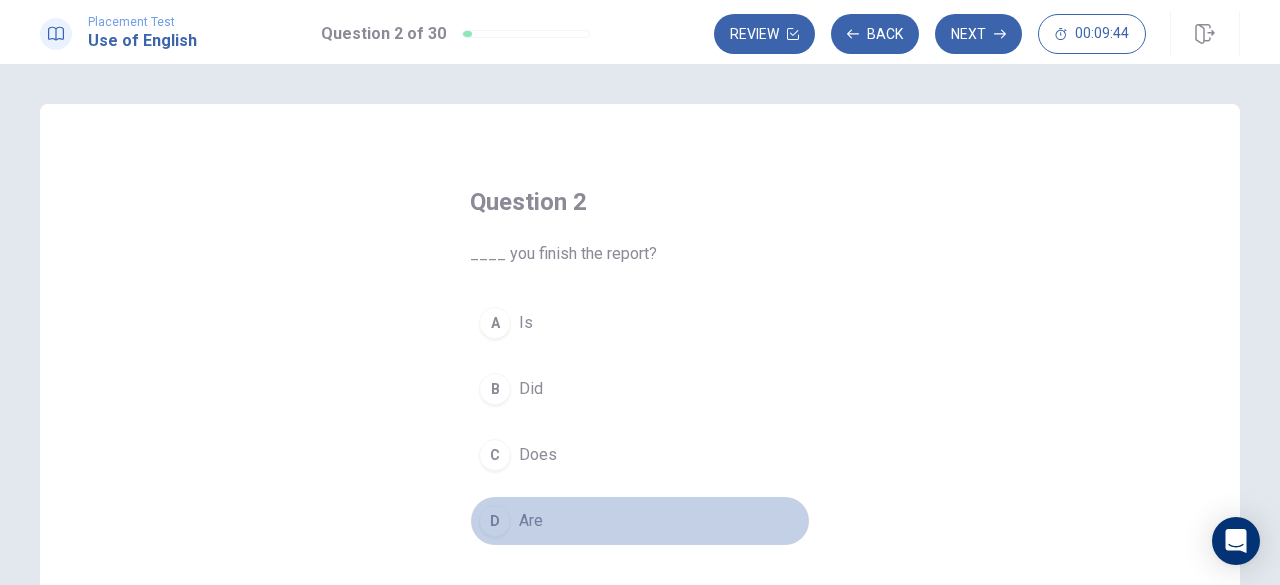 click on "Are" at bounding box center [531, 521] 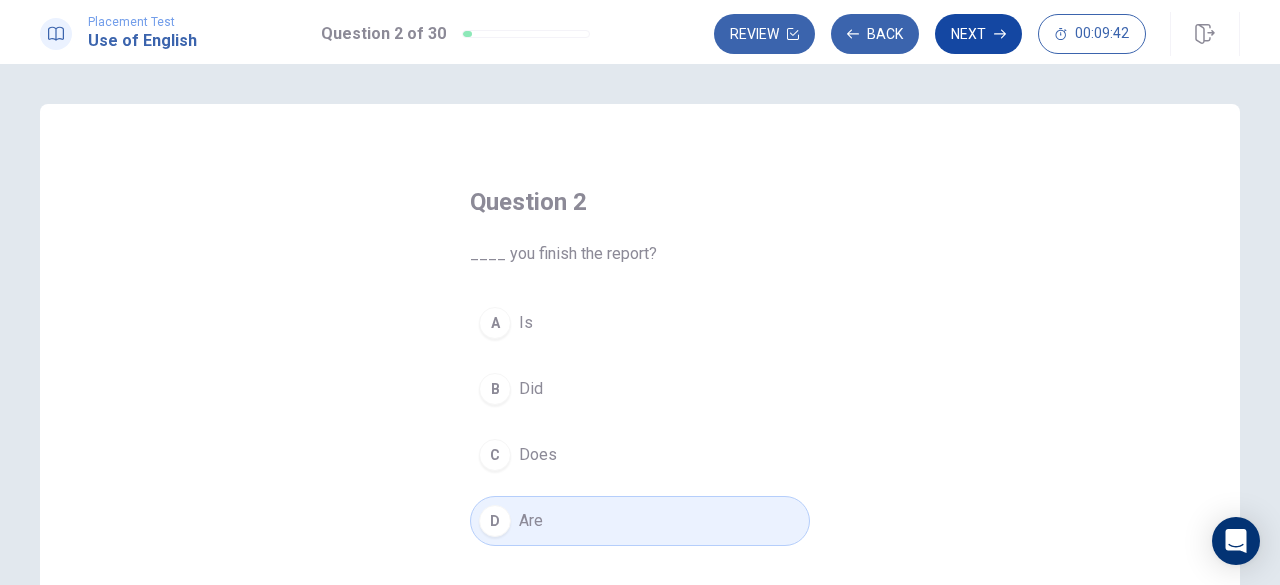 click on "Next" at bounding box center (978, 34) 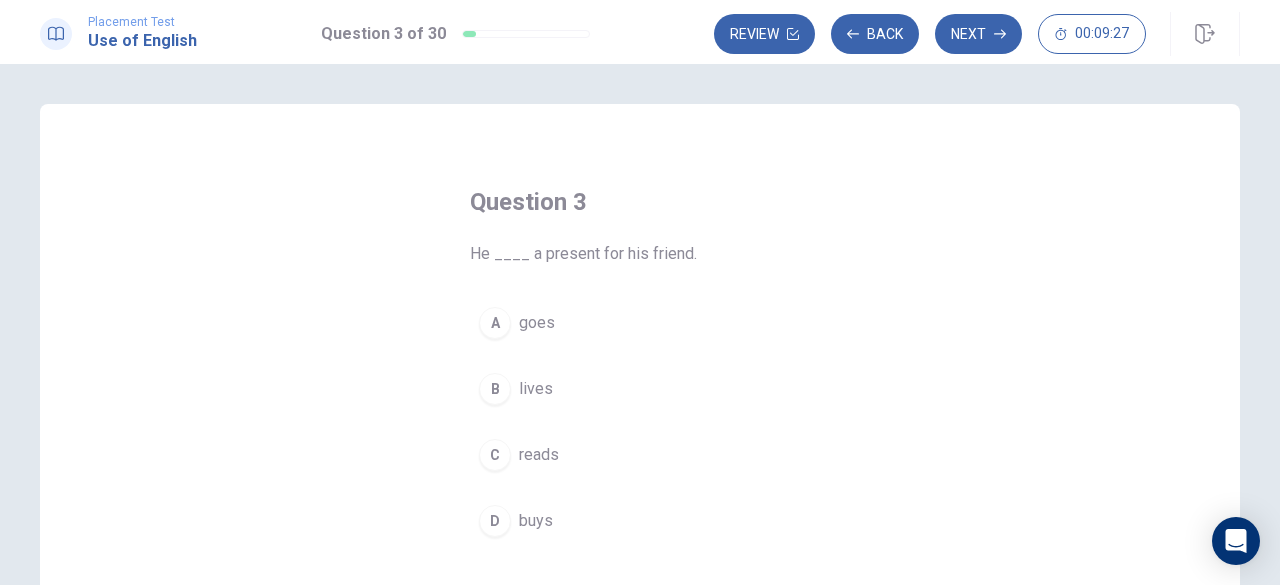 click on "goes" at bounding box center (537, 323) 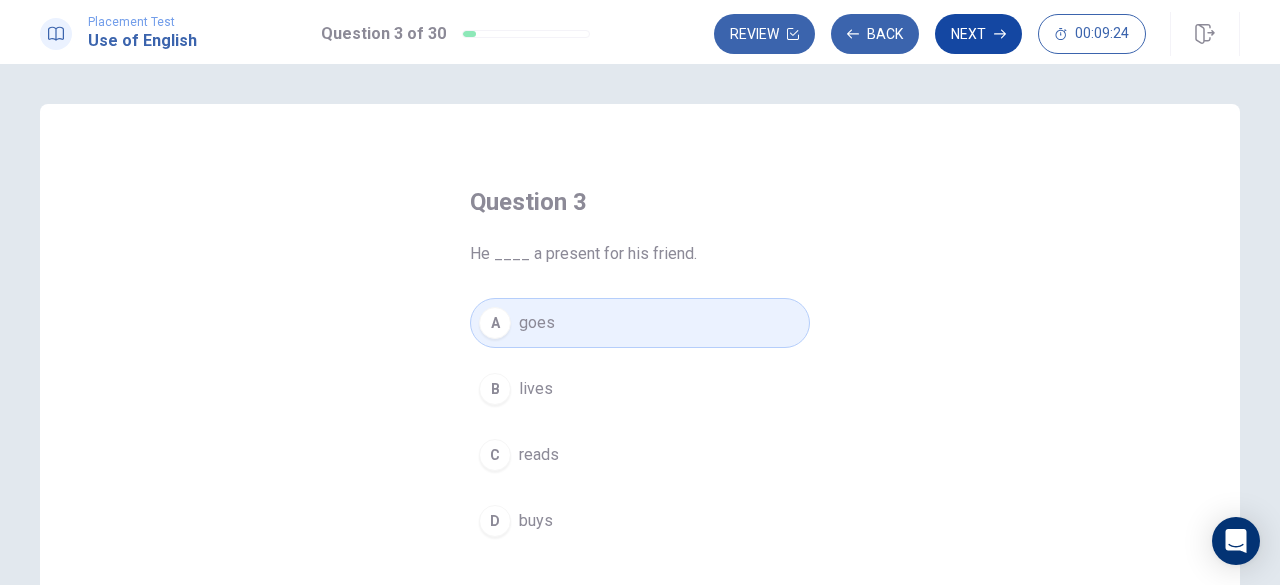 click on "Next" at bounding box center (978, 34) 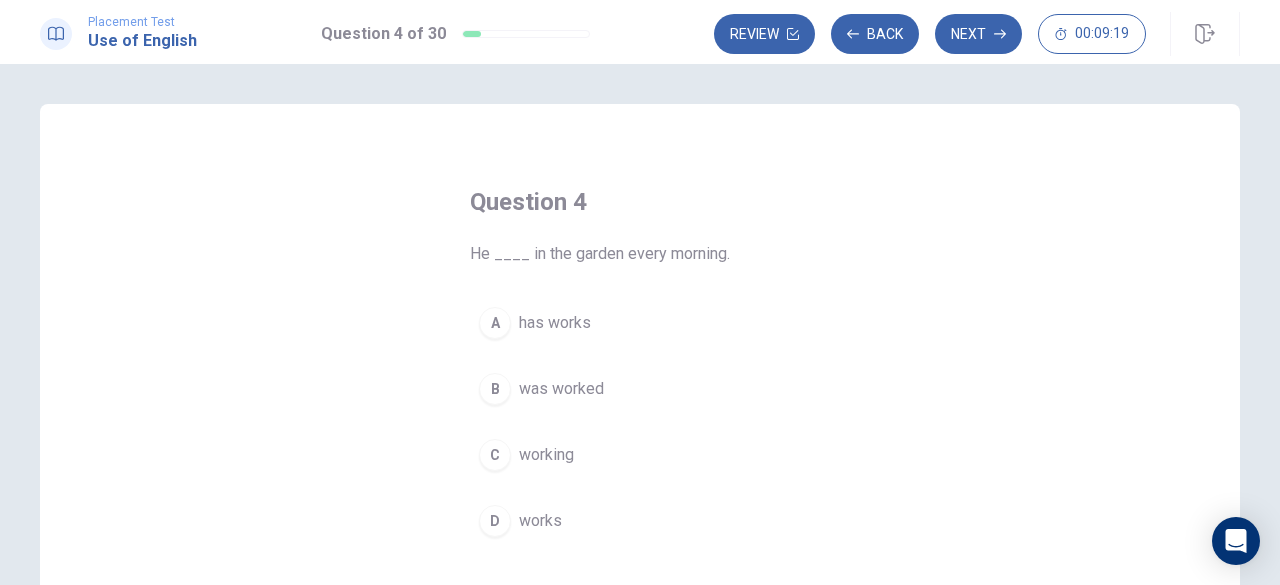 click on "has works" at bounding box center (555, 323) 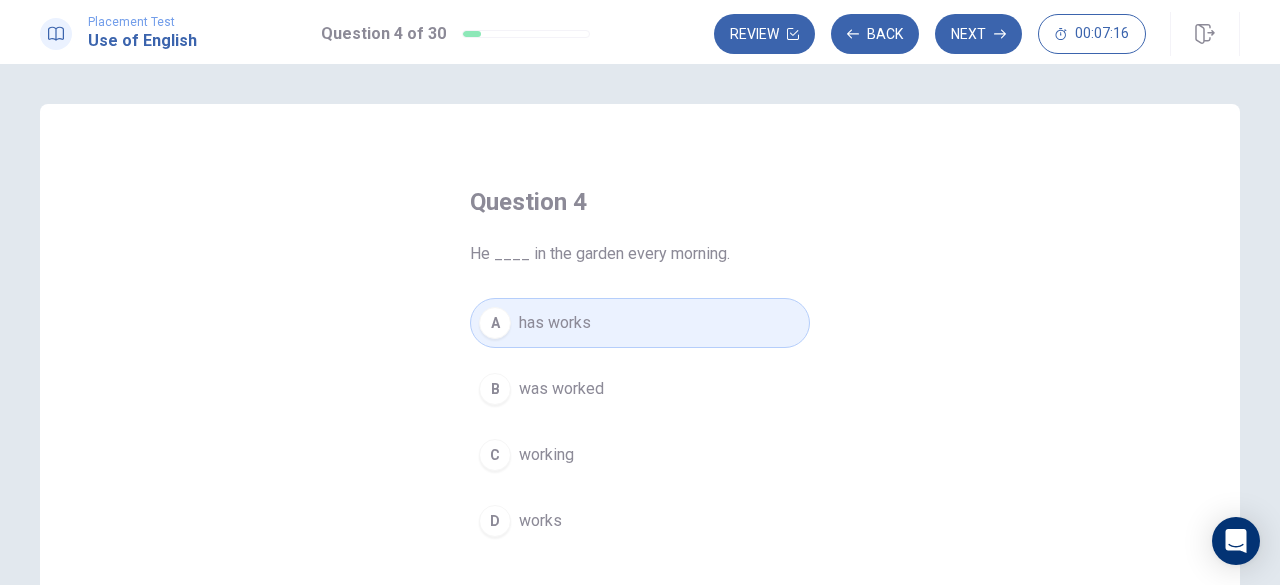 click on "works" at bounding box center (540, 521) 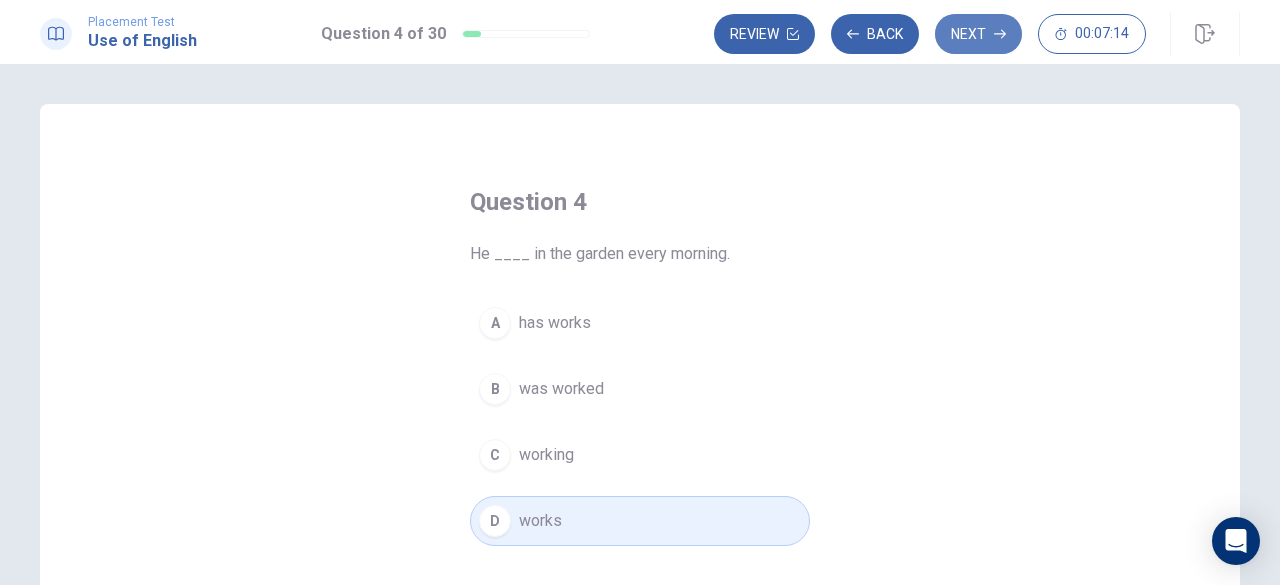 click on "Next" at bounding box center (978, 34) 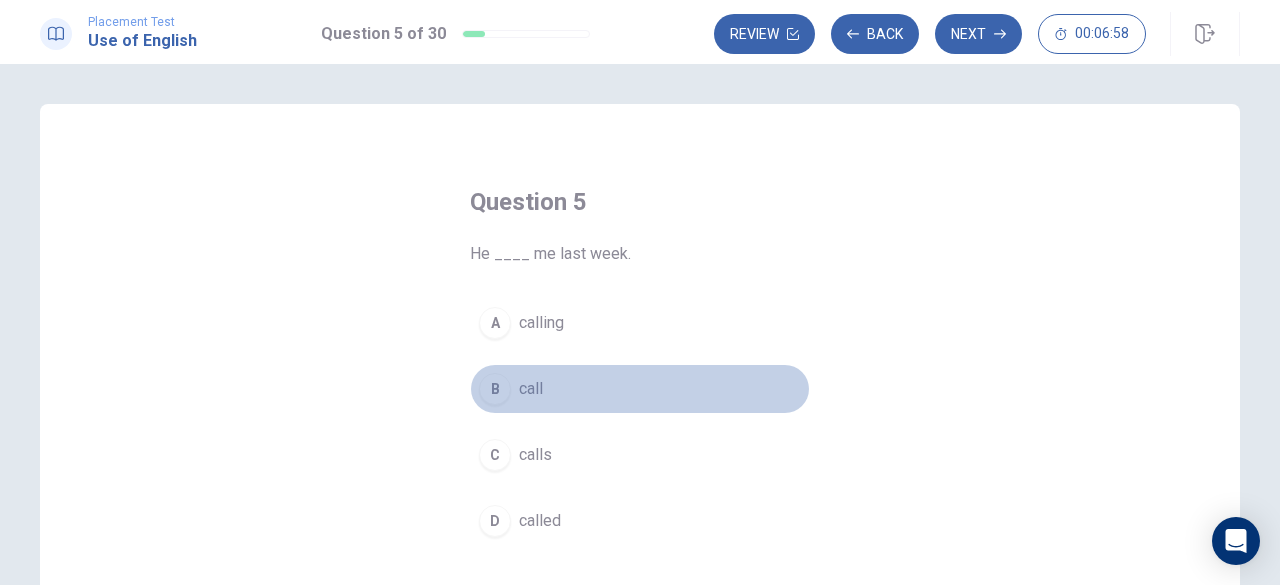 click on "call" at bounding box center [531, 389] 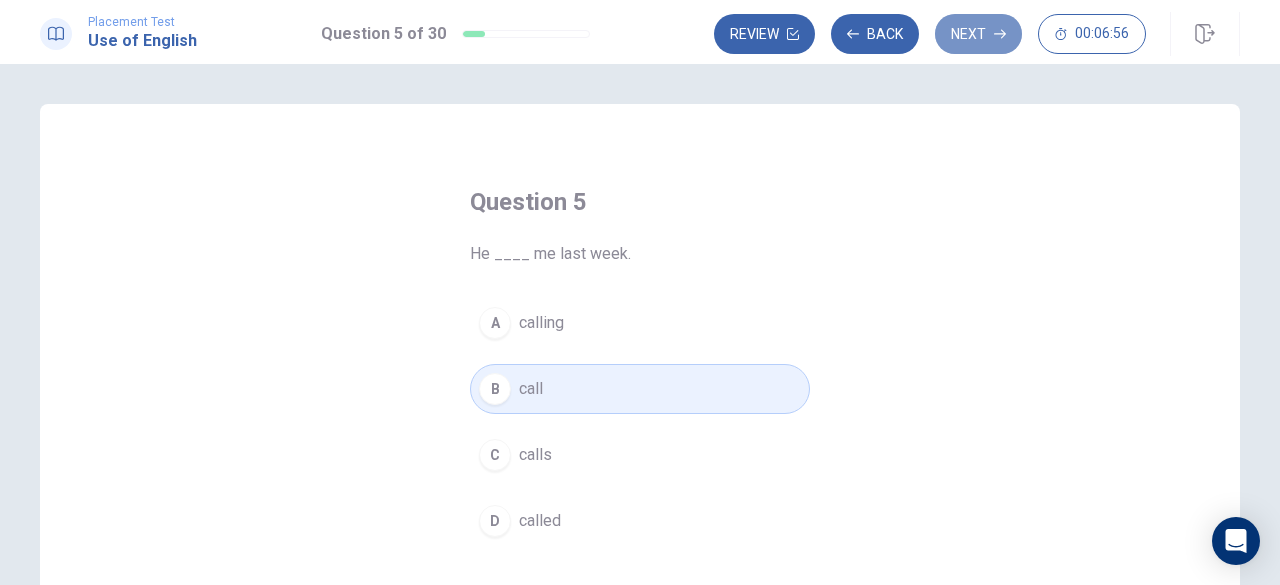 click on "Next" at bounding box center (978, 34) 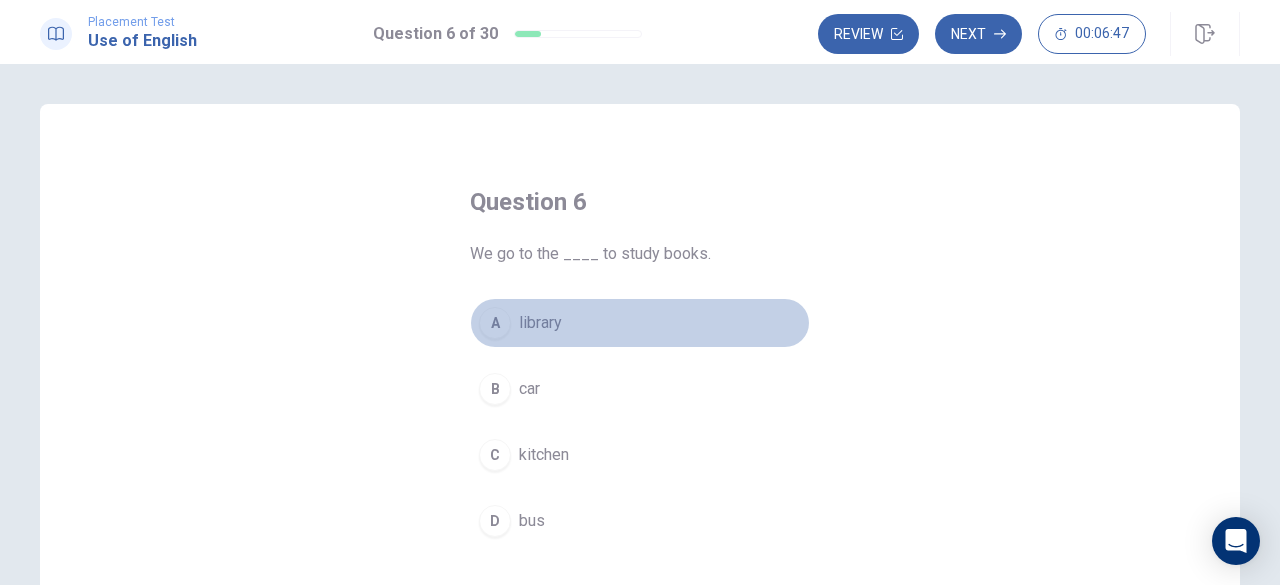 click on "library" at bounding box center (540, 323) 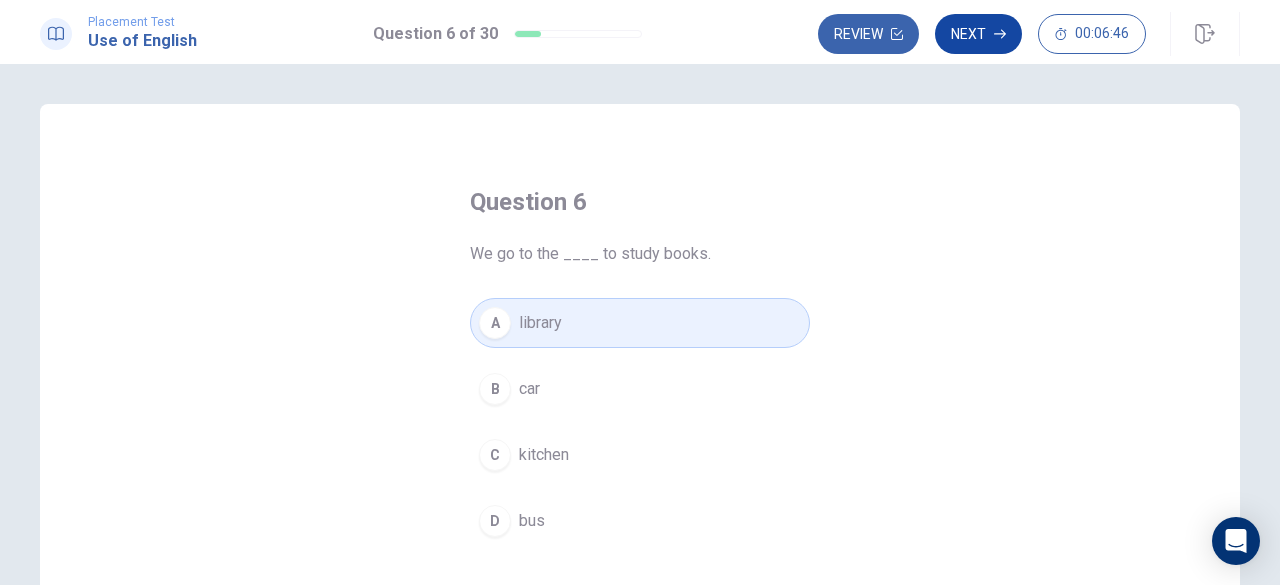 click on "Next" at bounding box center (978, 34) 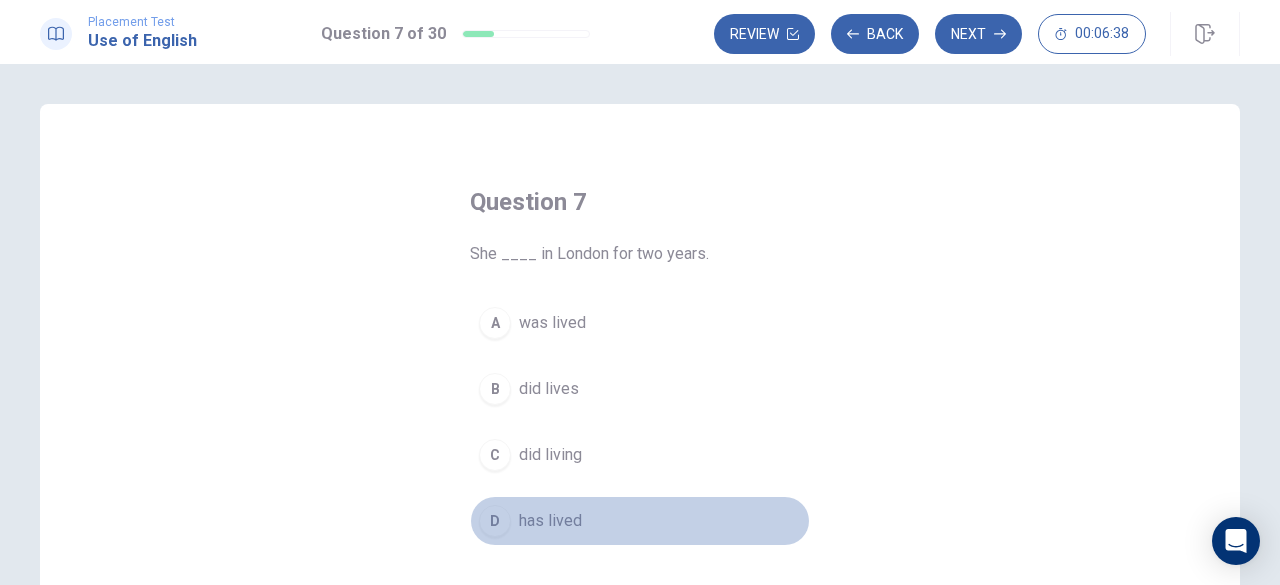 click on "has lived" at bounding box center [550, 521] 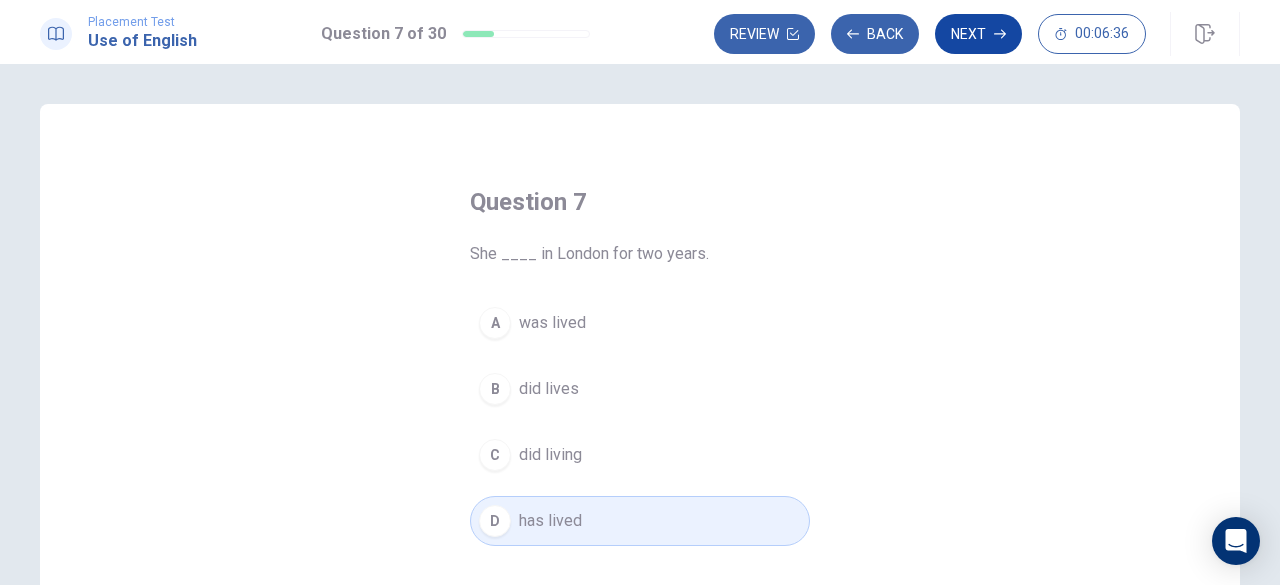 click on "Next" at bounding box center (978, 34) 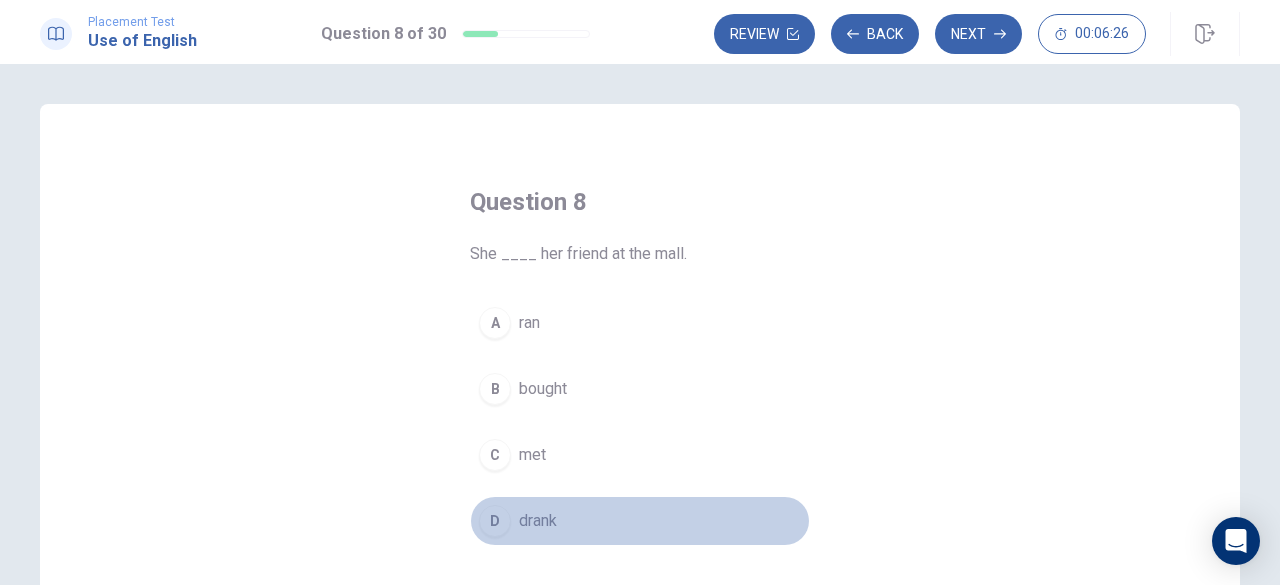 click on "drank" at bounding box center [538, 521] 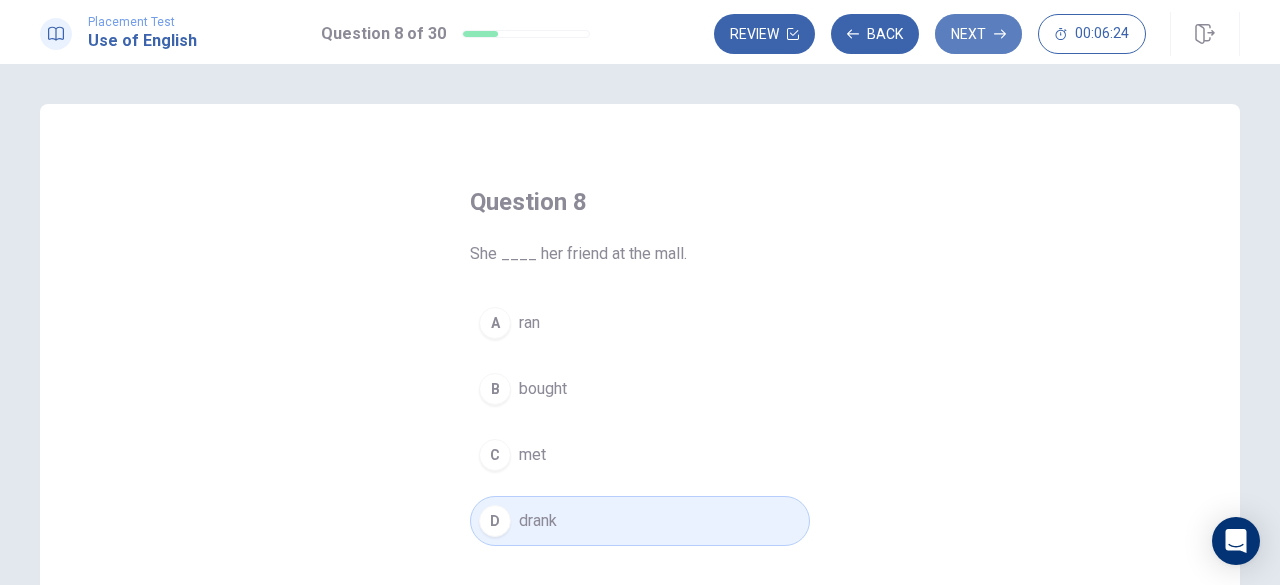 click on "Next" at bounding box center [978, 34] 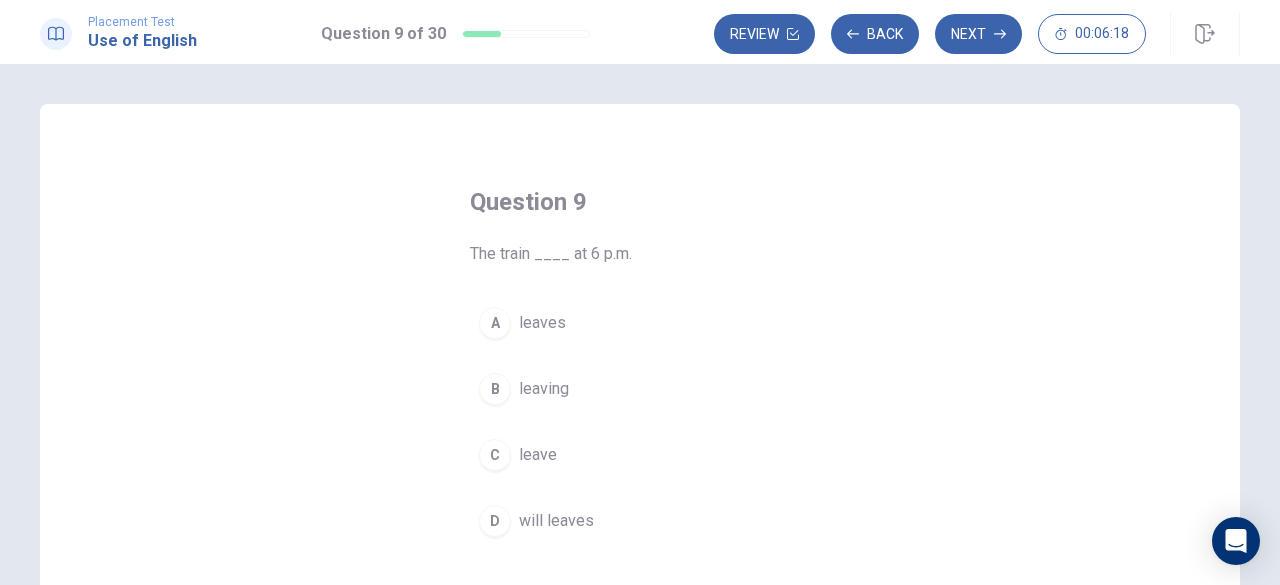 click on "leaves" at bounding box center (542, 323) 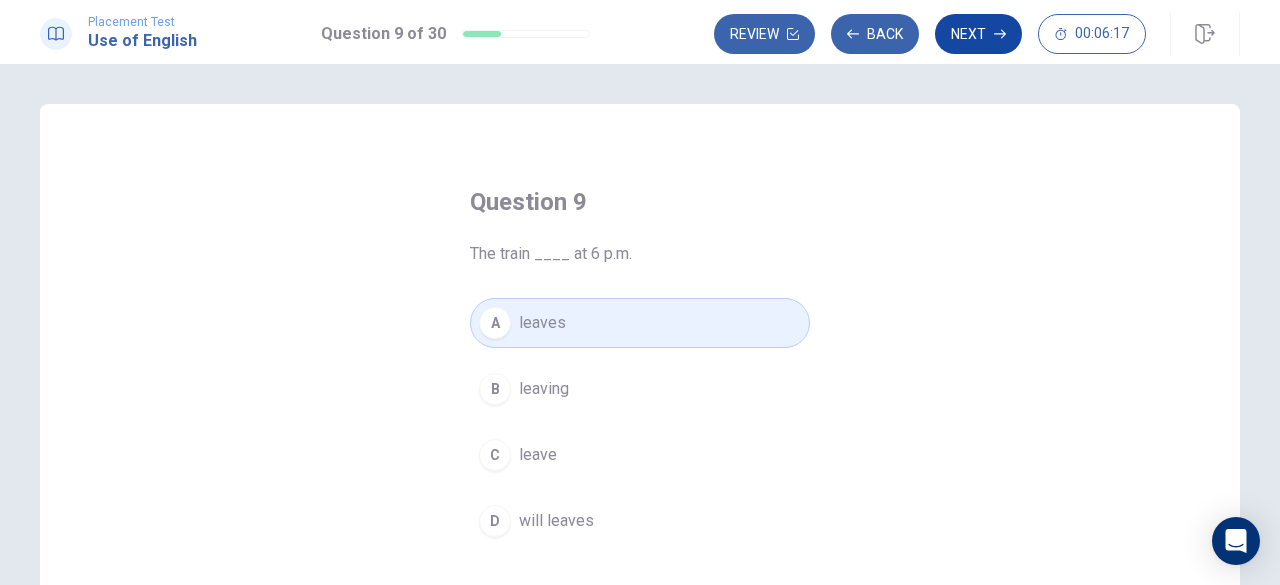 click on "Next" at bounding box center [978, 34] 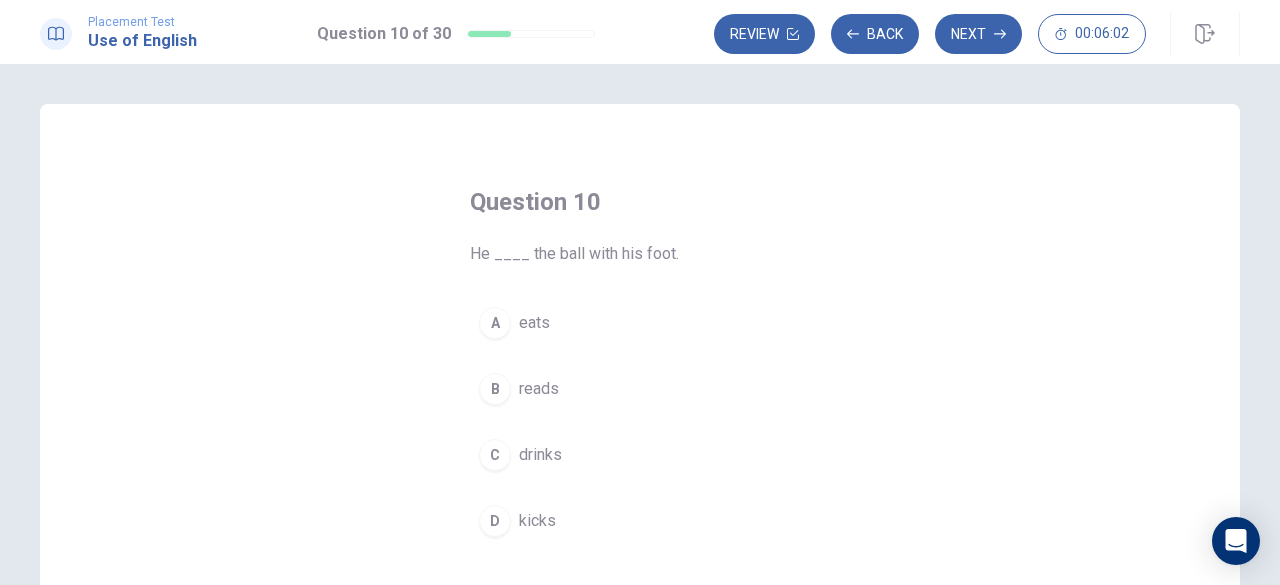 click on "drinks" at bounding box center (540, 455) 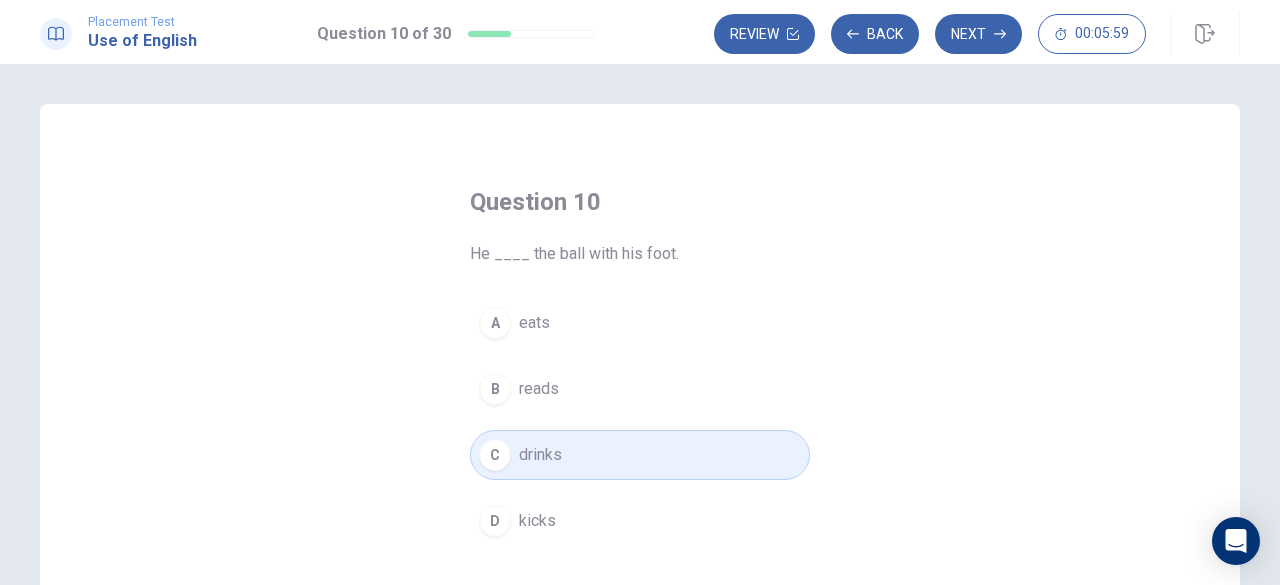 click on "A eats" at bounding box center (640, 323) 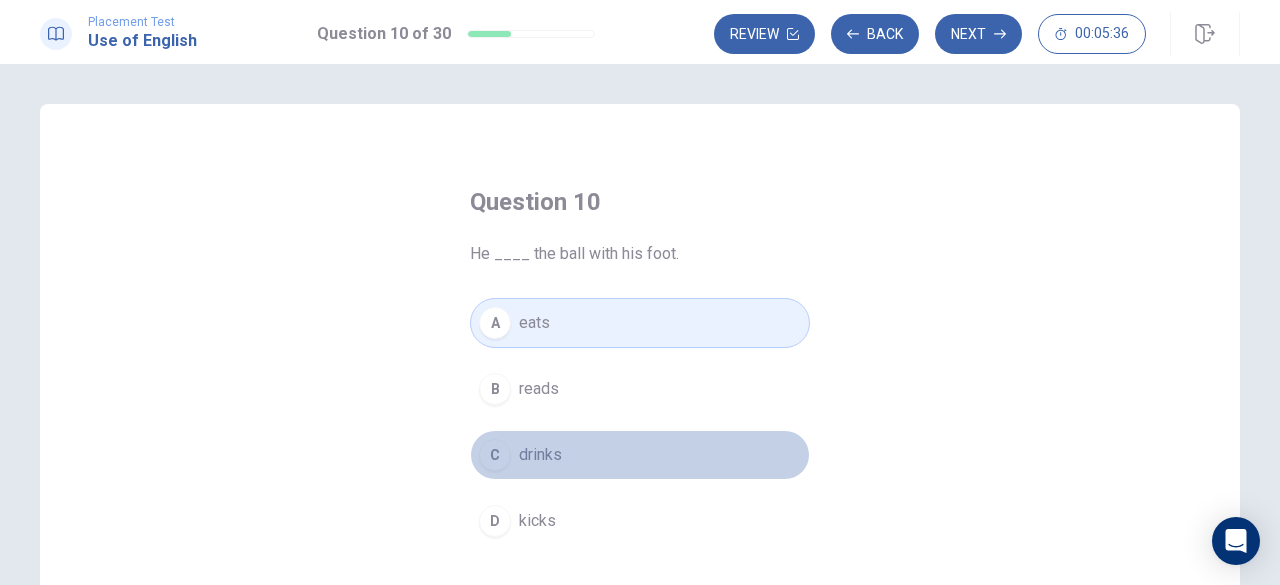 click on "drinks" at bounding box center (540, 455) 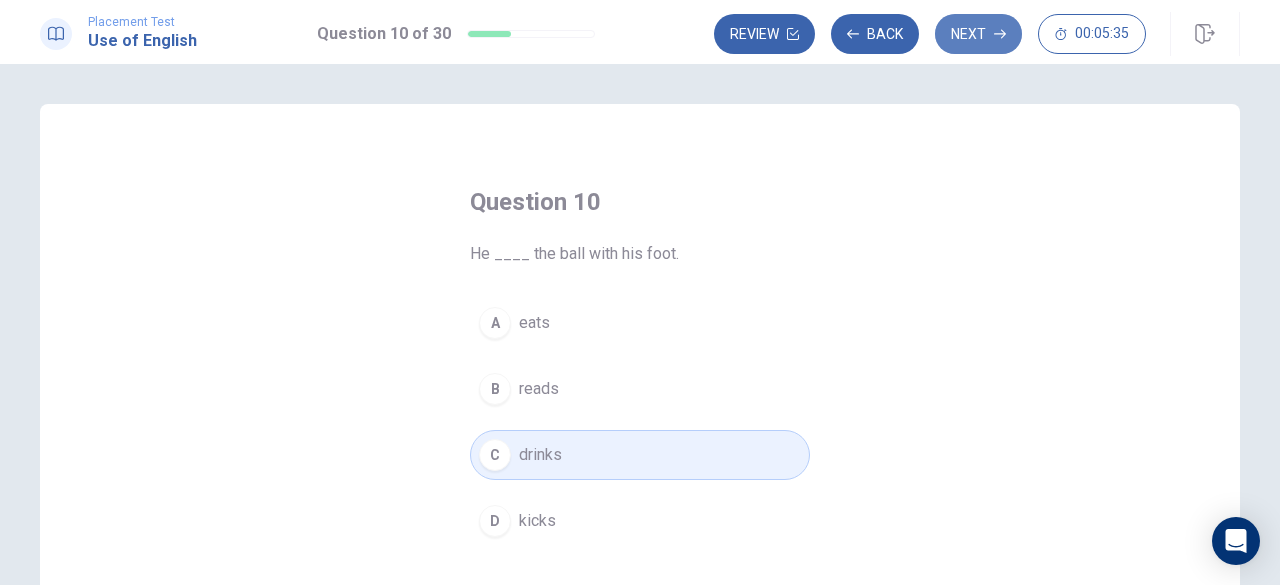 click on "Next" at bounding box center (978, 34) 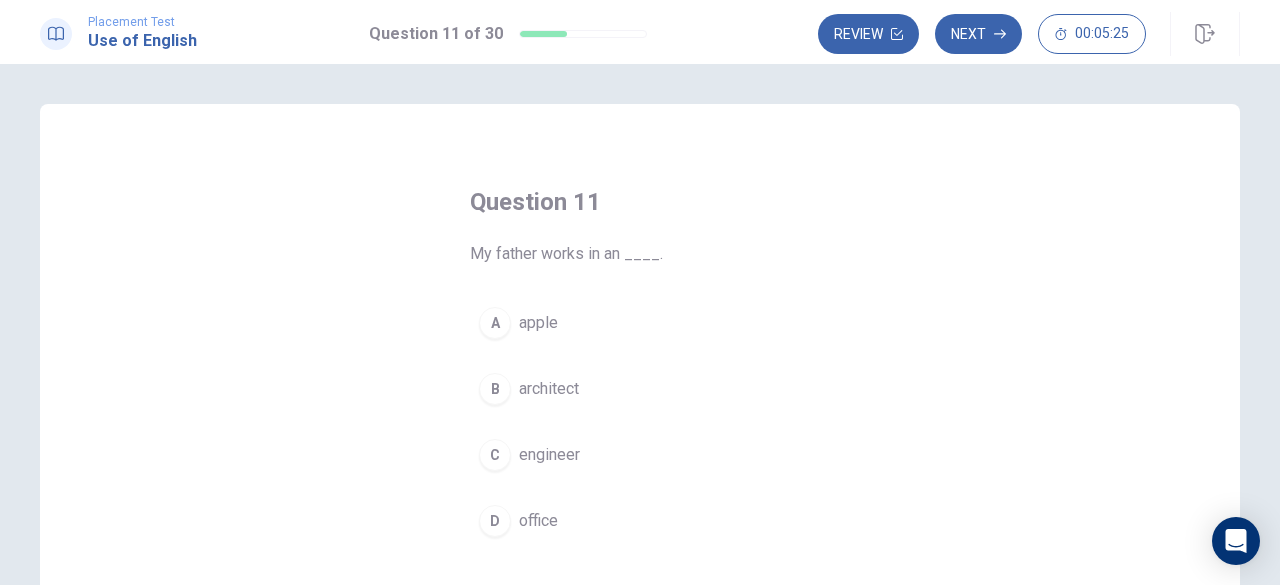 click on "office" at bounding box center [538, 521] 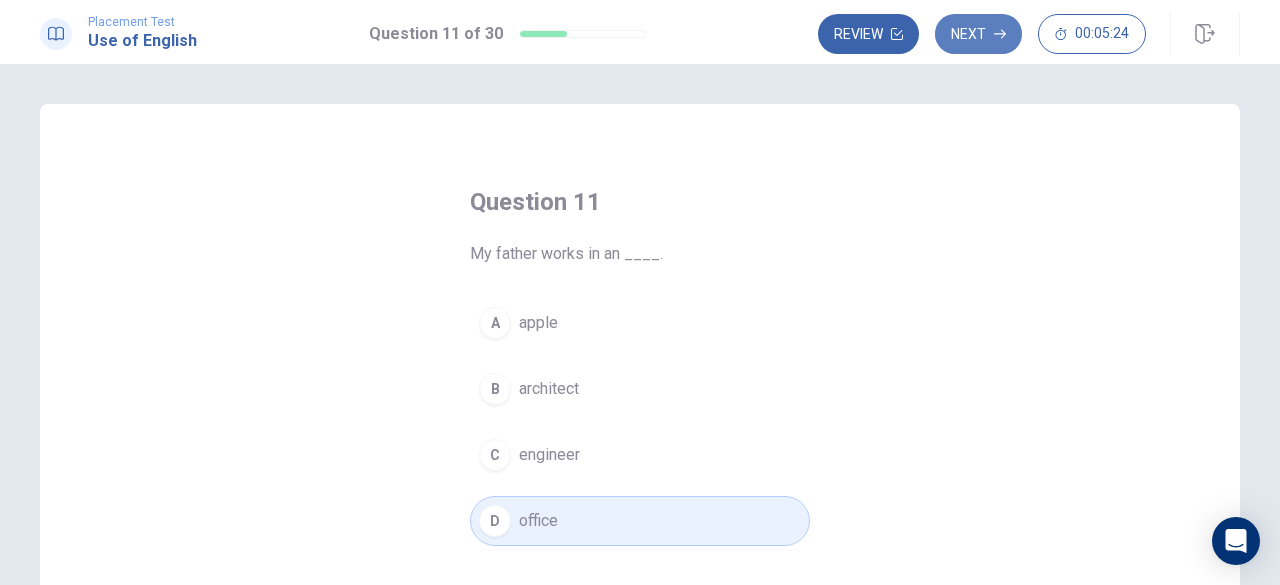 click on "Next" at bounding box center (978, 34) 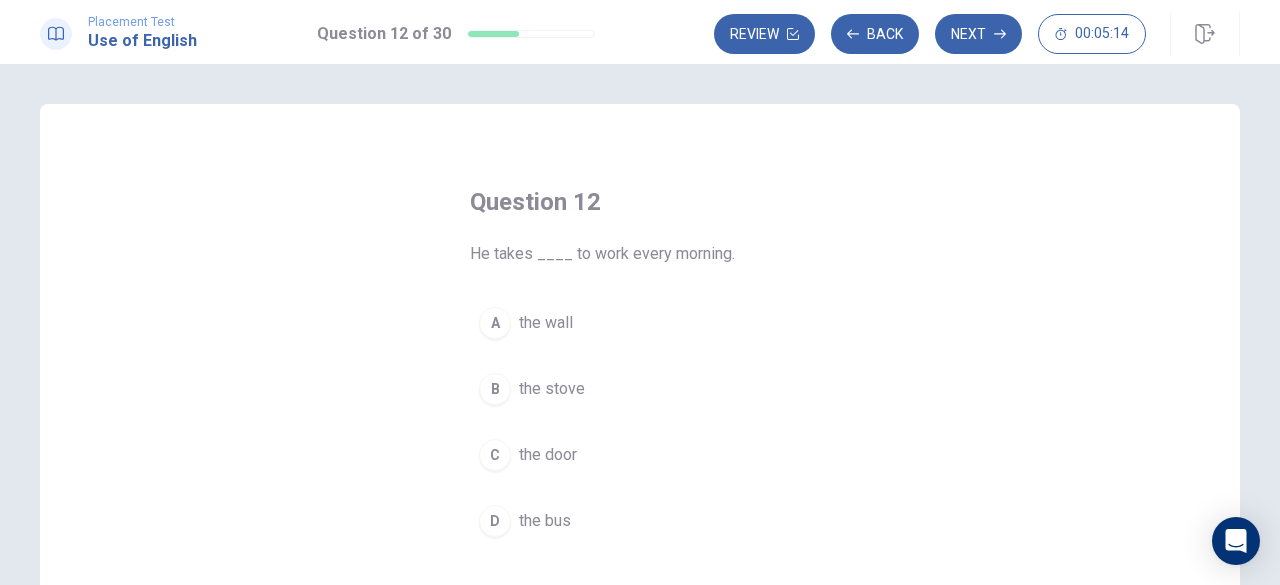 click on "the bus" at bounding box center [545, 521] 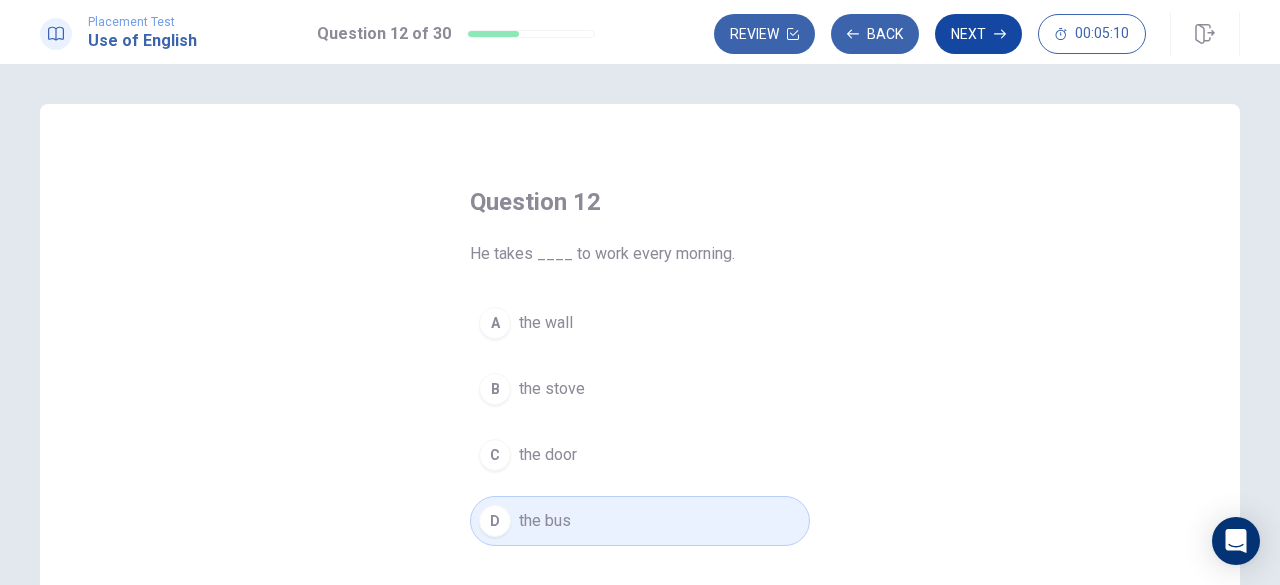 click on "Next" at bounding box center [978, 34] 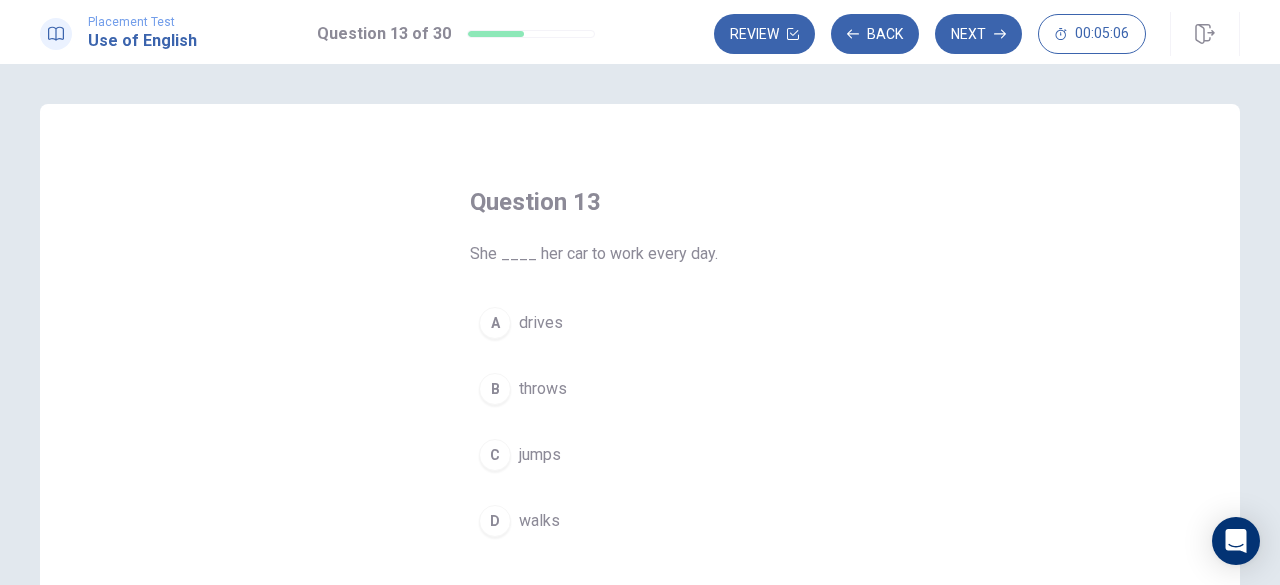 click on "drives" at bounding box center [541, 323] 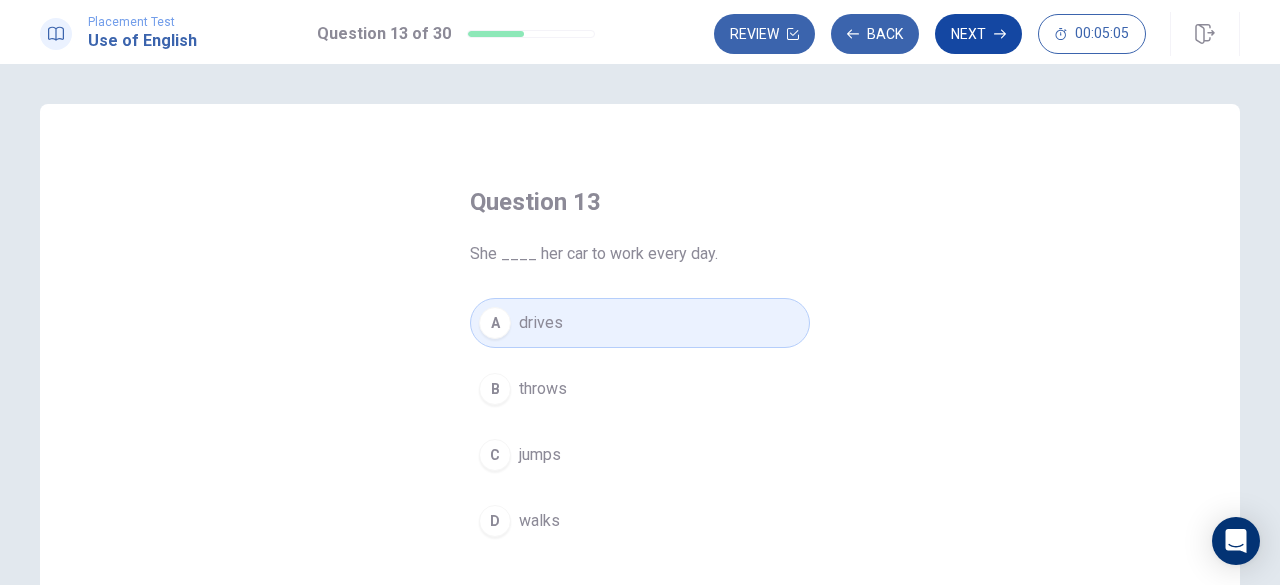 click 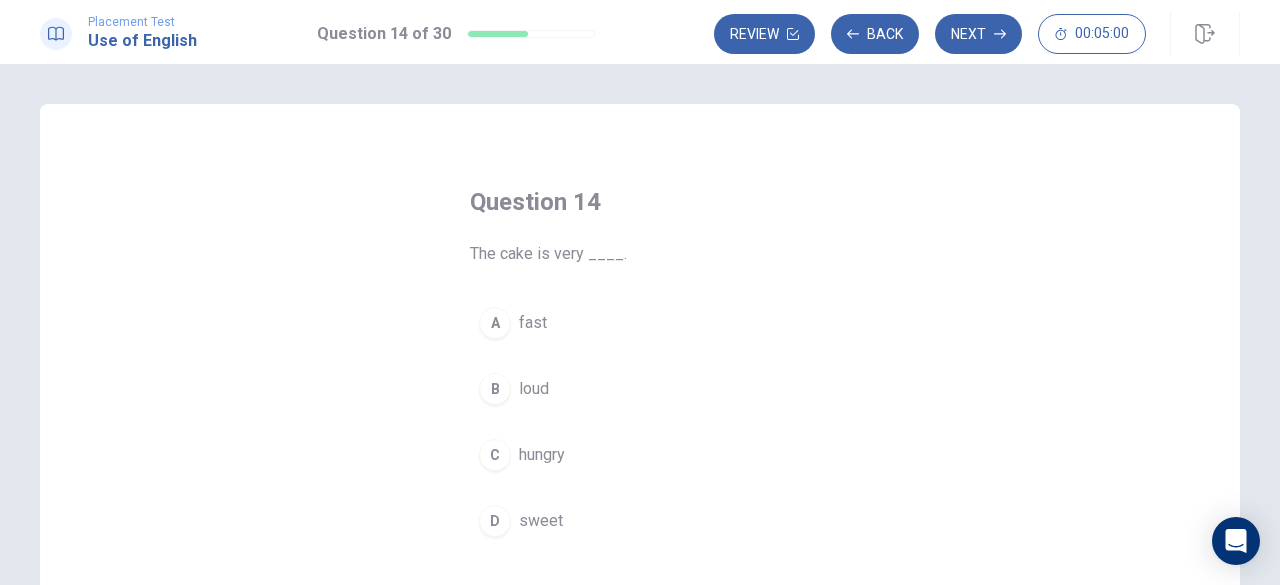click on "sweet" at bounding box center [541, 521] 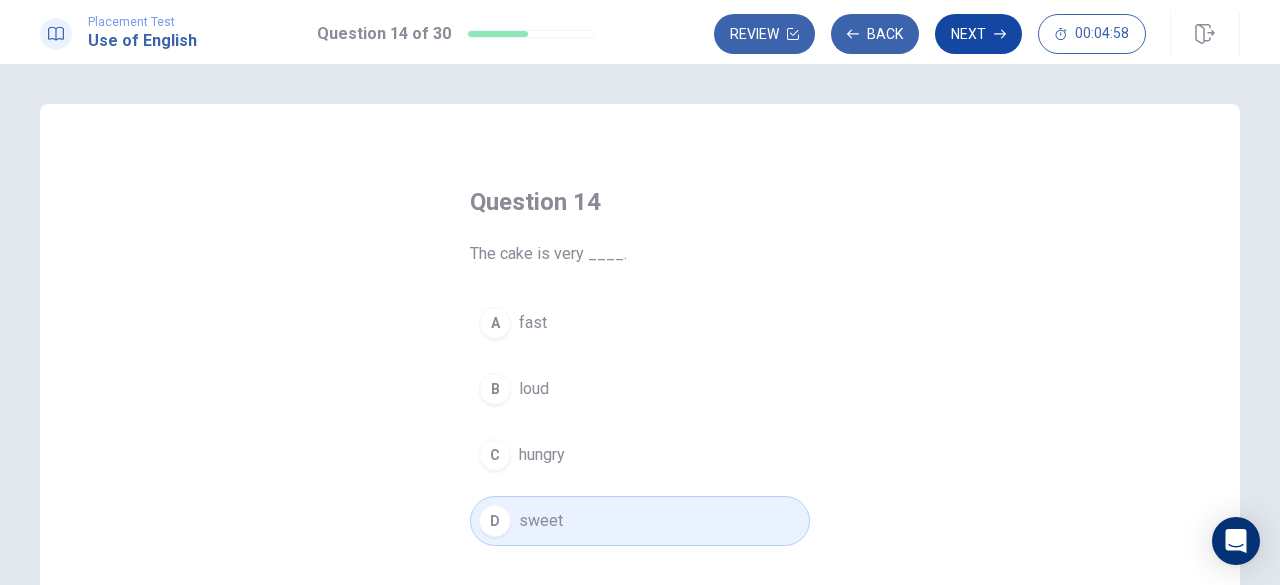 click on "Next" at bounding box center [978, 34] 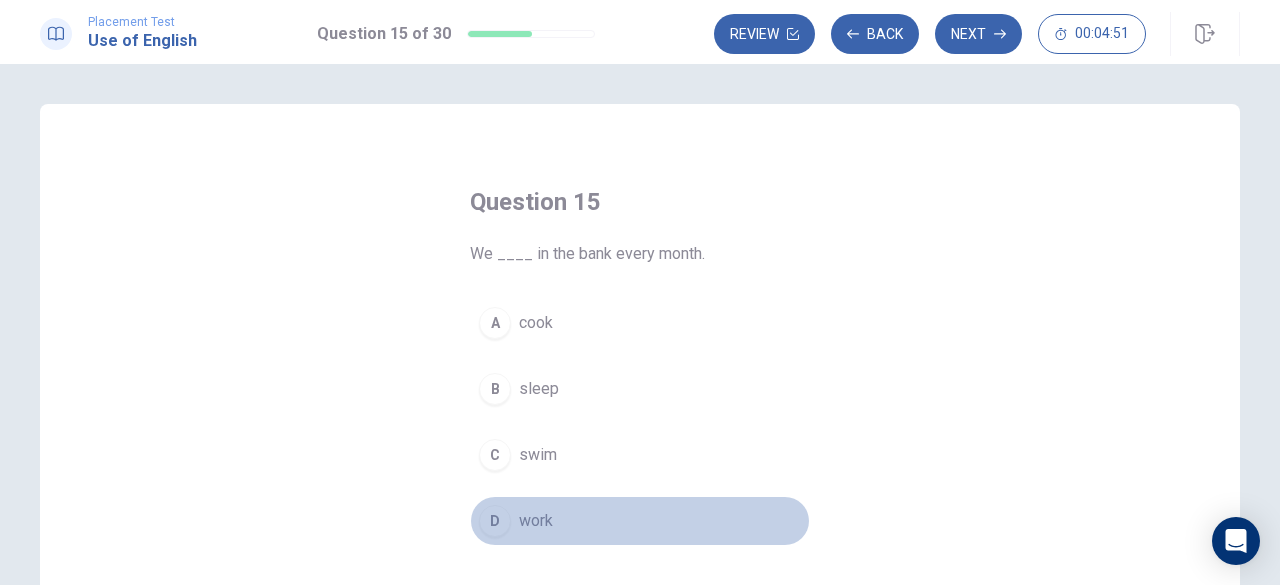 click on "work" at bounding box center [536, 521] 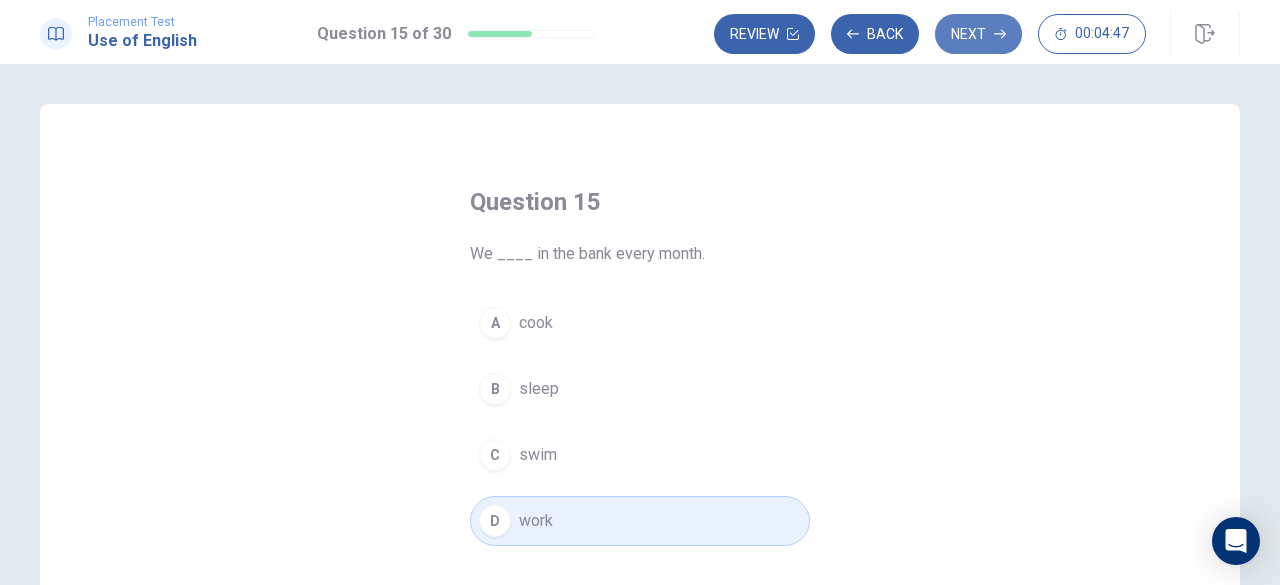 click on "Next" at bounding box center [978, 34] 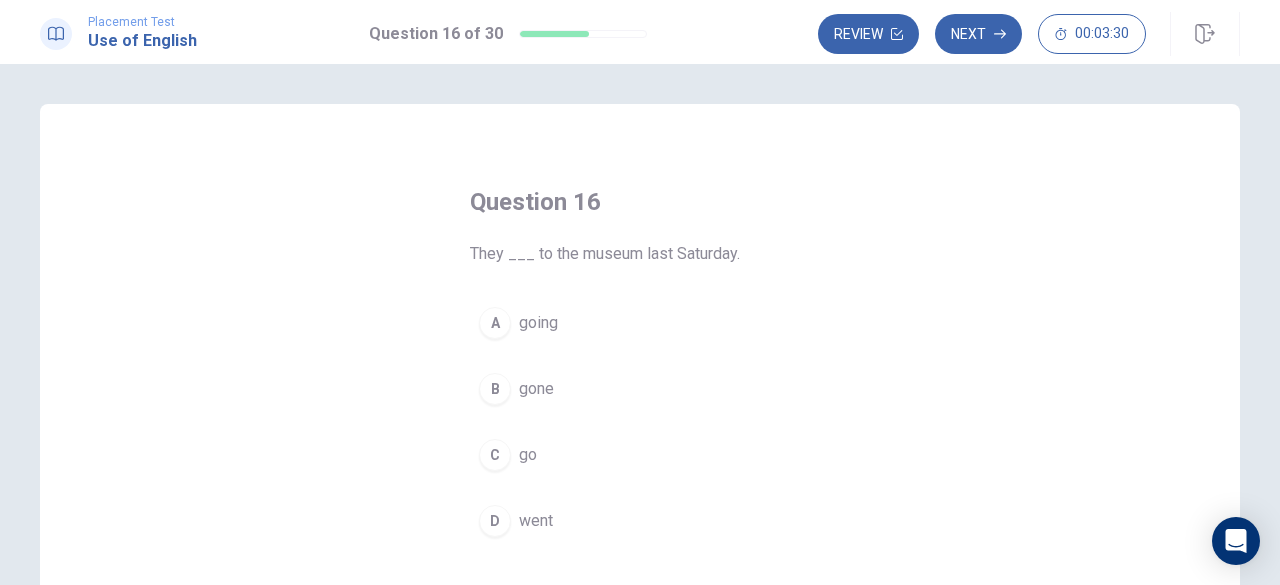 click on "went" at bounding box center [536, 521] 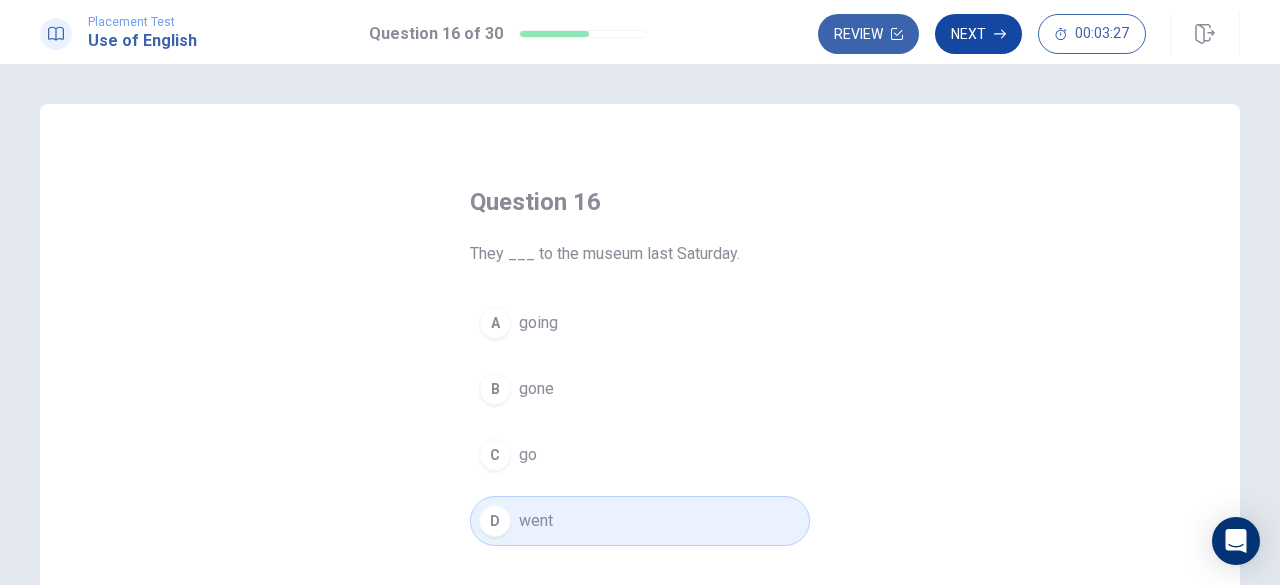 click on "Next" at bounding box center [978, 34] 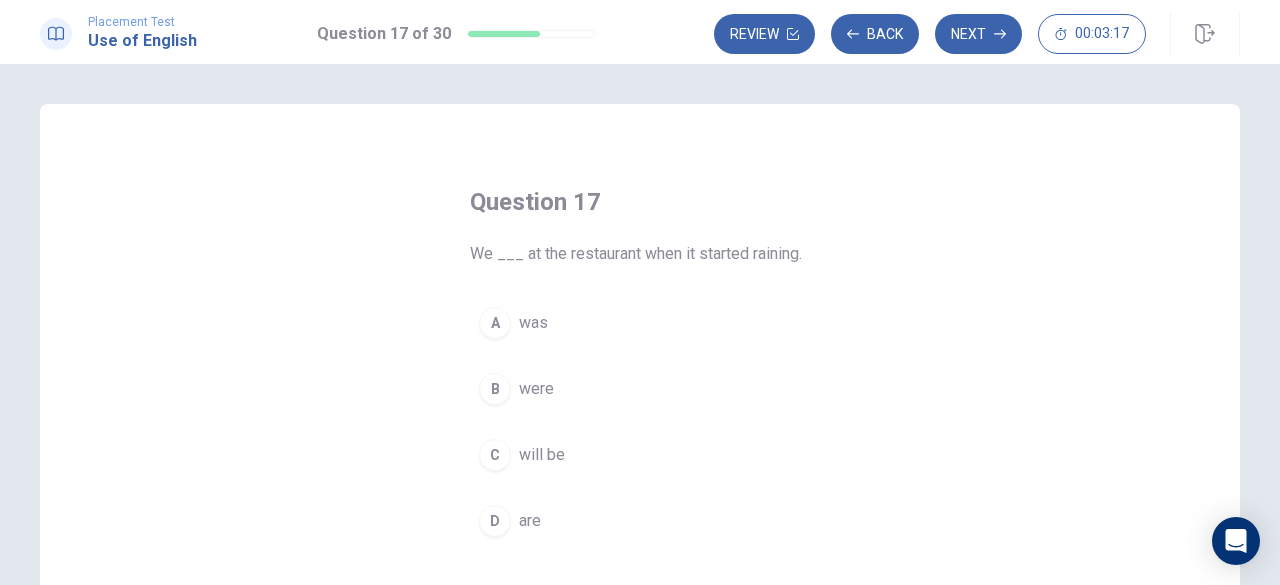 click on "are" at bounding box center [530, 521] 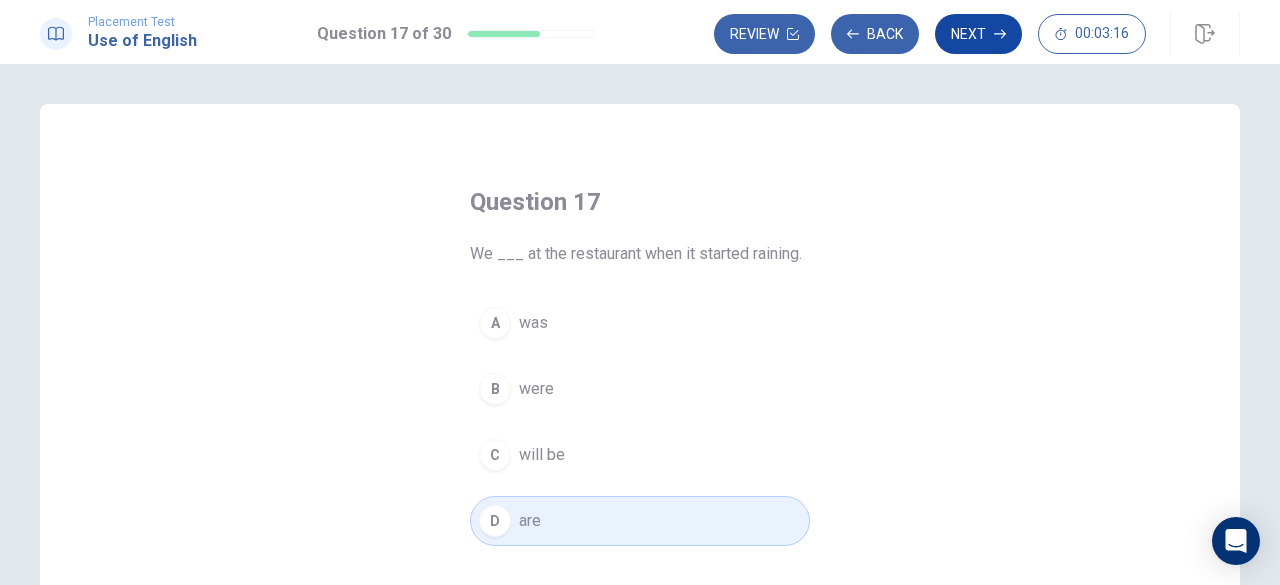 click on "Next" at bounding box center [978, 34] 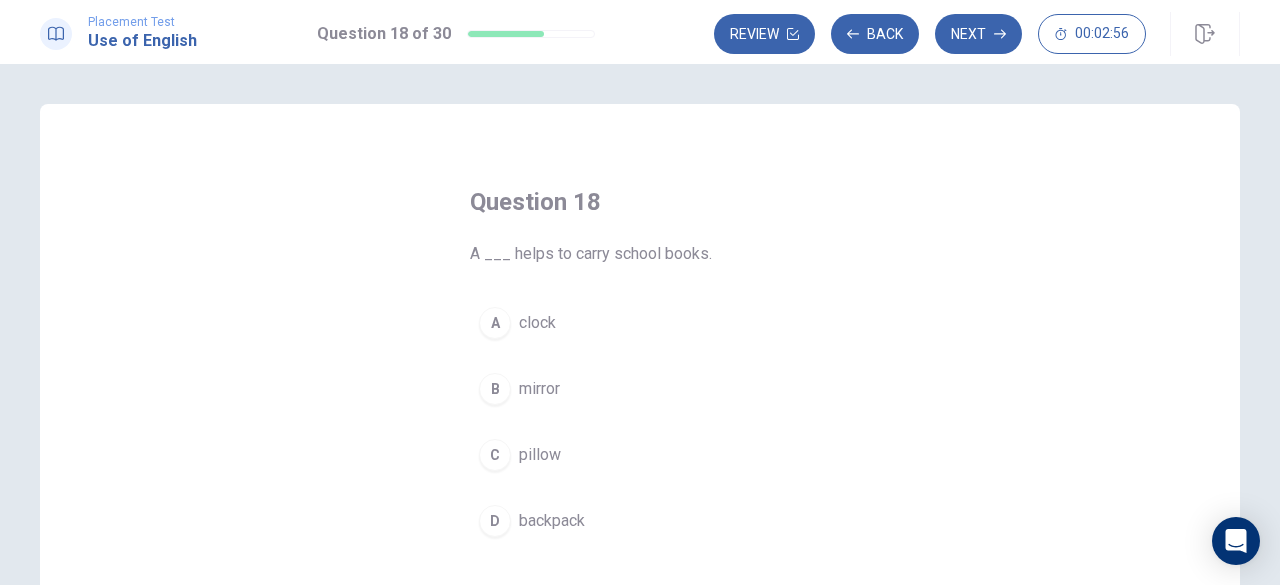 click on "backpack" at bounding box center [552, 521] 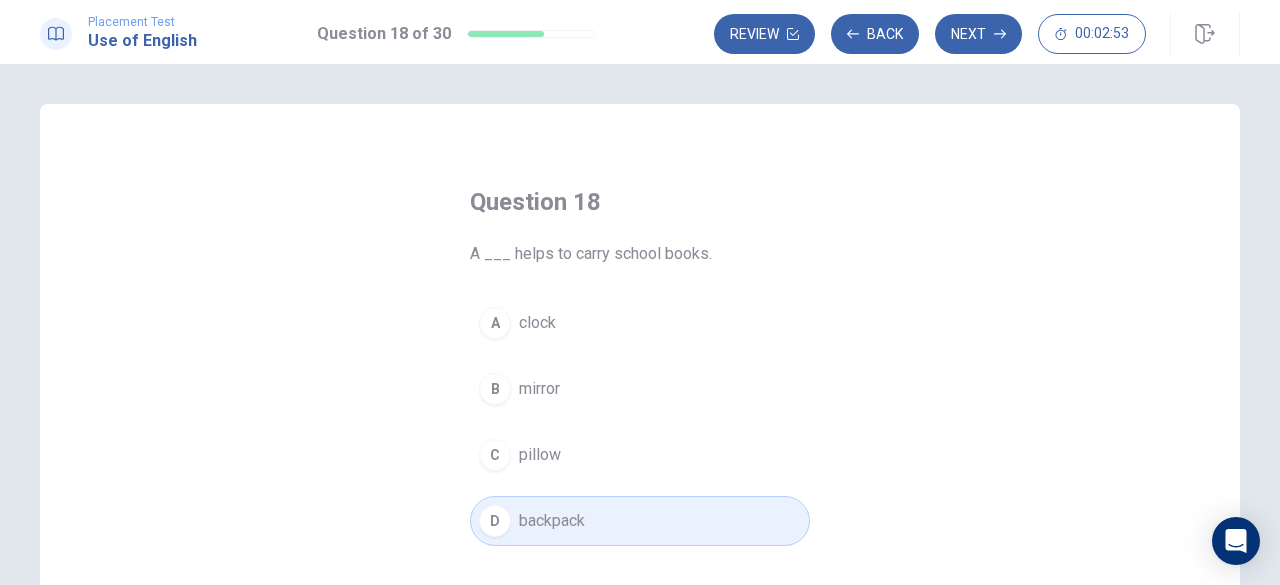 click on "pillow" at bounding box center (540, 455) 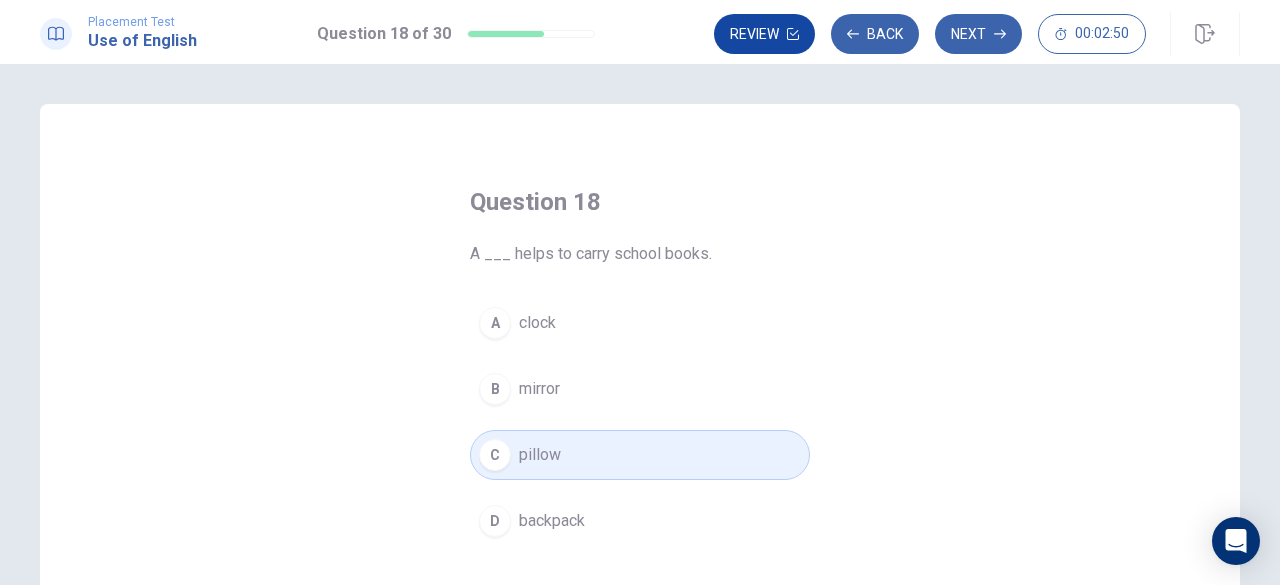 click on "Review" at bounding box center (764, 34) 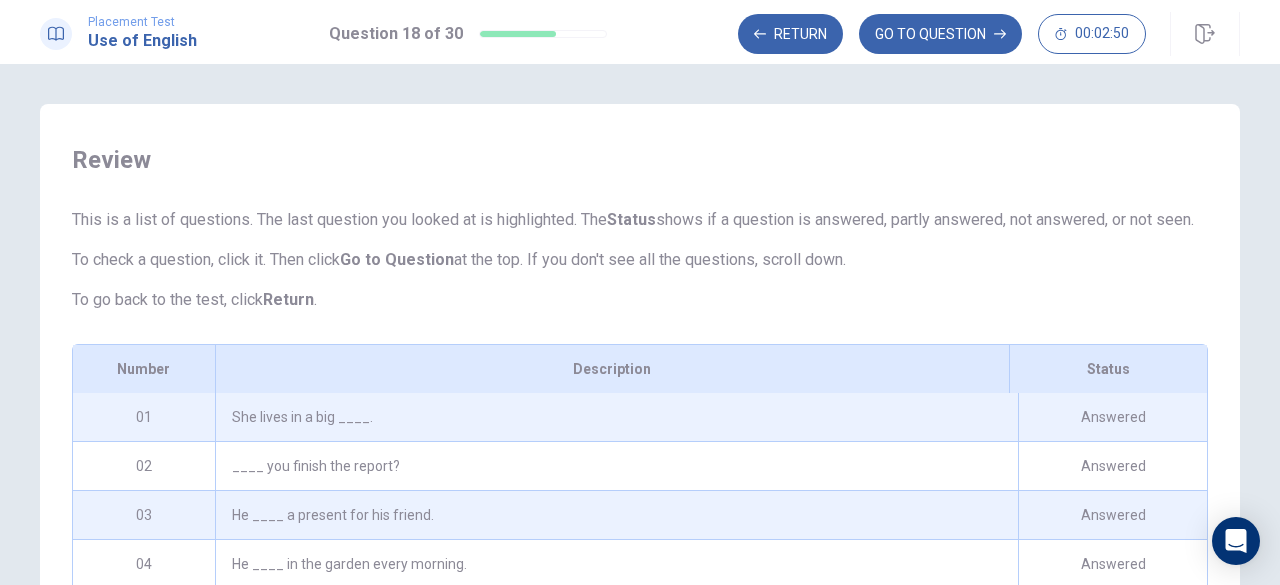 scroll, scrollTop: 295, scrollLeft: 0, axis: vertical 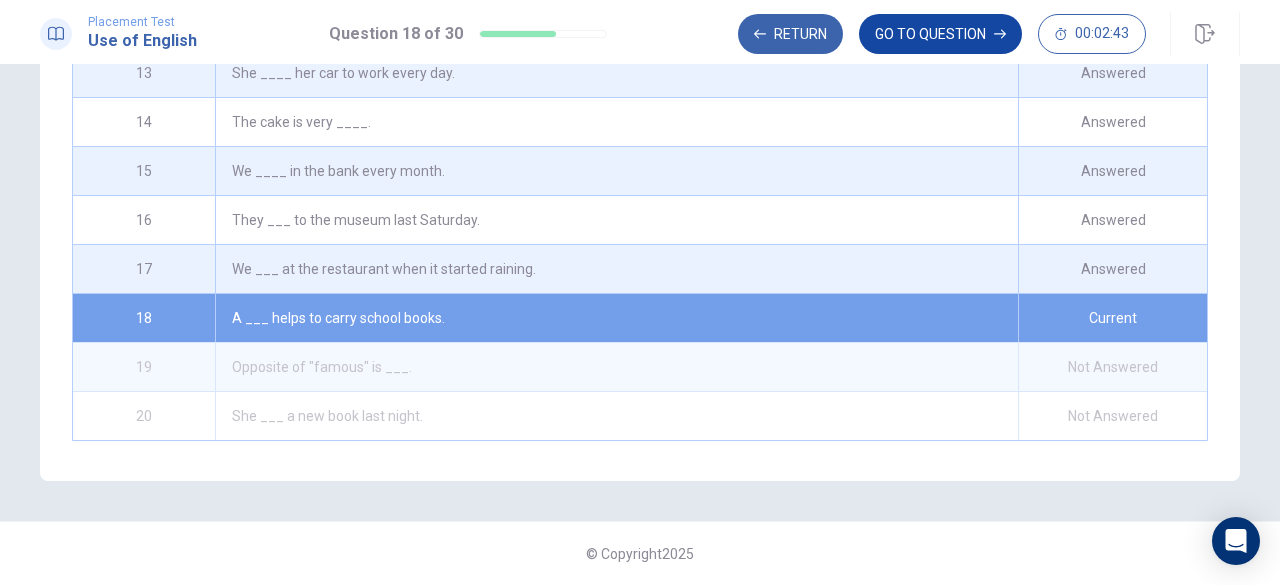 click on "GO TO QUESTION" at bounding box center (940, 34) 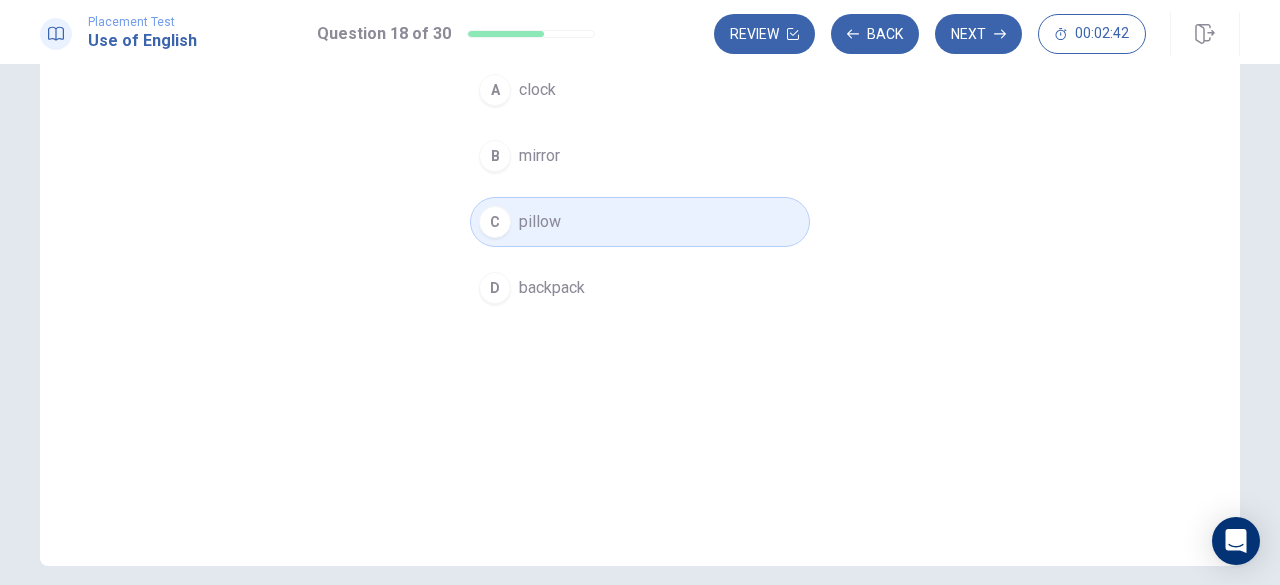 scroll, scrollTop: 118, scrollLeft: 0, axis: vertical 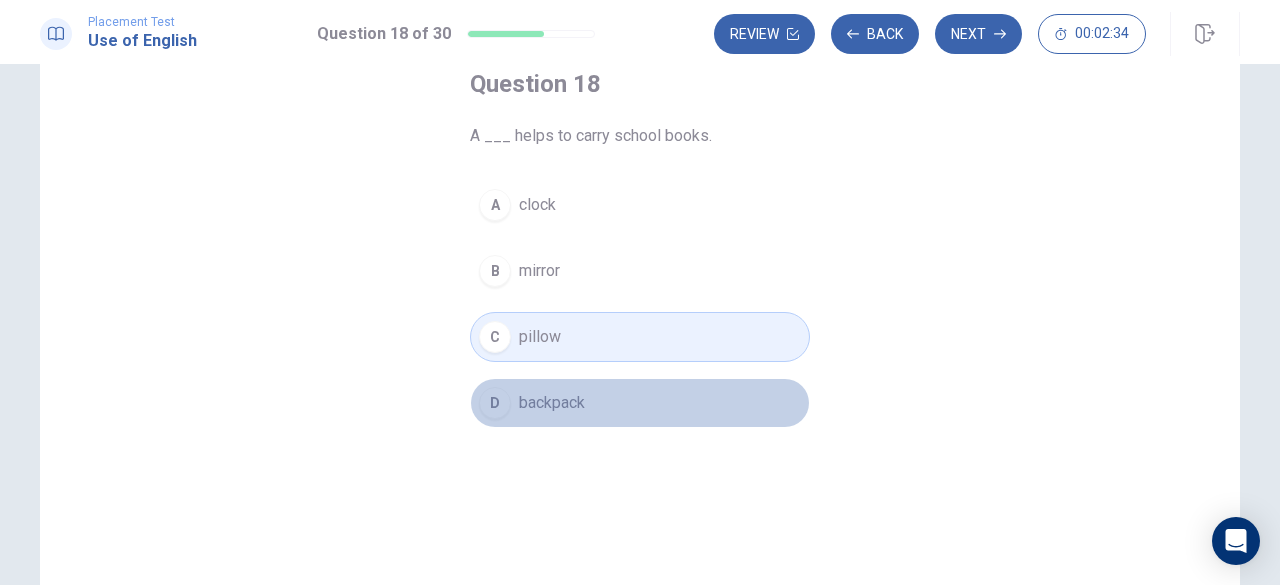 click on "backpack" at bounding box center (552, 403) 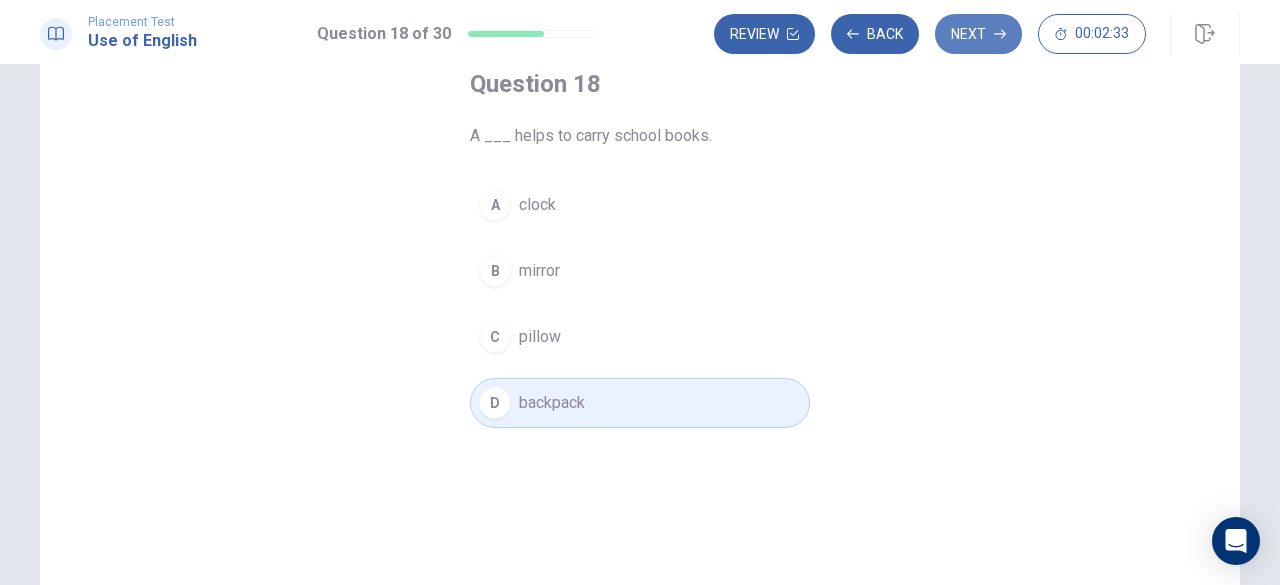 click on "Next" at bounding box center (978, 34) 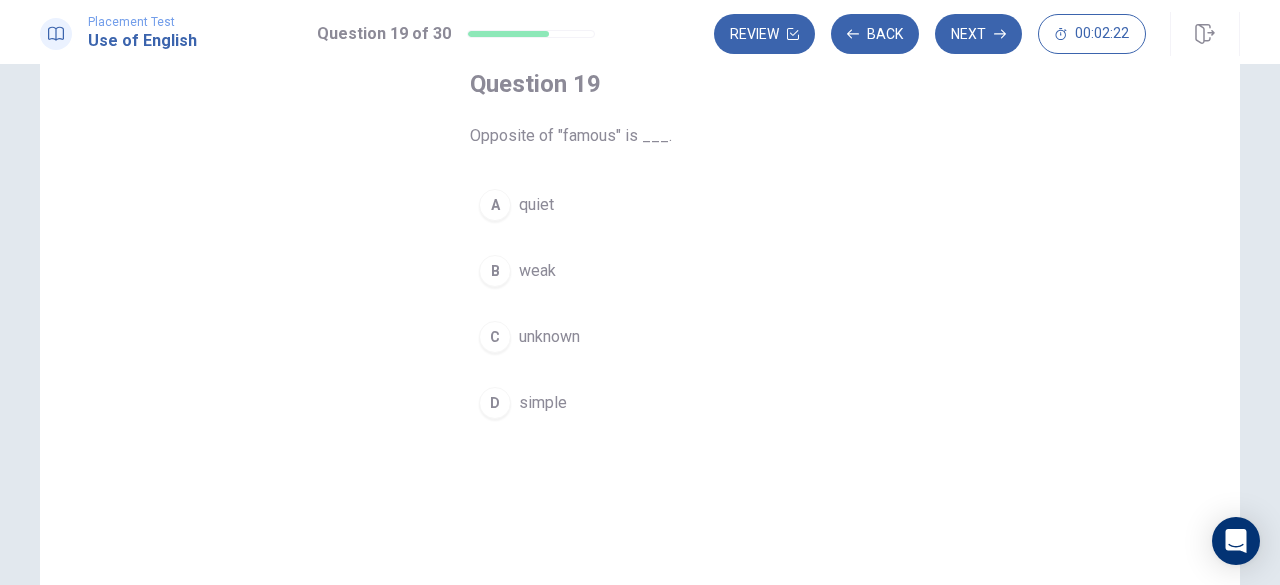 click on "simple" at bounding box center [543, 403] 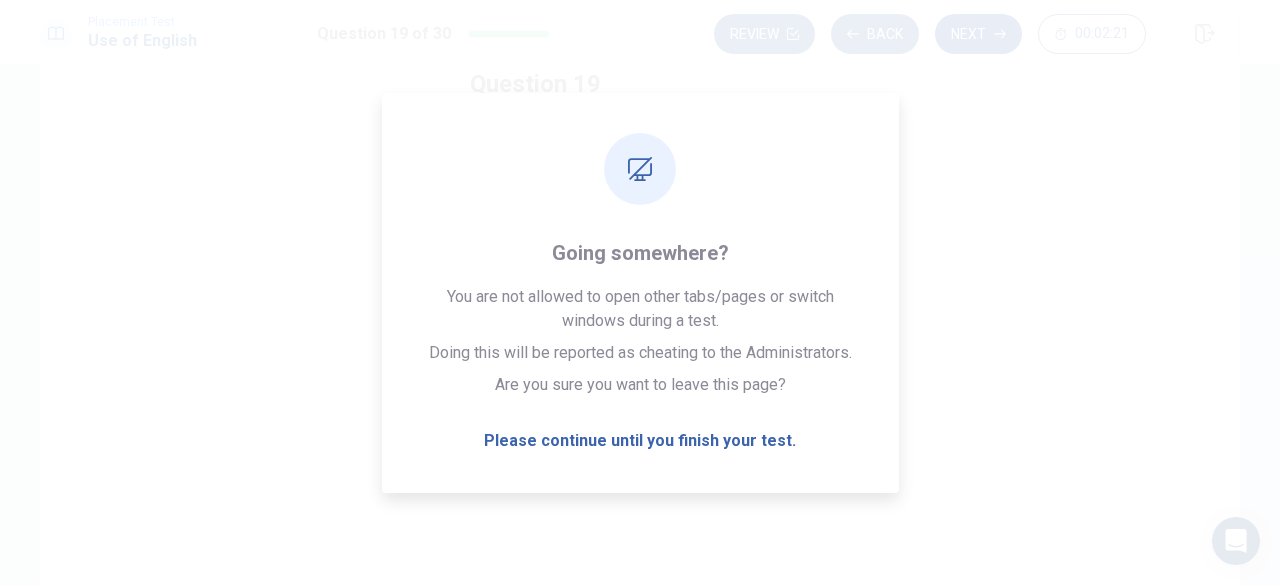 click on "Next" at bounding box center (978, 34) 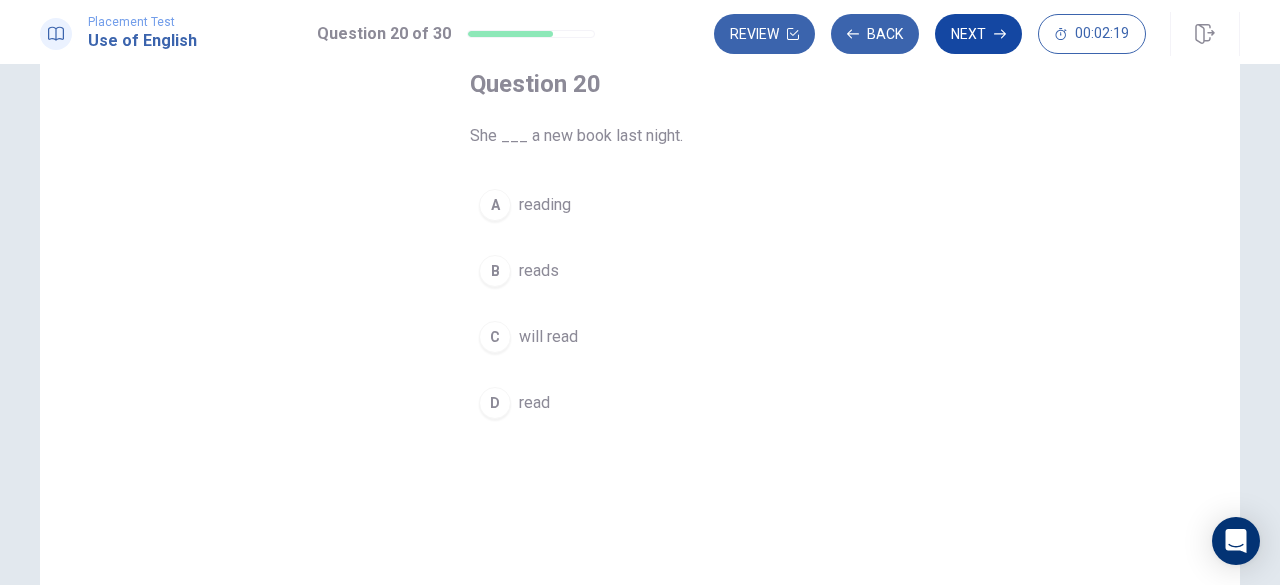 click on "Next" at bounding box center (978, 34) 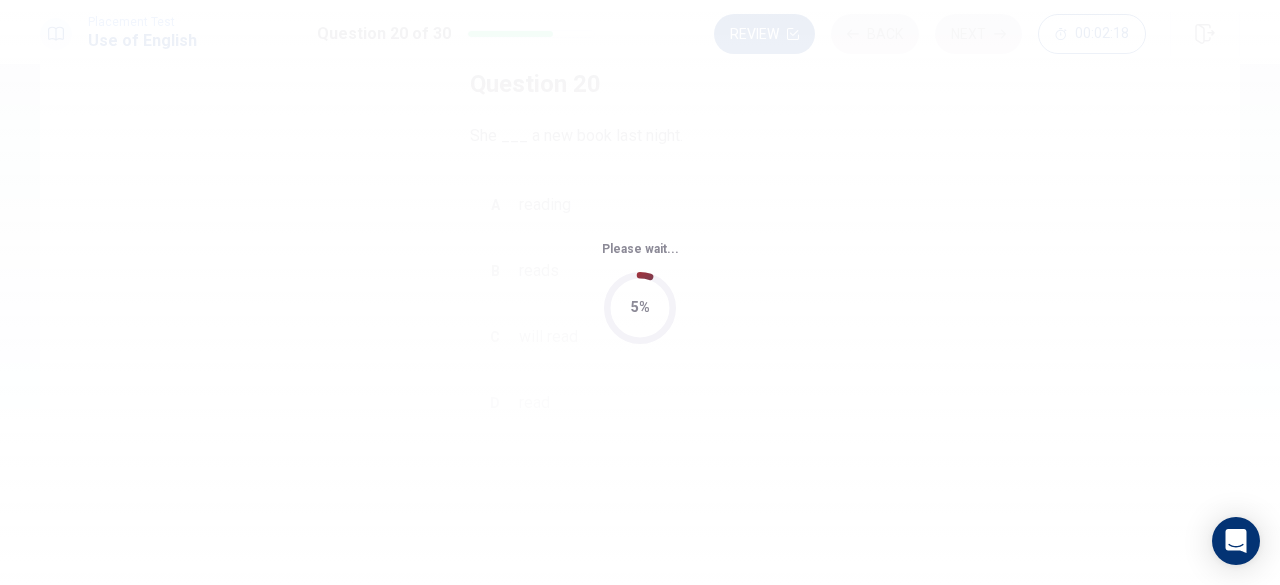 scroll, scrollTop: 0, scrollLeft: 0, axis: both 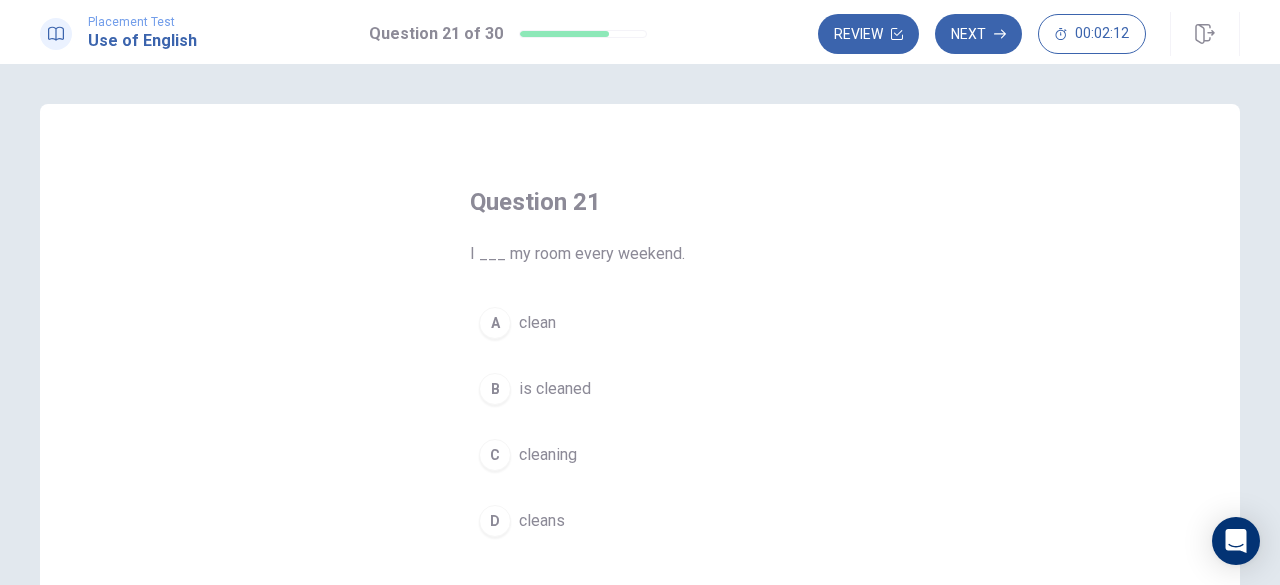 click on "clean" at bounding box center [537, 323] 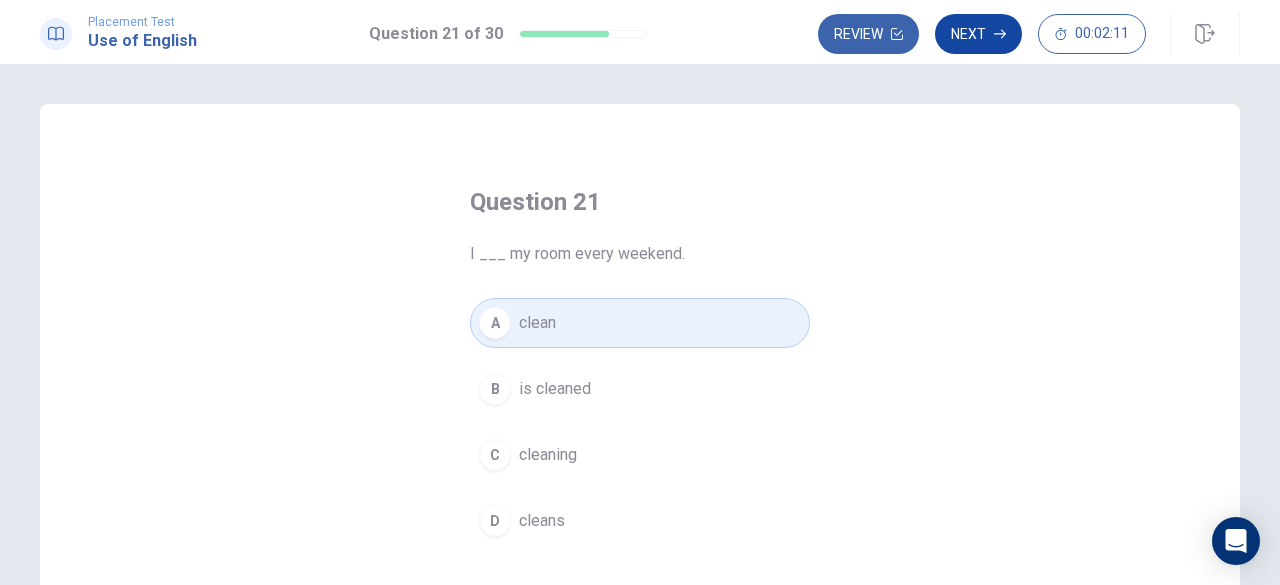 click on "Next" at bounding box center [978, 34] 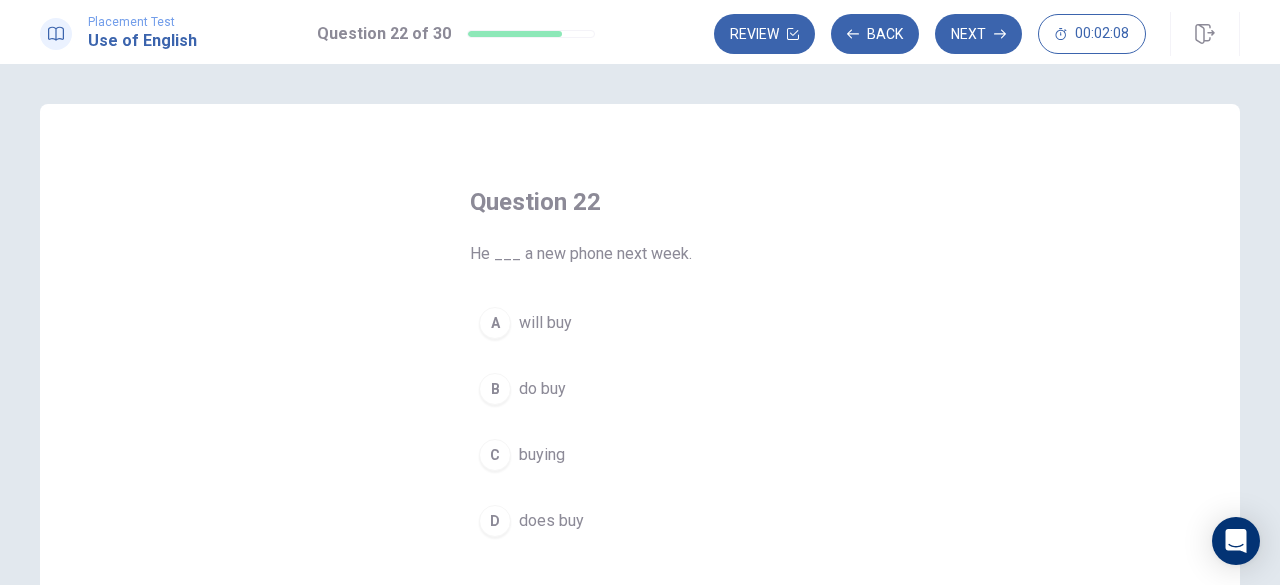 click on "does buy" at bounding box center [551, 521] 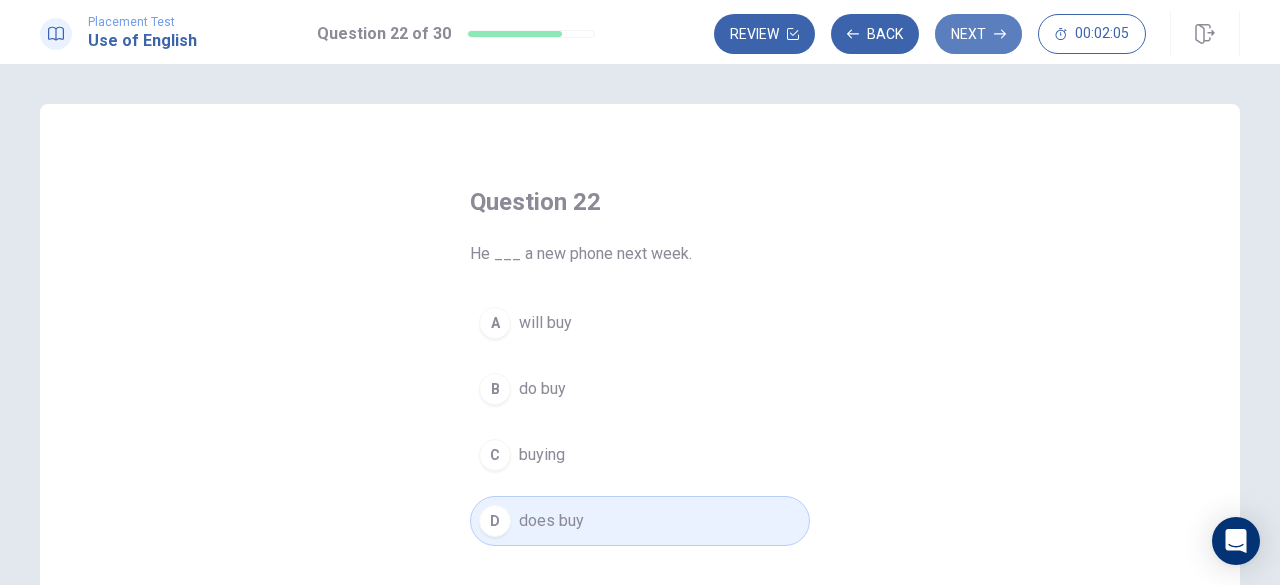 click on "Next" at bounding box center (978, 34) 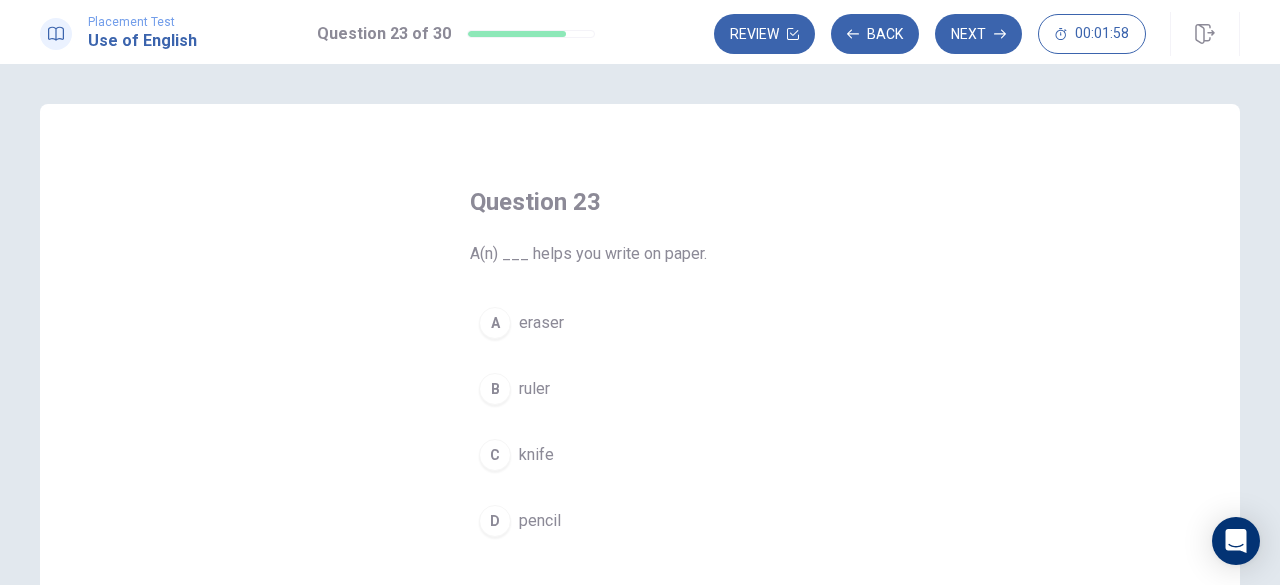 click on "pencil" at bounding box center [540, 521] 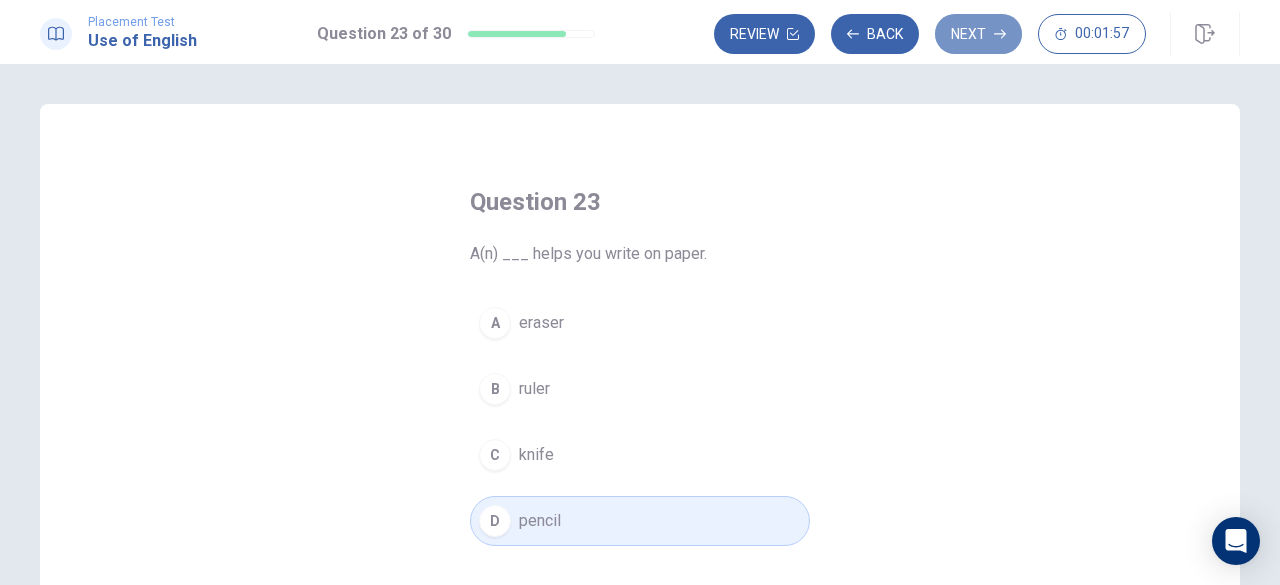 click on "Next" at bounding box center [978, 34] 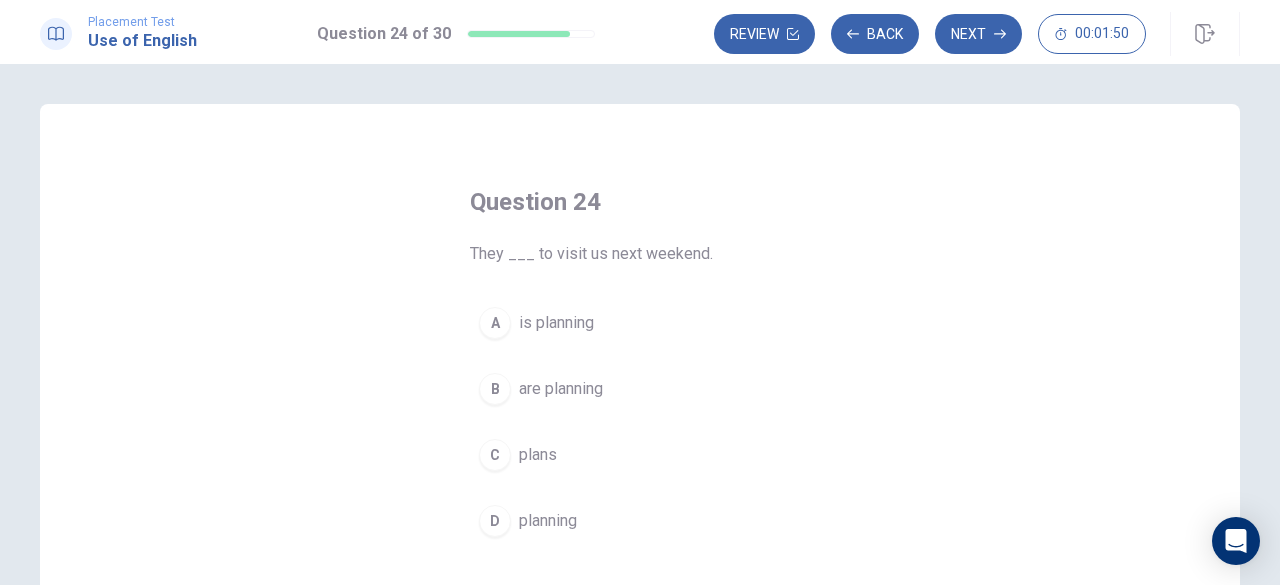 click on "are planning" at bounding box center (561, 389) 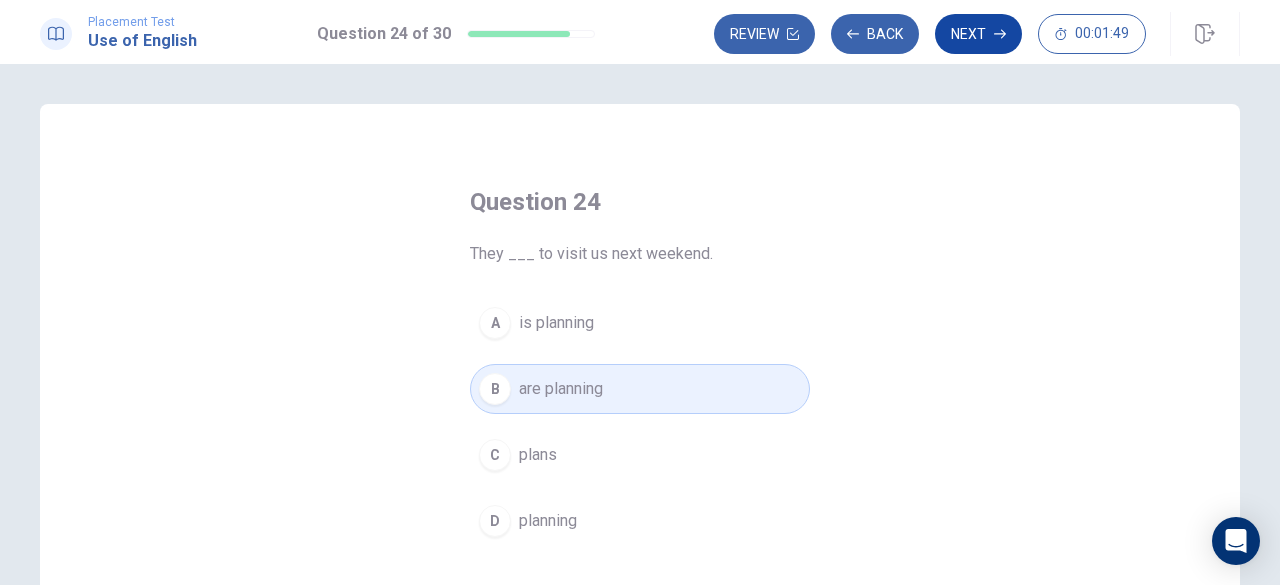 click on "Next" at bounding box center (978, 34) 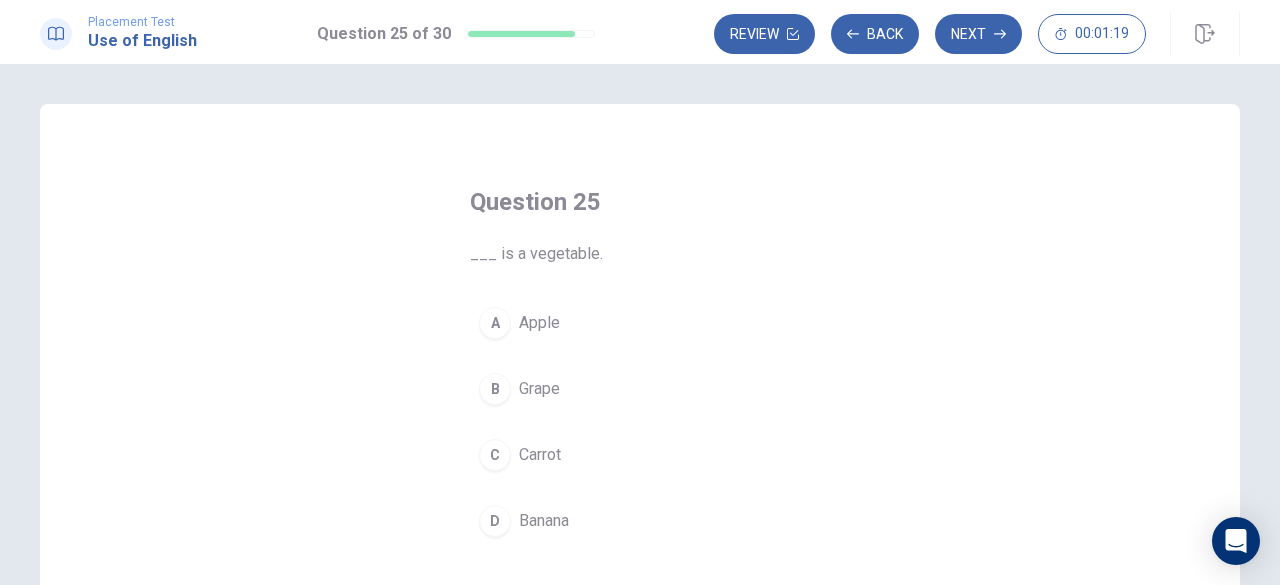 click on "Carrot" at bounding box center (540, 455) 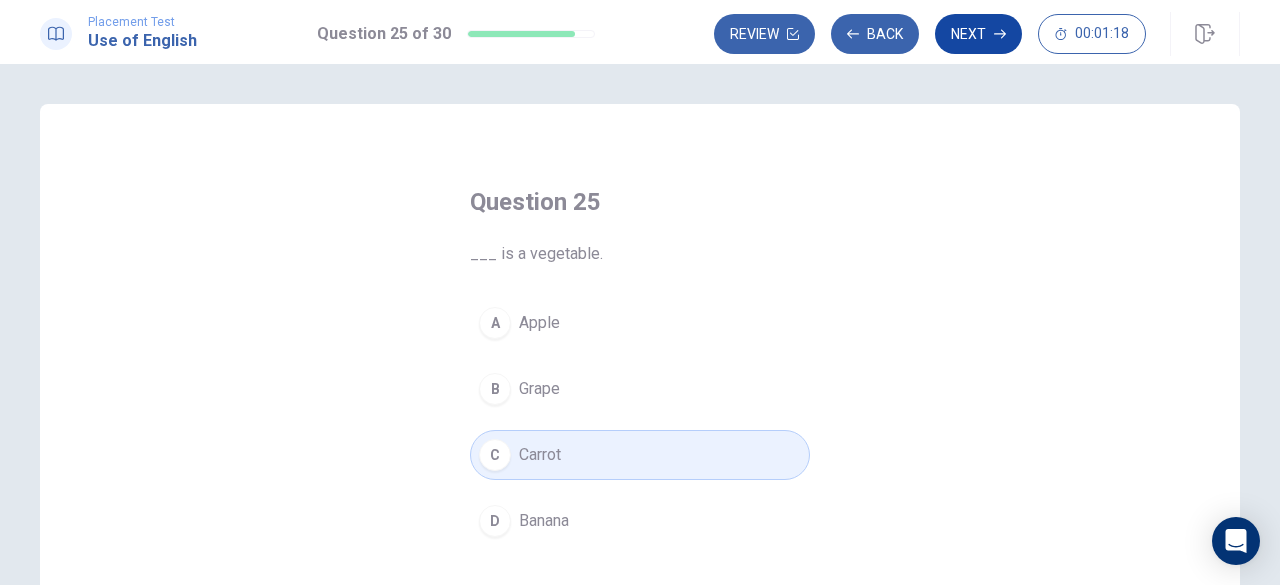 click on "Next" at bounding box center (978, 34) 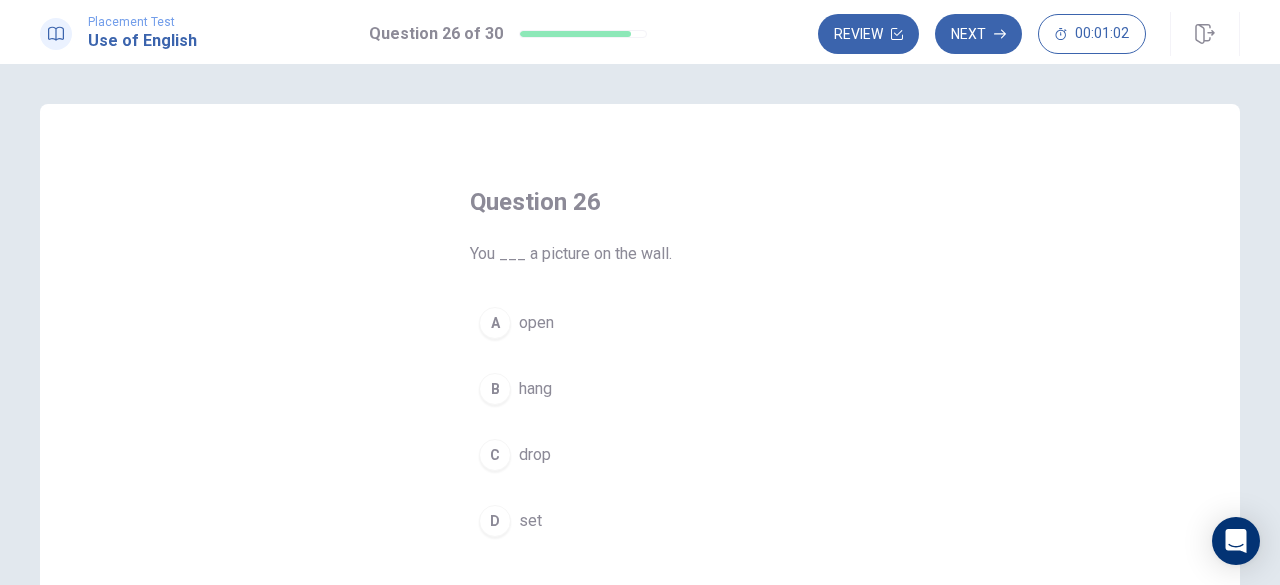 click on "B hang" at bounding box center [640, 389] 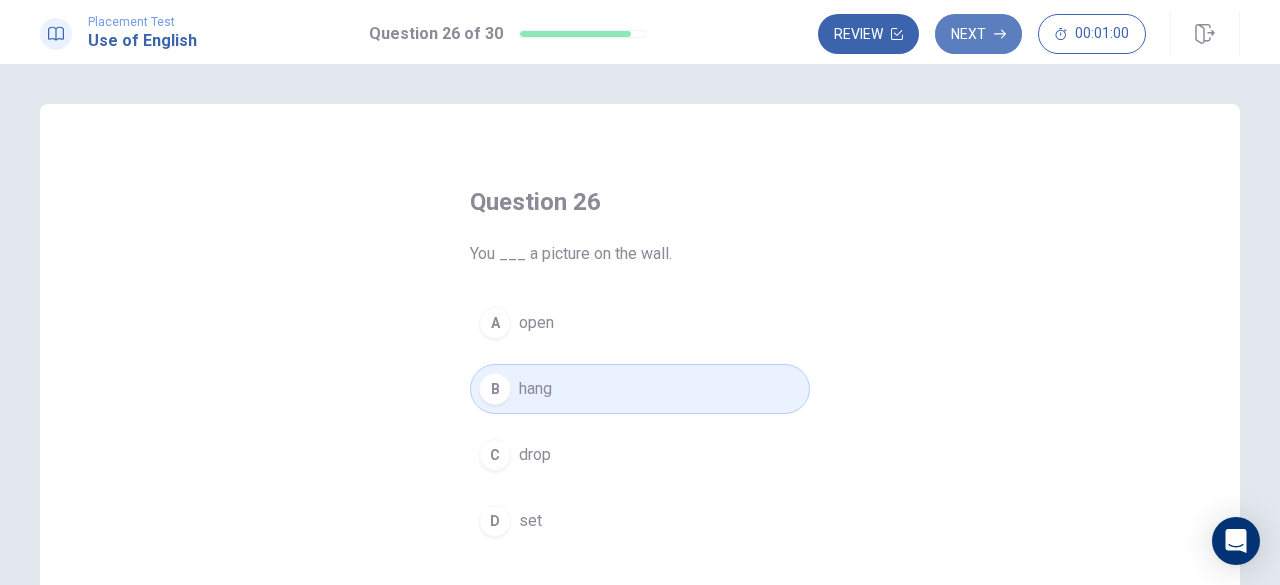 click on "Next" at bounding box center (978, 34) 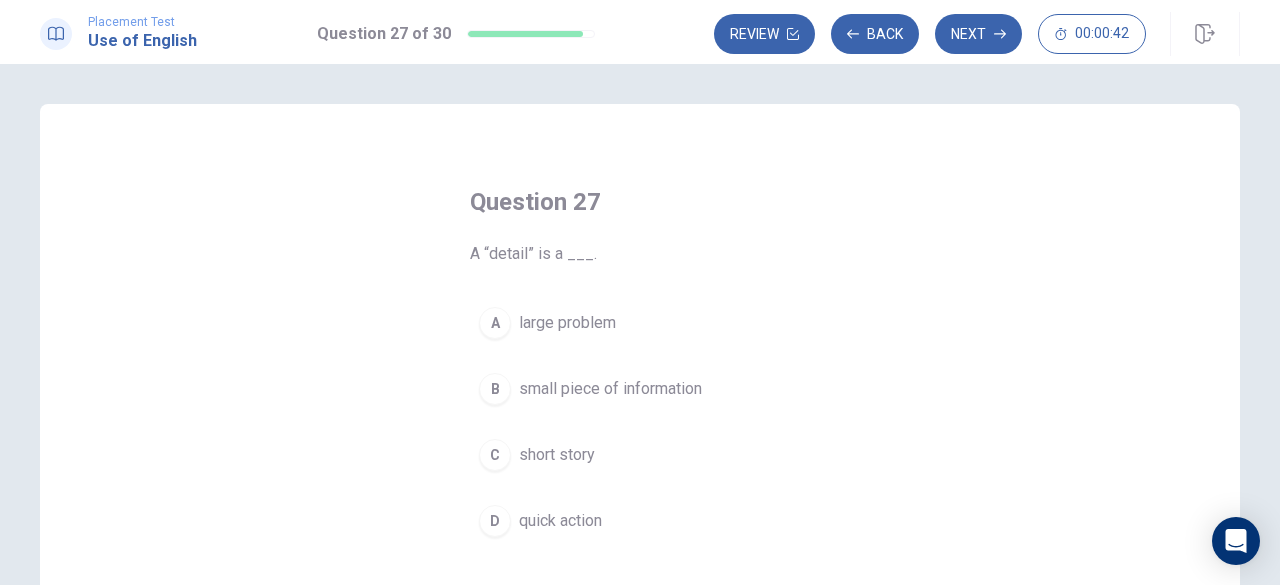 click on "large problem" at bounding box center [567, 323] 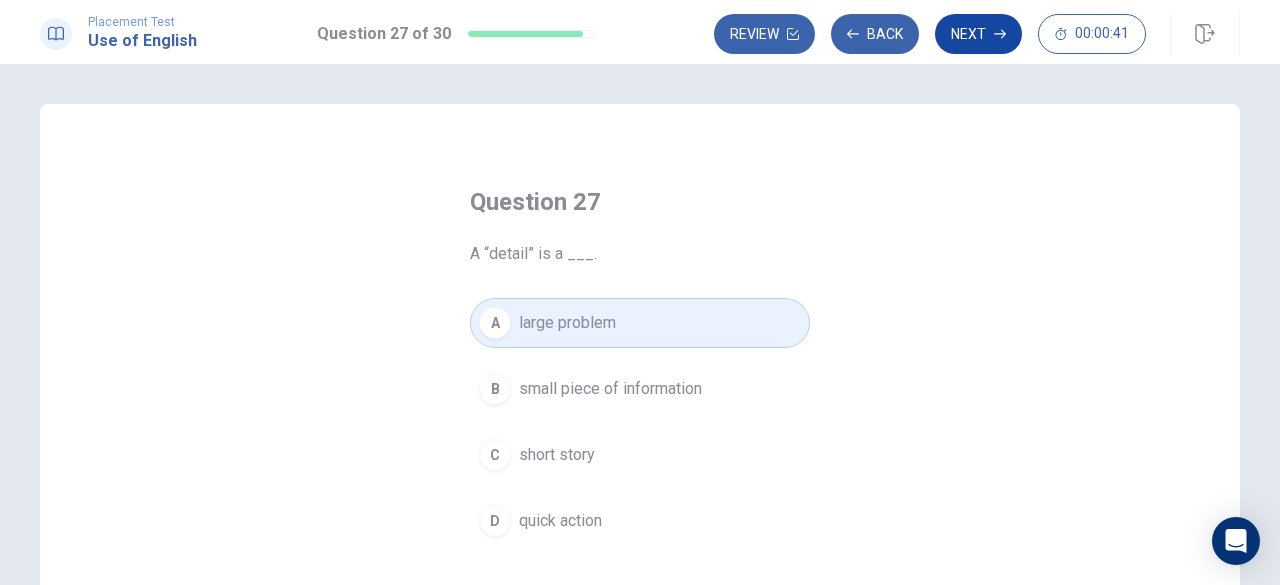 click on "Next" at bounding box center (978, 34) 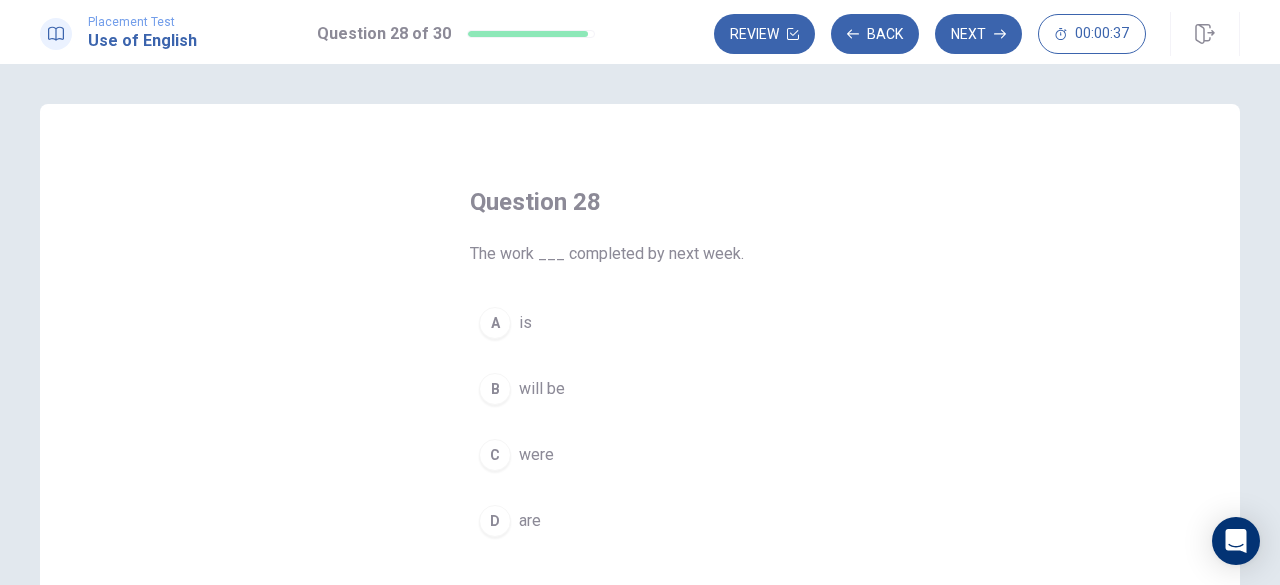 click on "is" at bounding box center [525, 323] 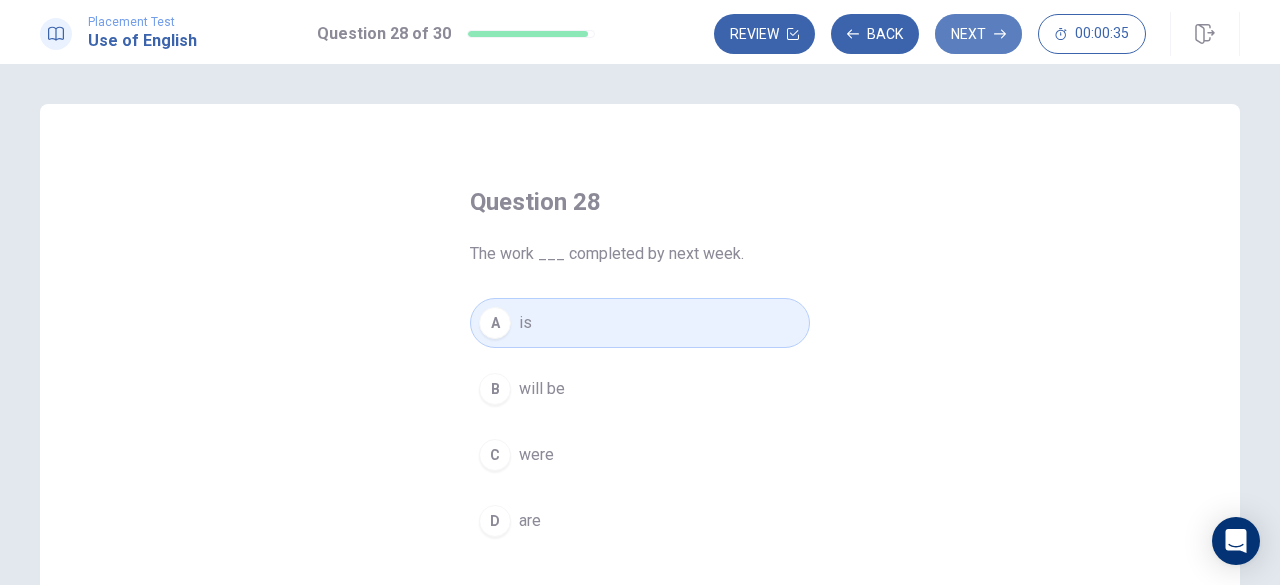 click on "Next" at bounding box center (978, 34) 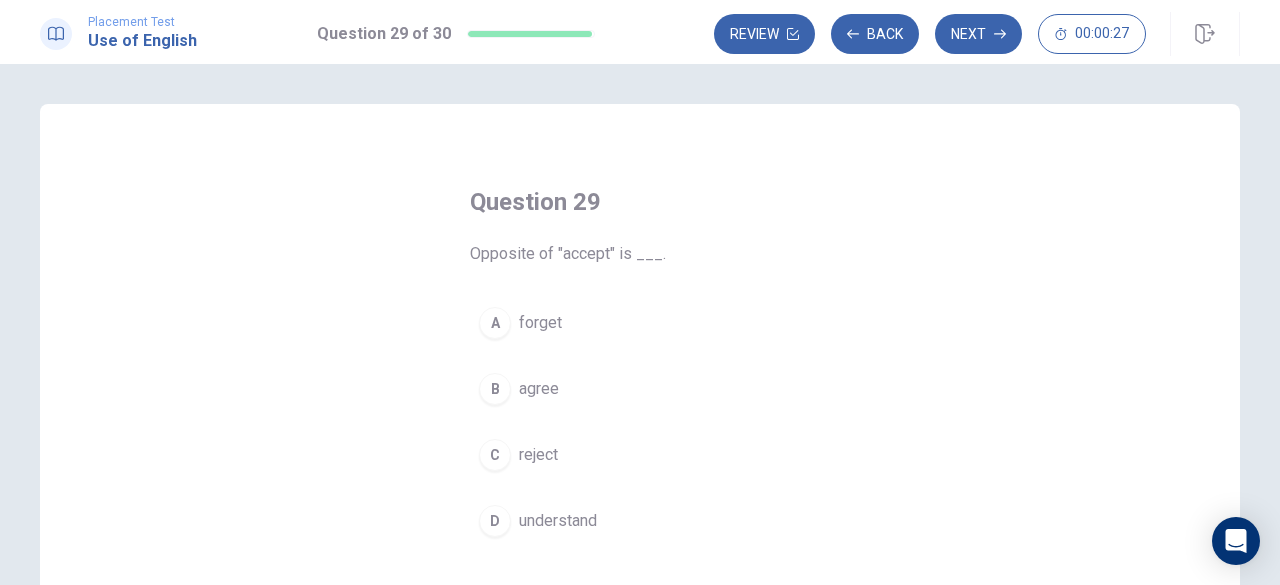 click on "agree" at bounding box center [539, 389] 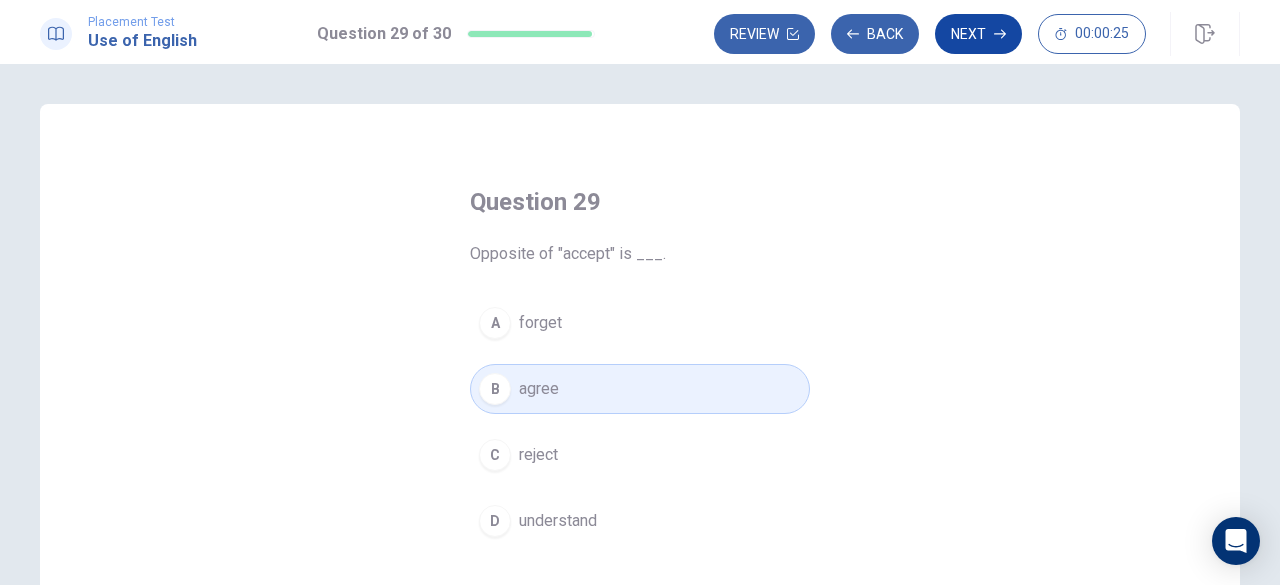 click on "Next" at bounding box center [978, 34] 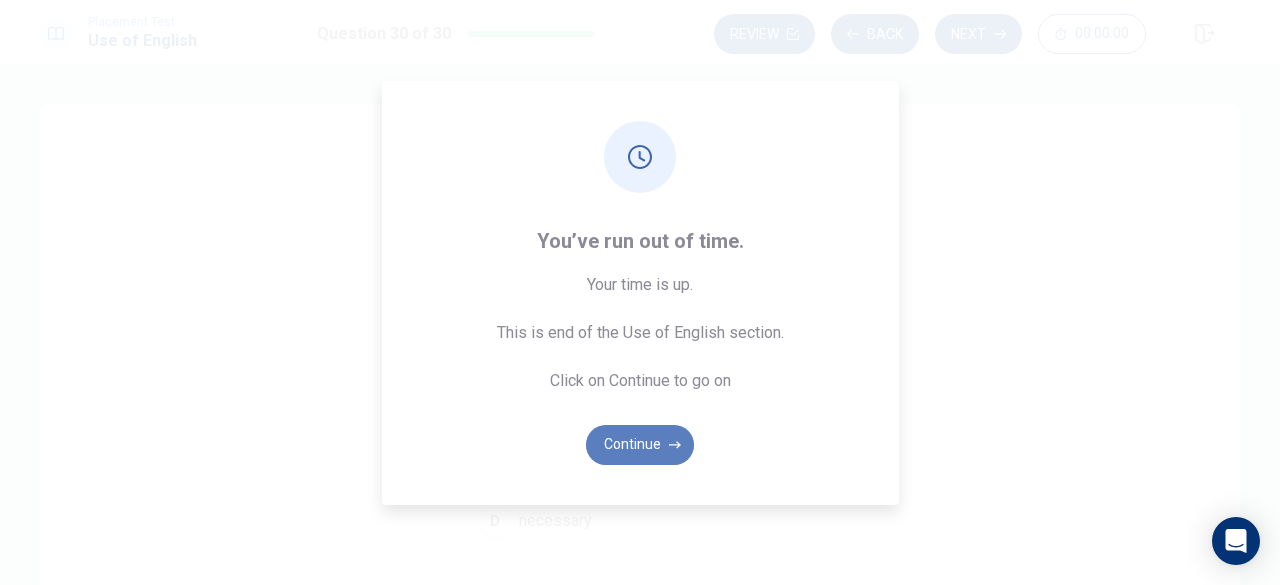 click on "Continue" at bounding box center [640, 445] 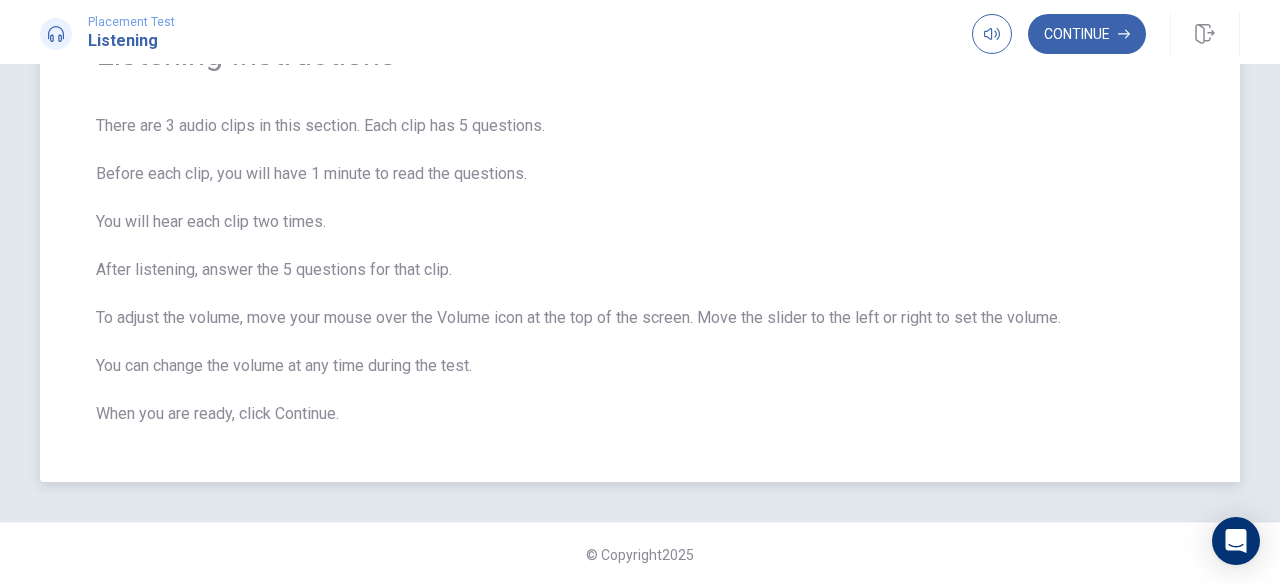 scroll, scrollTop: 0, scrollLeft: 0, axis: both 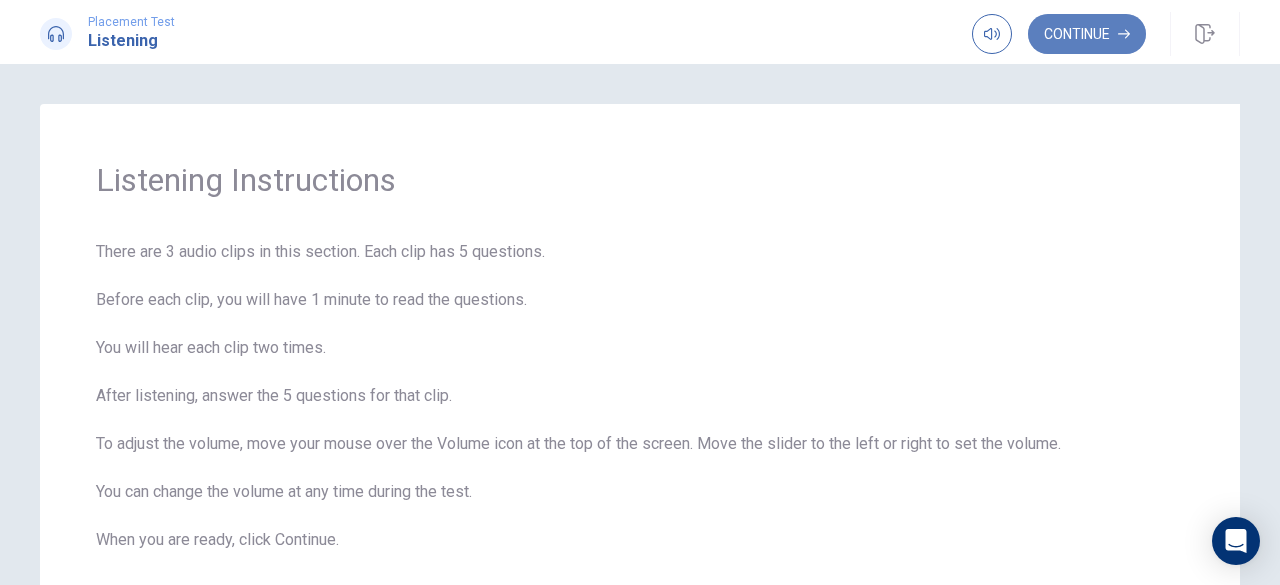 click on "Continue" at bounding box center (1087, 34) 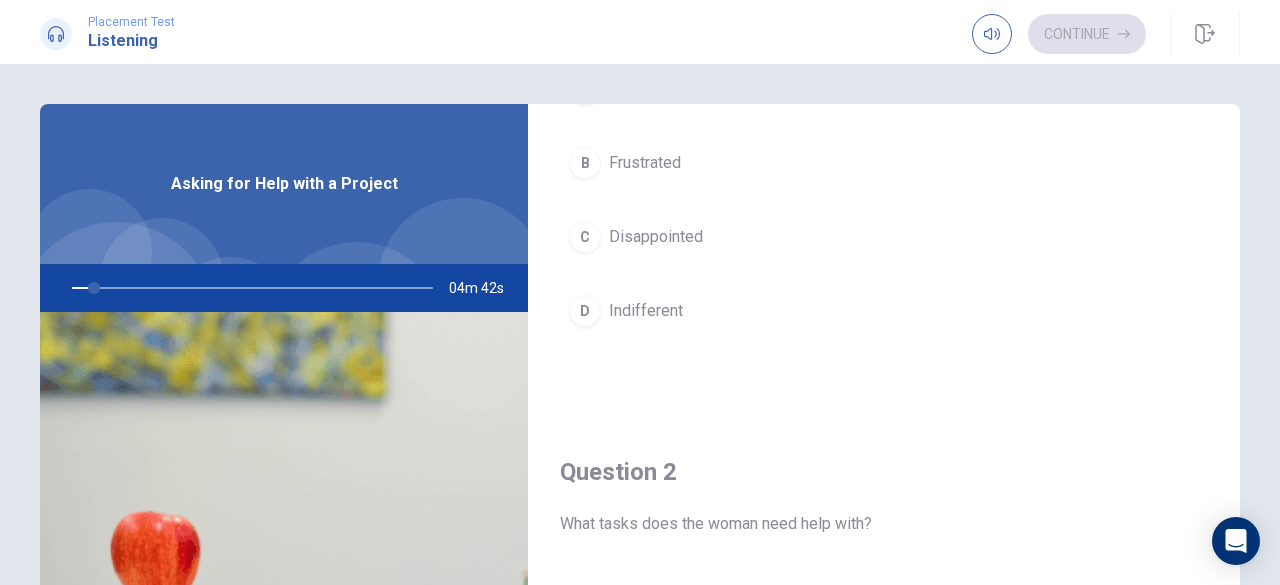 scroll, scrollTop: 100, scrollLeft: 0, axis: vertical 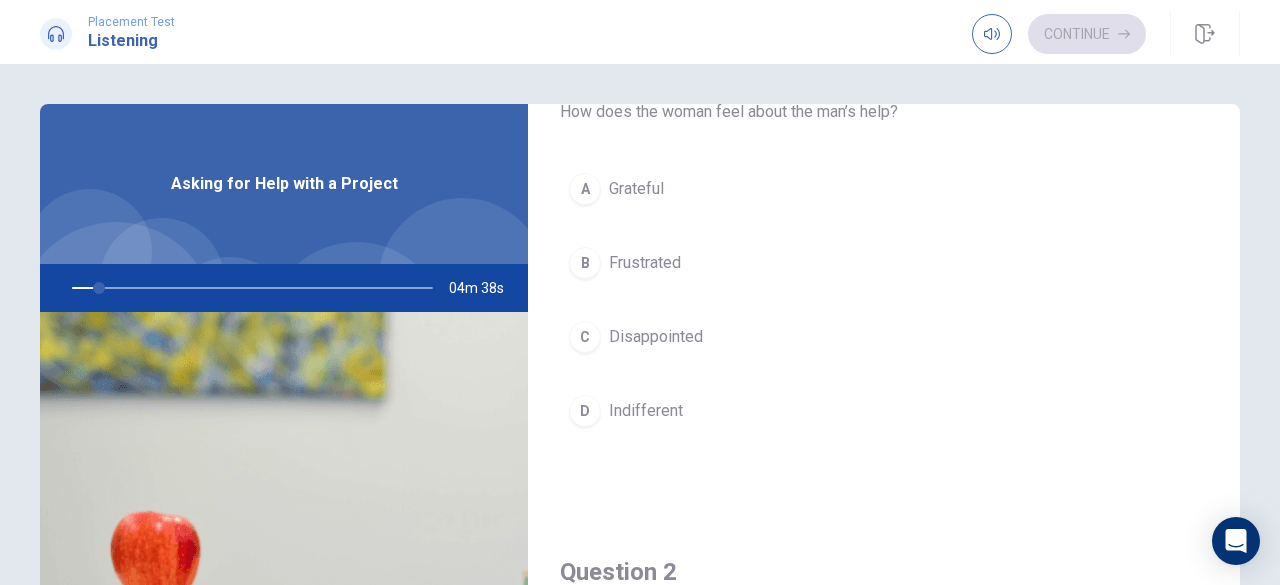 drag, startPoint x: 91, startPoint y: 285, endPoint x: 76, endPoint y: 288, distance: 15.297058 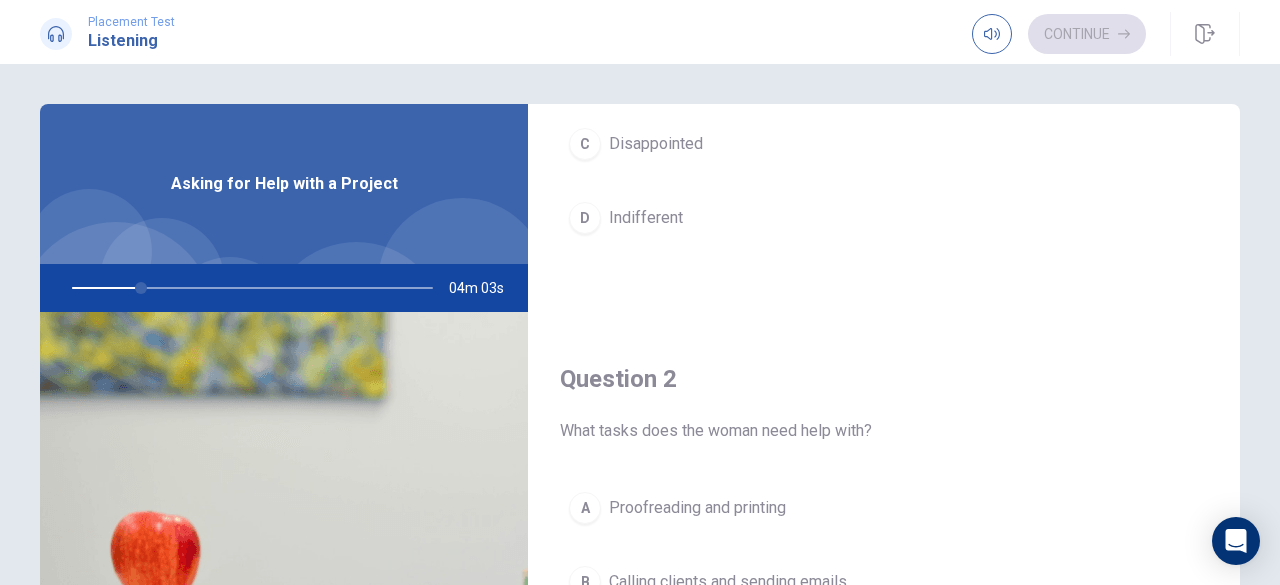 scroll, scrollTop: 300, scrollLeft: 0, axis: vertical 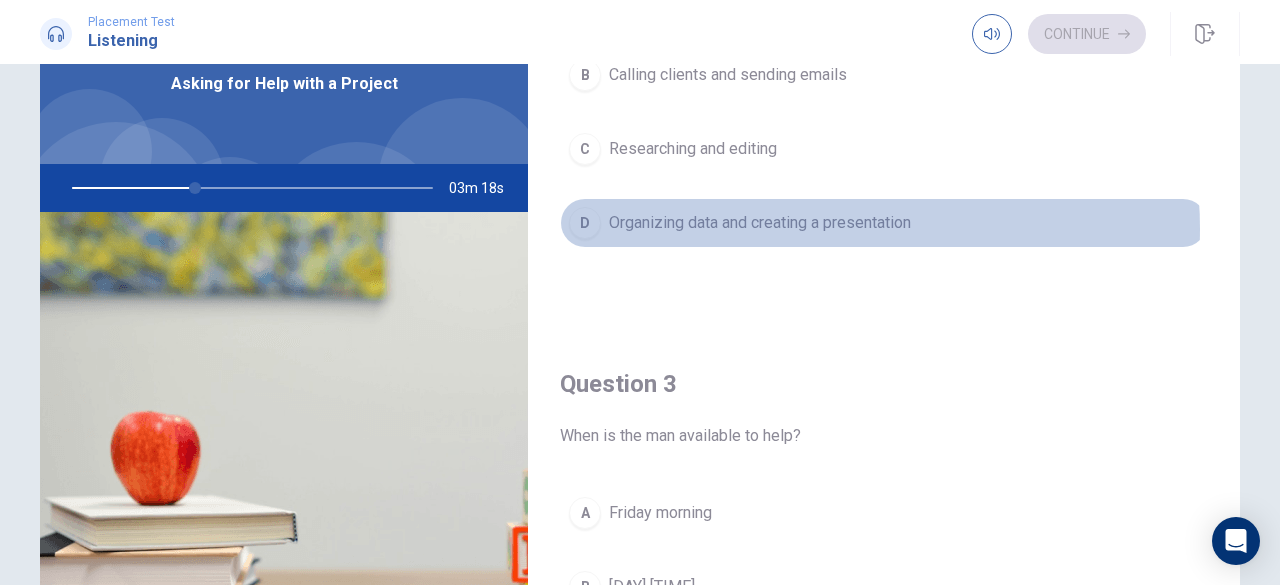 click on "Organizing data and creating a presentation" at bounding box center [760, 223] 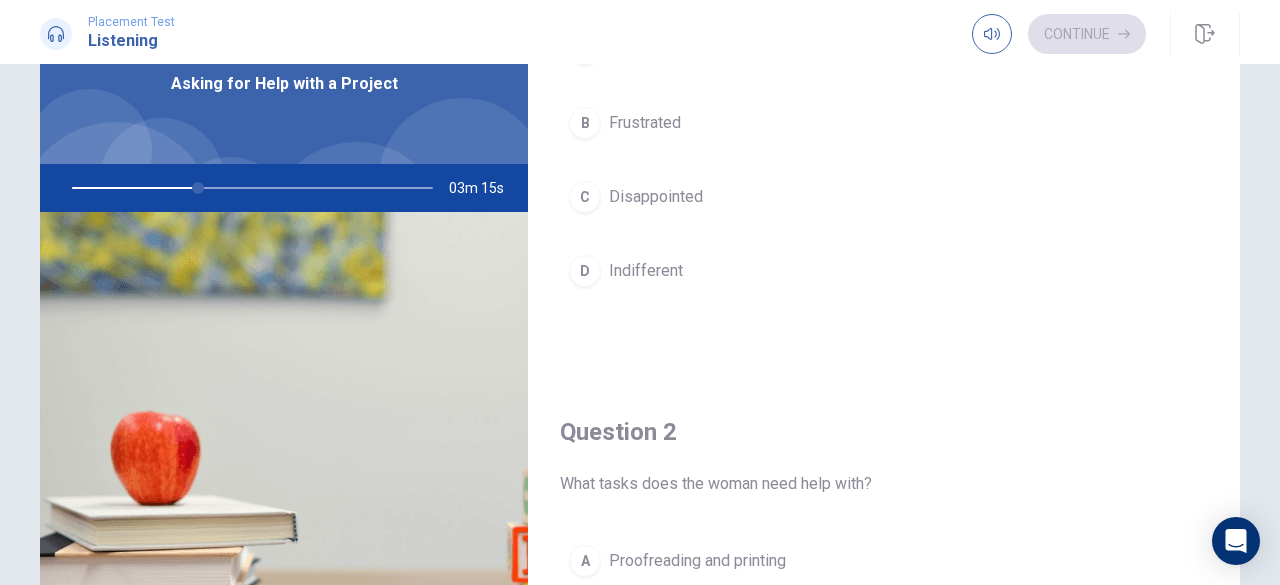 scroll, scrollTop: 0, scrollLeft: 0, axis: both 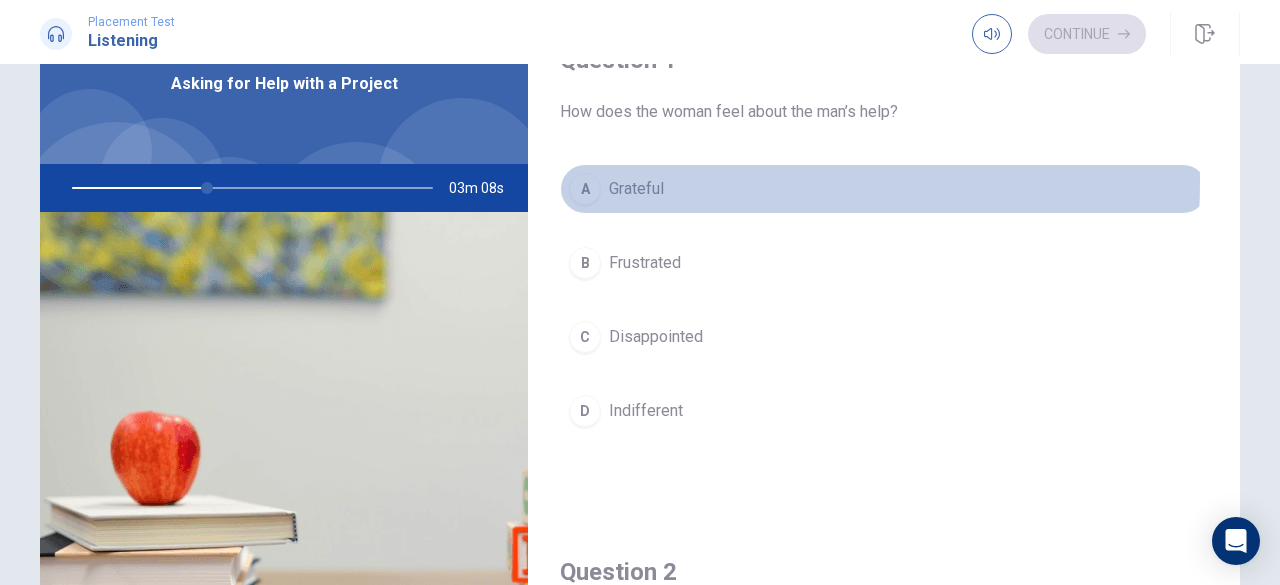 click on "Grateful" at bounding box center (636, 189) 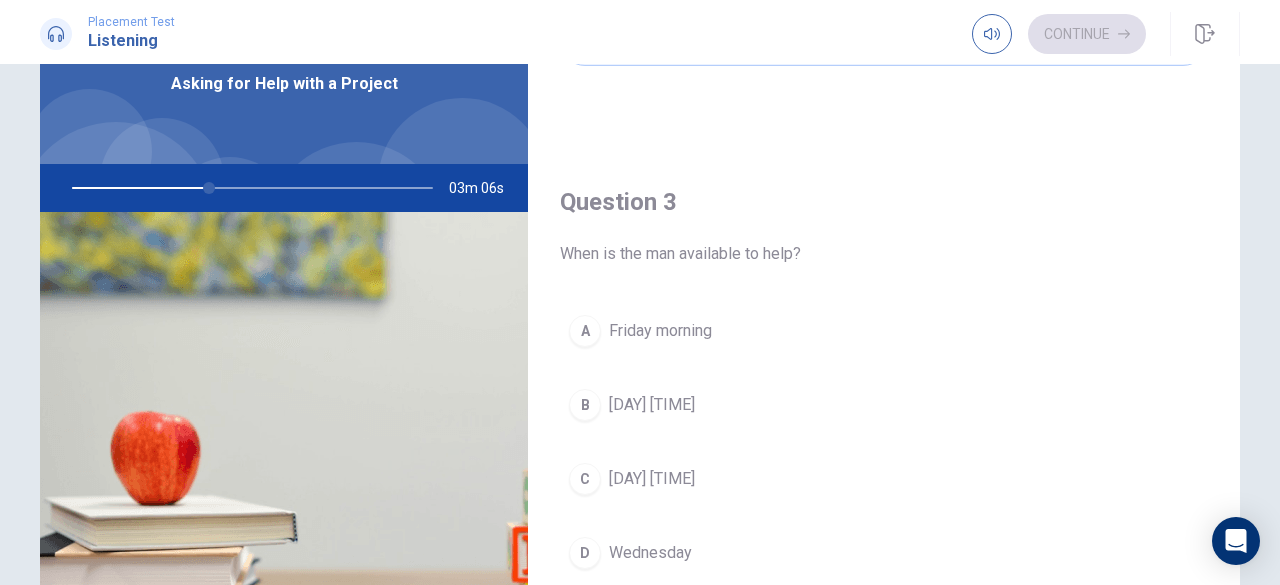 scroll, scrollTop: 1000, scrollLeft: 0, axis: vertical 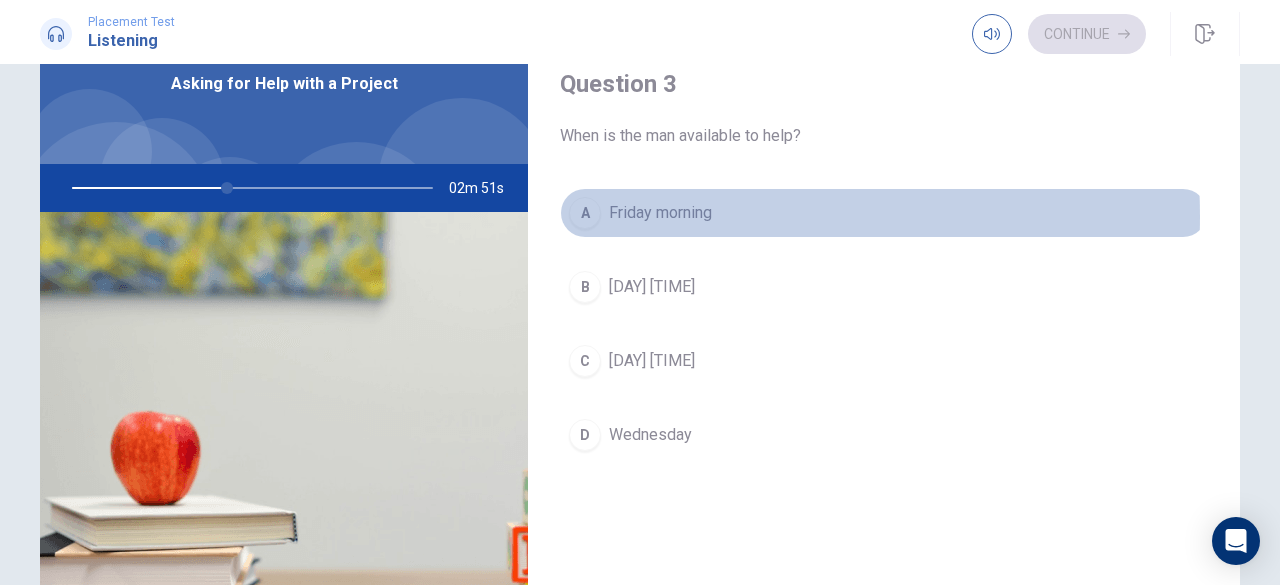 click on "Friday morning" at bounding box center (660, 213) 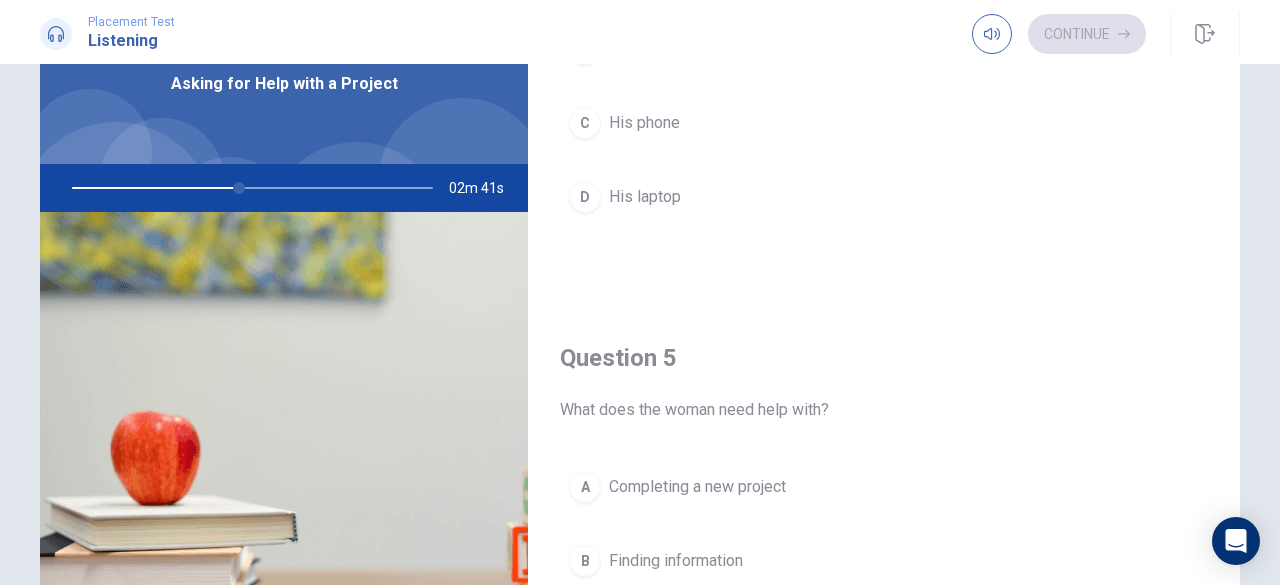 scroll, scrollTop: 1551, scrollLeft: 0, axis: vertical 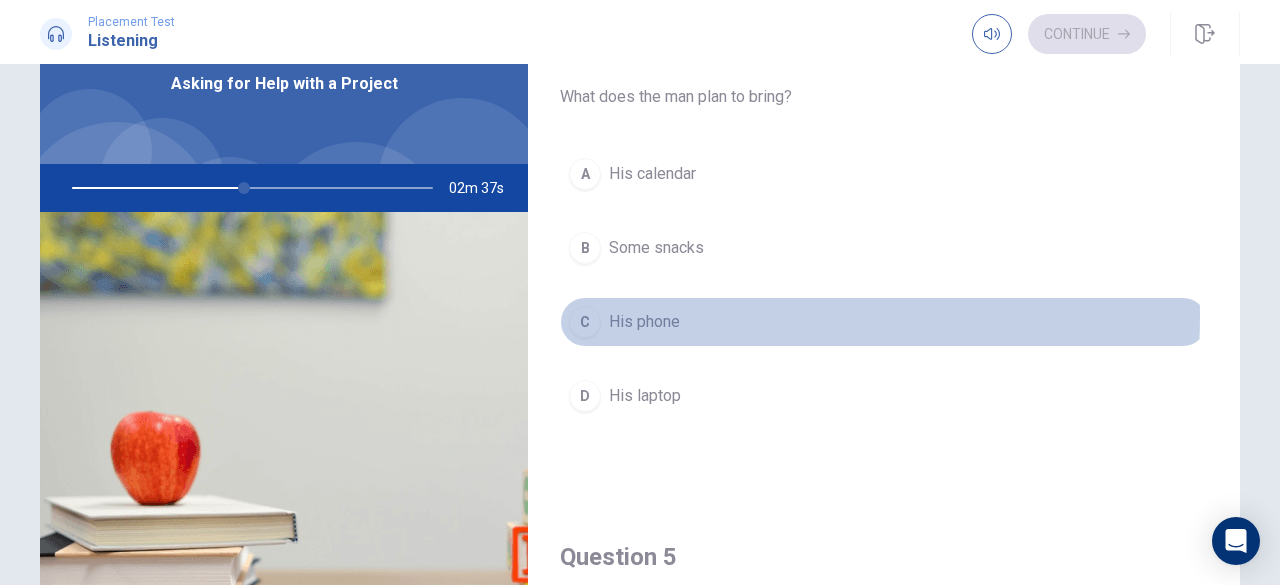 click on "His phone" at bounding box center [644, 322] 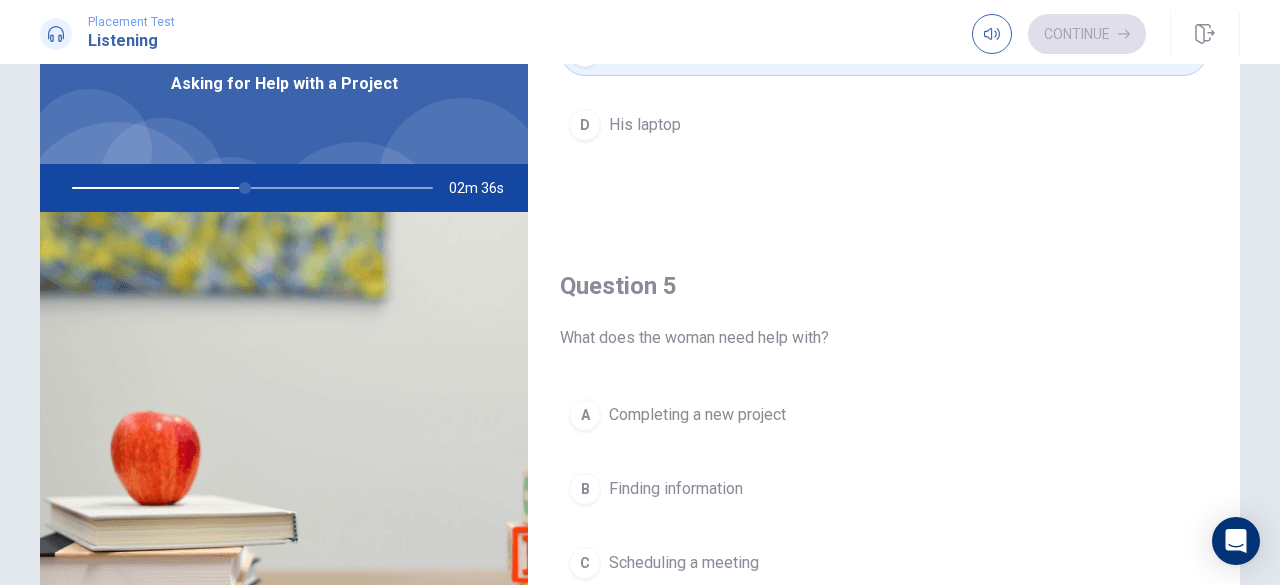 scroll, scrollTop: 1851, scrollLeft: 0, axis: vertical 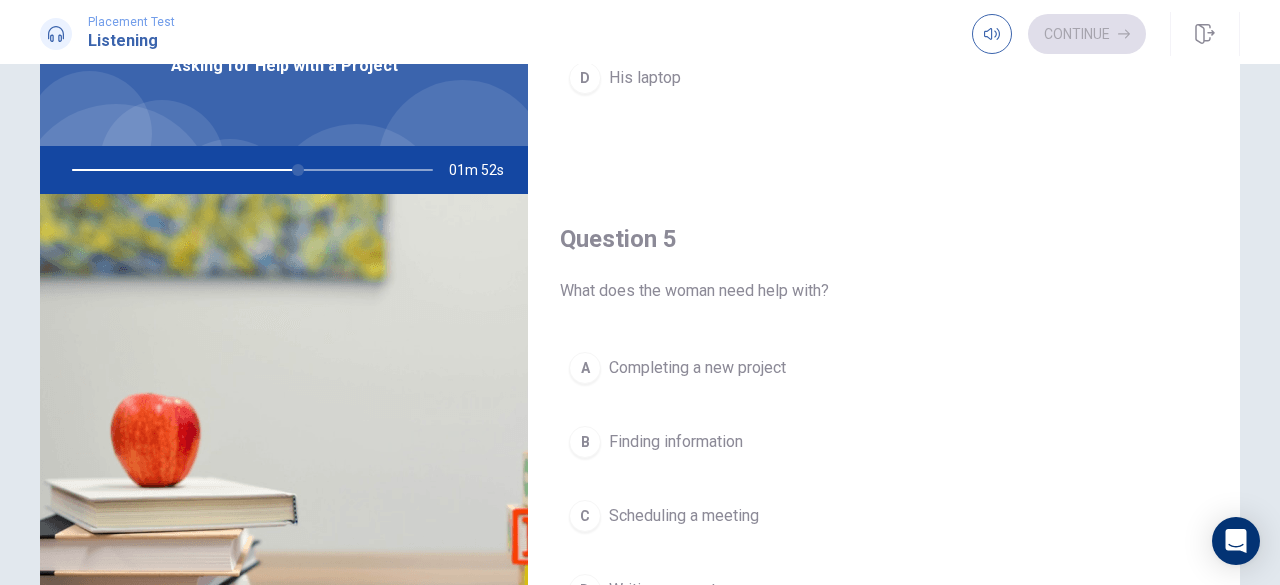 click on "Completing a new project" at bounding box center (697, 368) 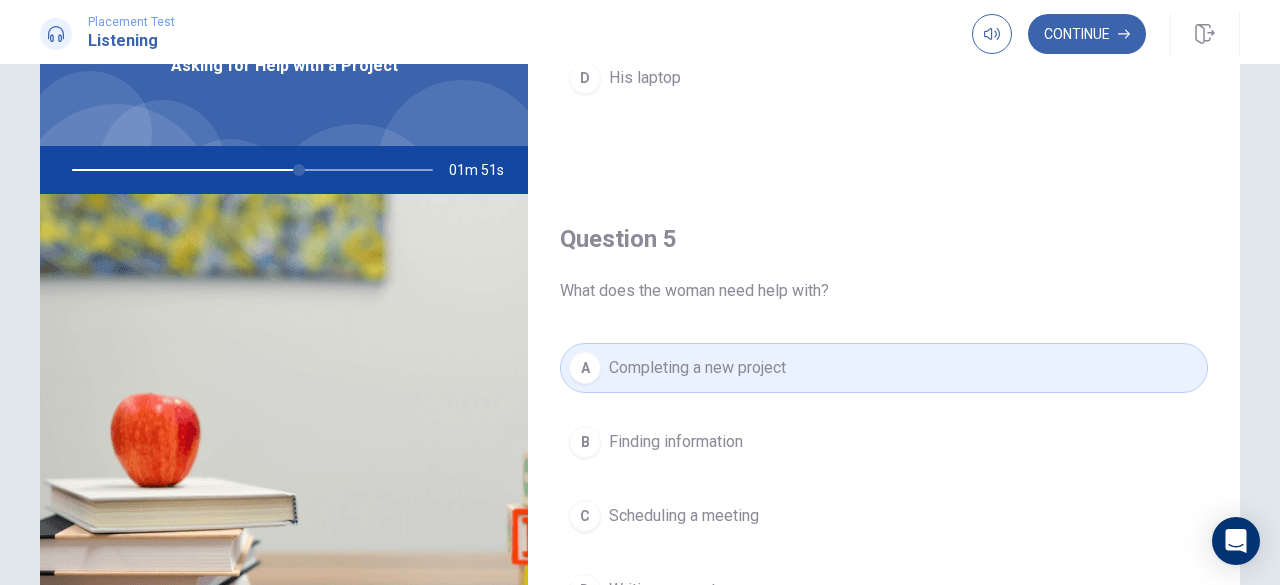 scroll, scrollTop: 318, scrollLeft: 0, axis: vertical 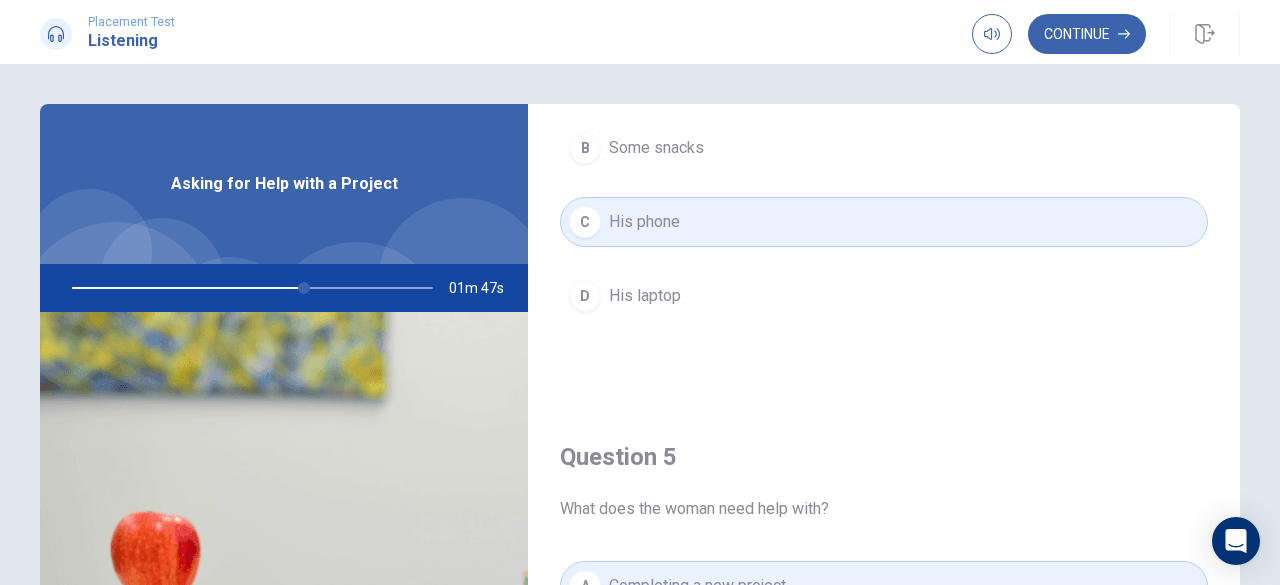 drag, startPoint x: 304, startPoint y: 289, endPoint x: 357, endPoint y: 291, distance: 53.037724 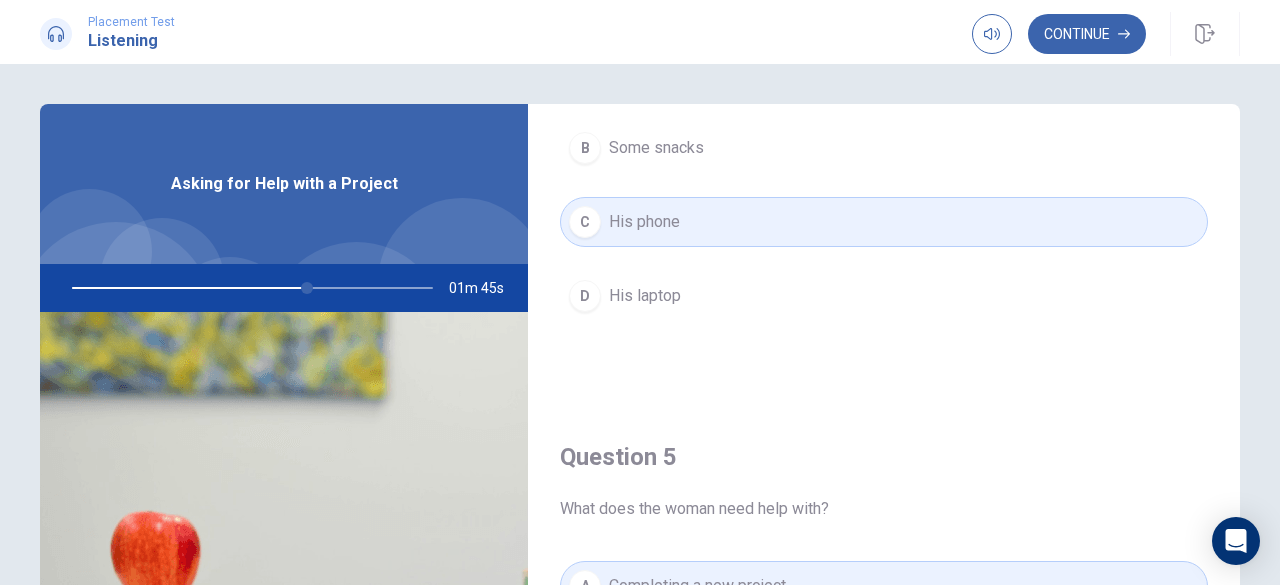 drag, startPoint x: 305, startPoint y: 288, endPoint x: 354, endPoint y: 289, distance: 49.010204 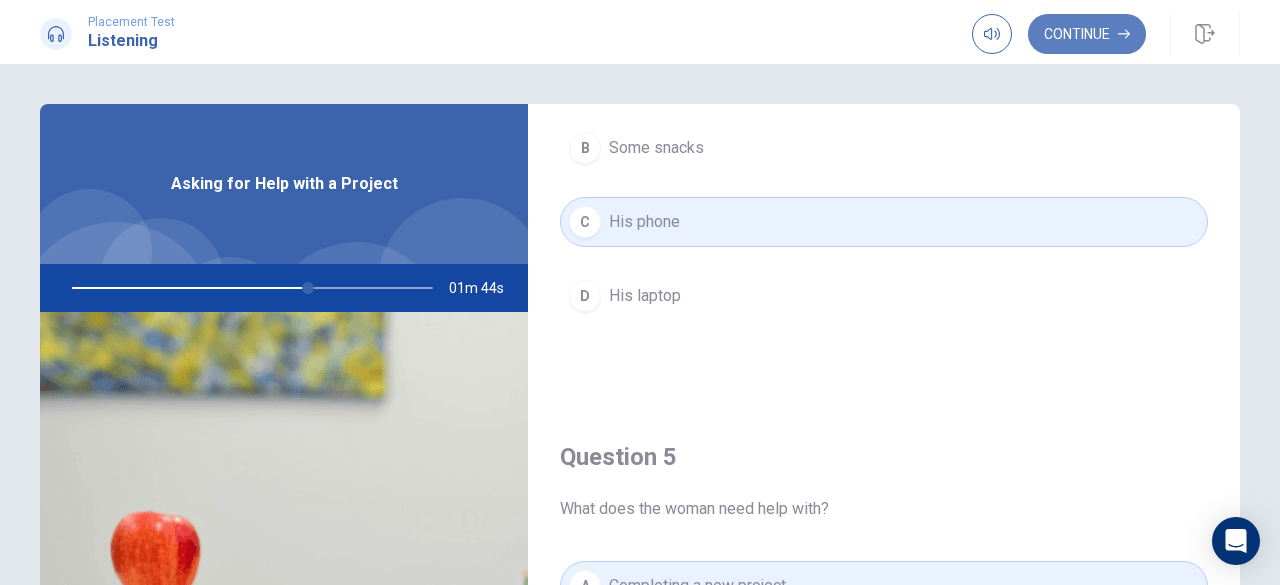 click on "Continue" at bounding box center [1087, 34] 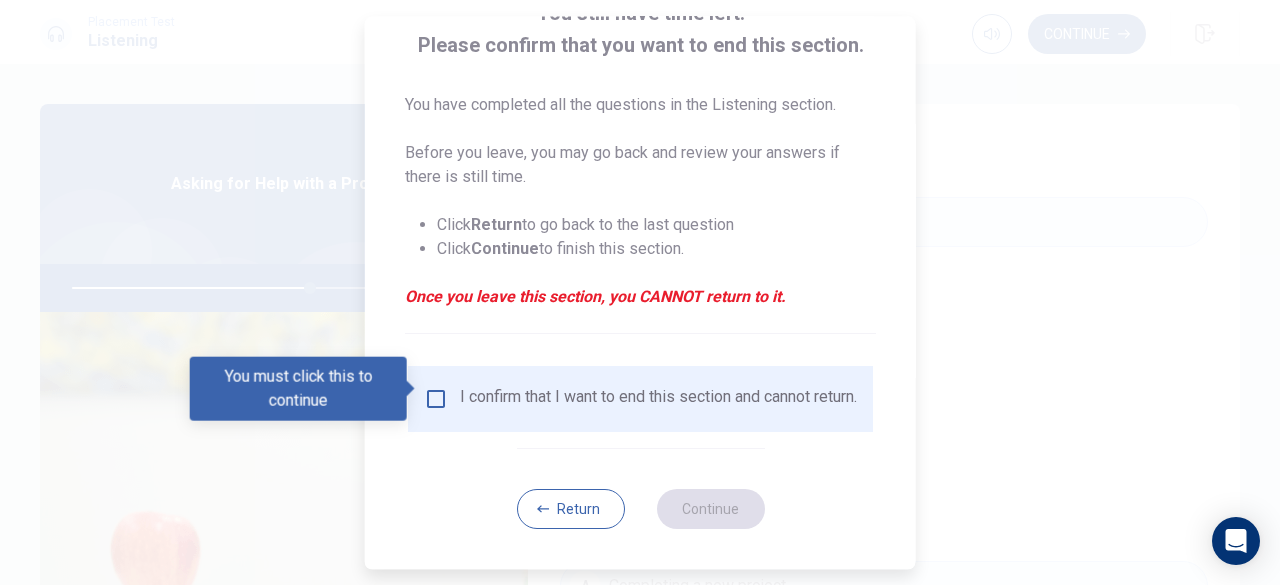 scroll, scrollTop: 160, scrollLeft: 0, axis: vertical 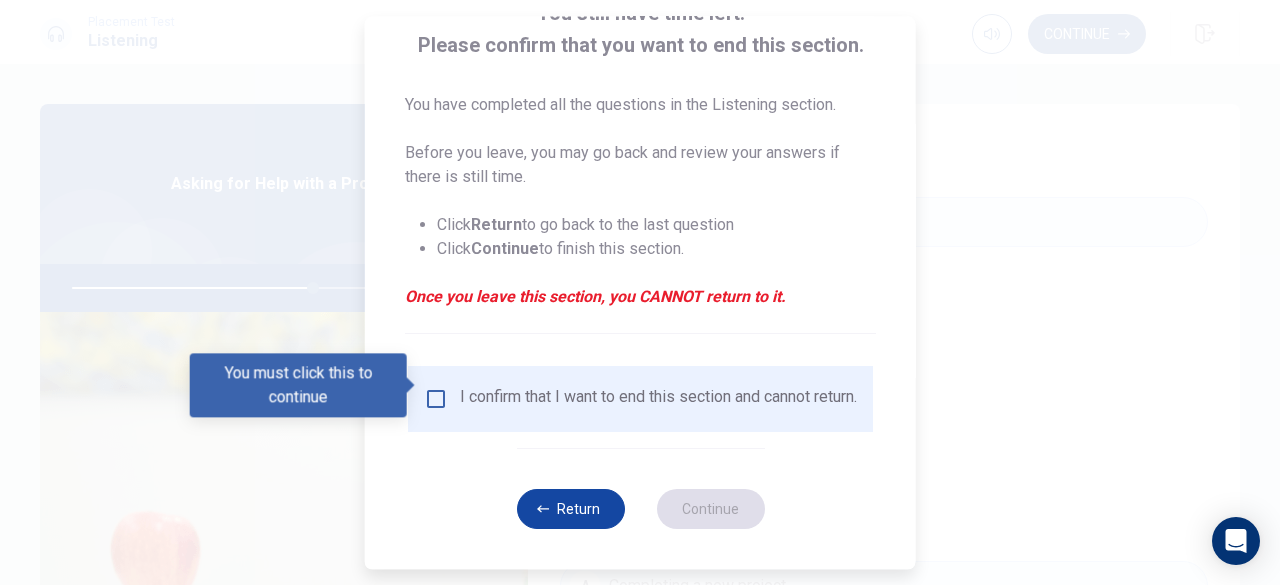 click on "Return" at bounding box center [570, 509] 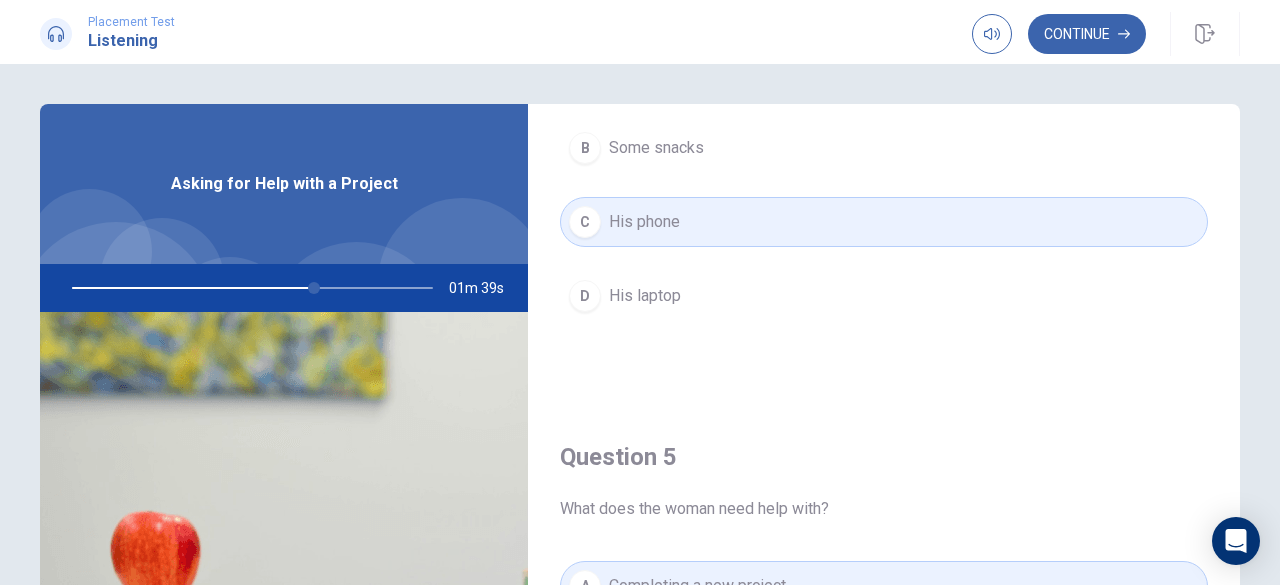 scroll, scrollTop: 1851, scrollLeft: 0, axis: vertical 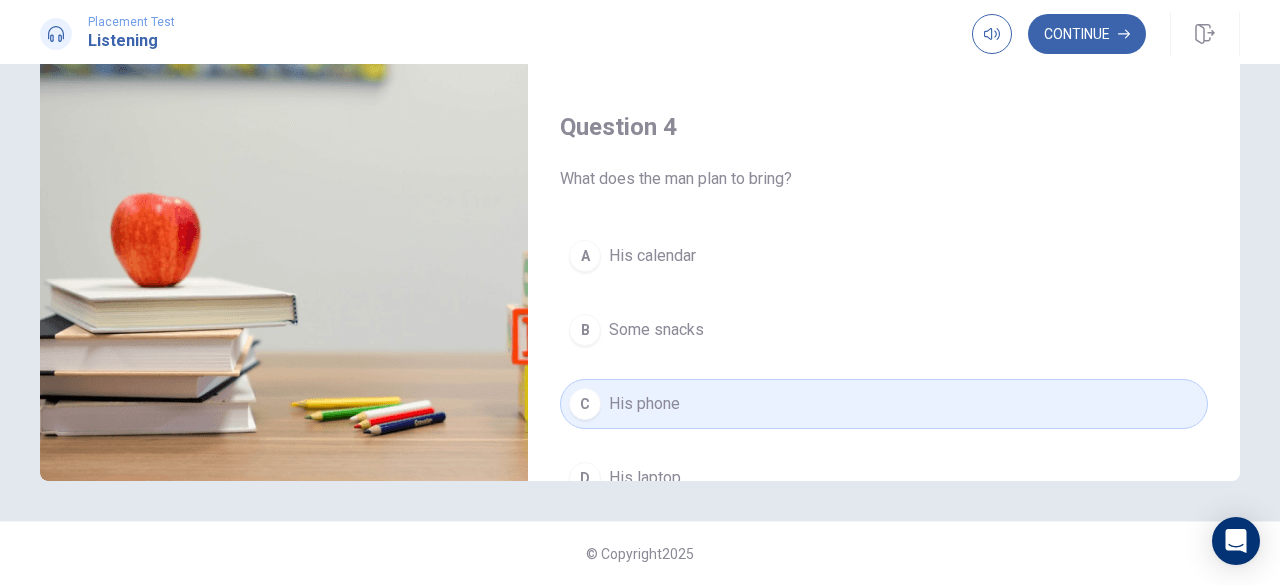 click on "C His phone" at bounding box center (884, 404) 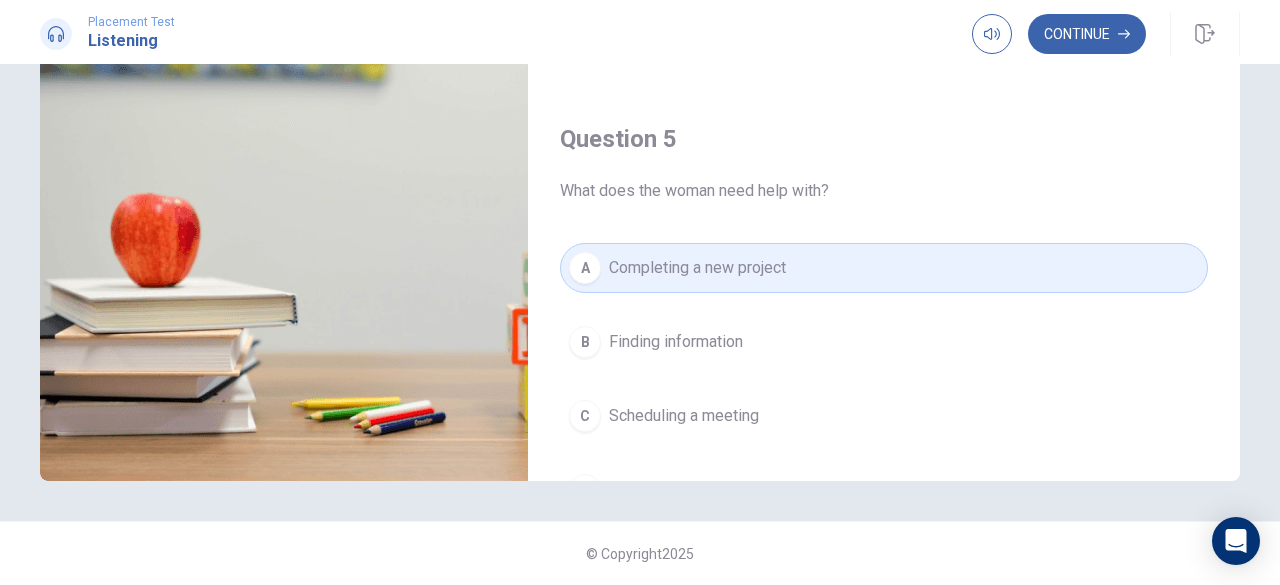 scroll, scrollTop: 1851, scrollLeft: 0, axis: vertical 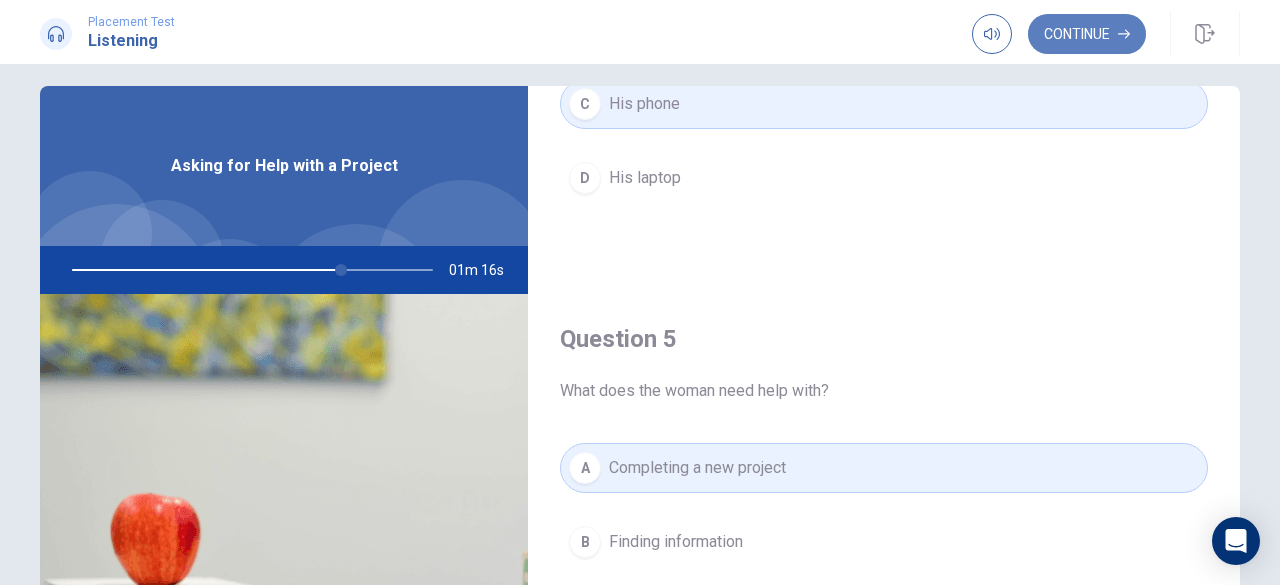 click on "Continue" at bounding box center (1087, 34) 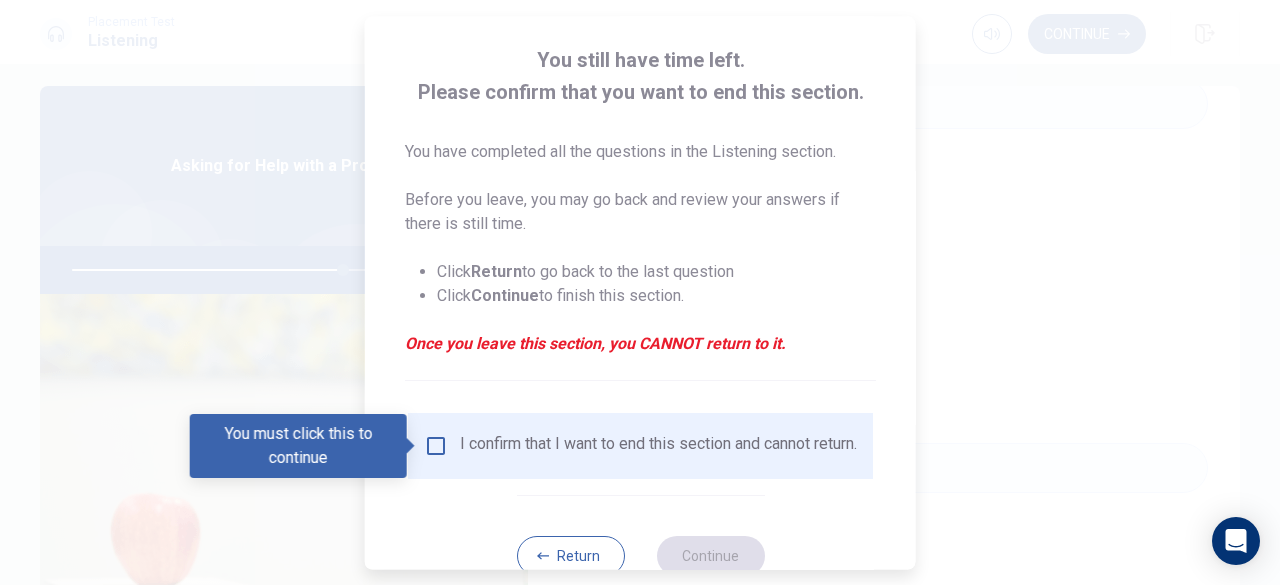 click at bounding box center (436, 446) 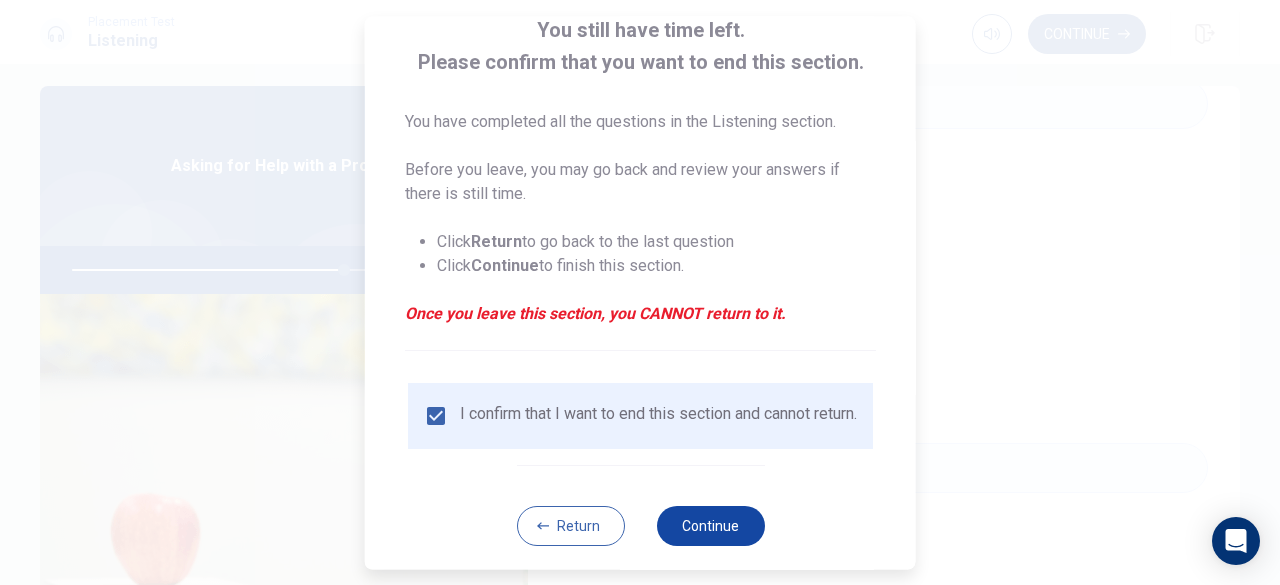 scroll, scrollTop: 160, scrollLeft: 0, axis: vertical 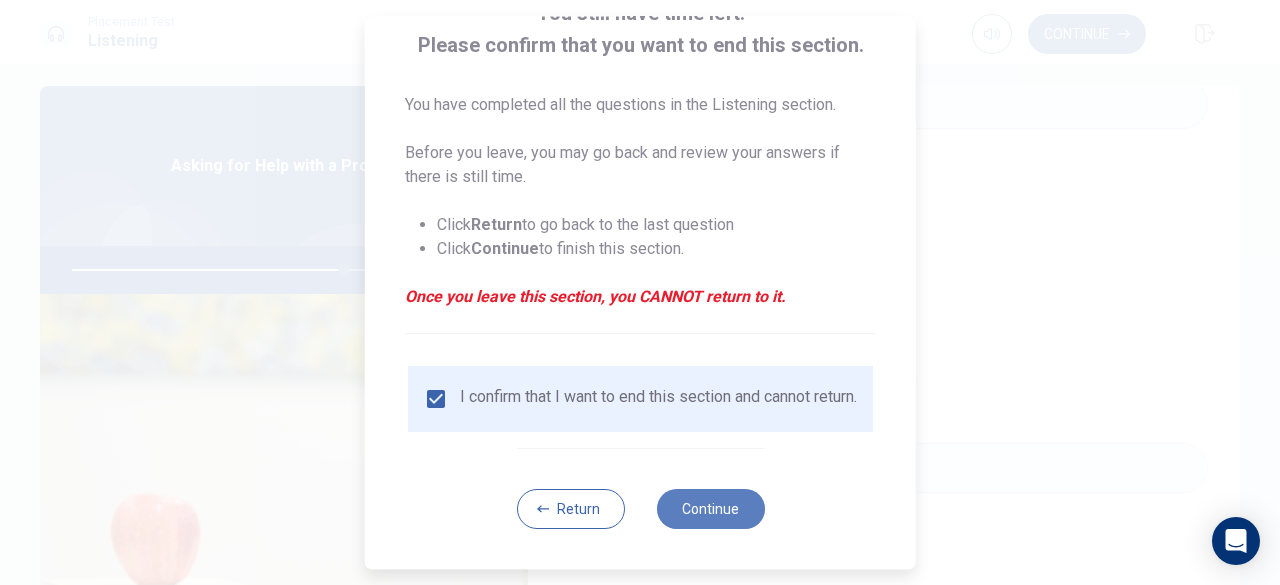 click on "Continue" at bounding box center (710, 509) 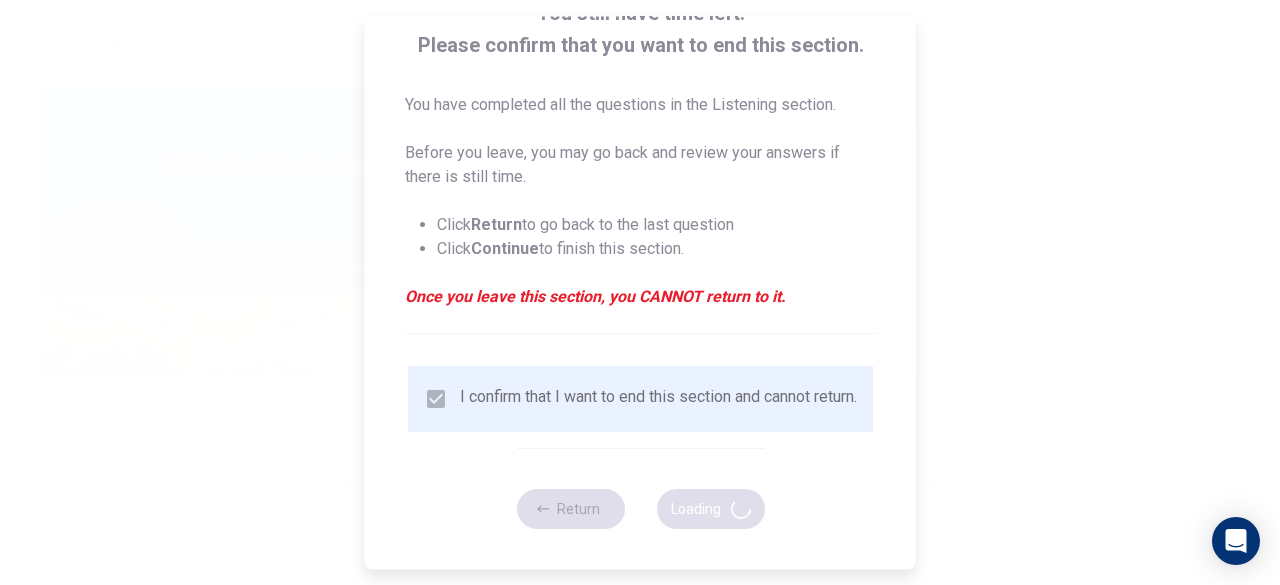 type on "76" 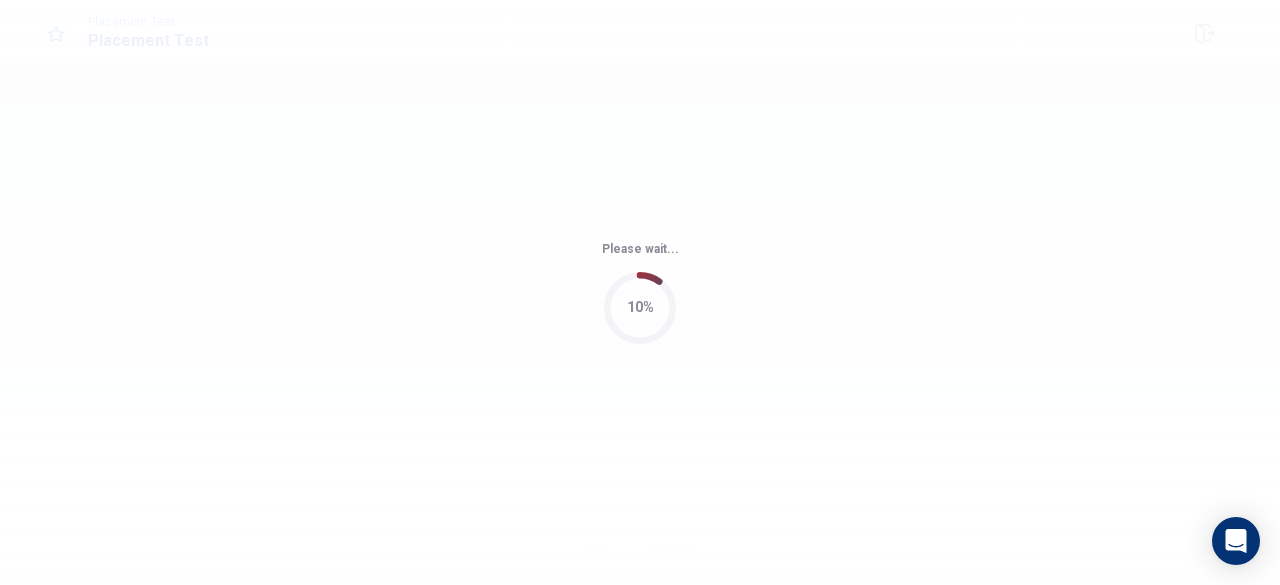 scroll, scrollTop: 0, scrollLeft: 0, axis: both 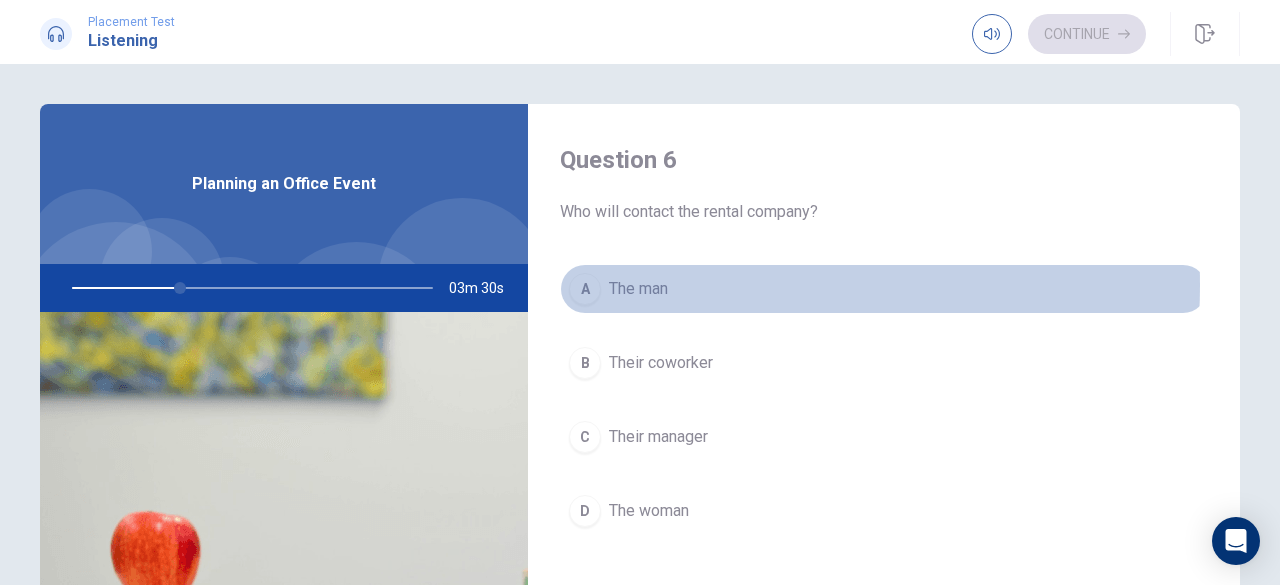 click on "The man" at bounding box center [638, 289] 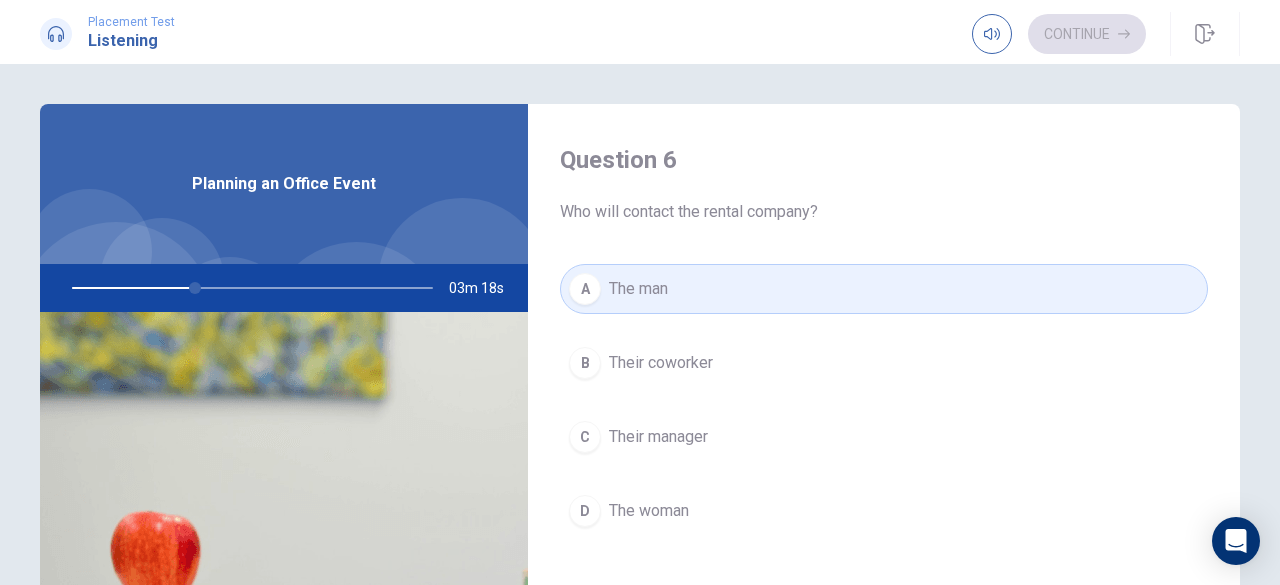 click on "The woman" at bounding box center (649, 511) 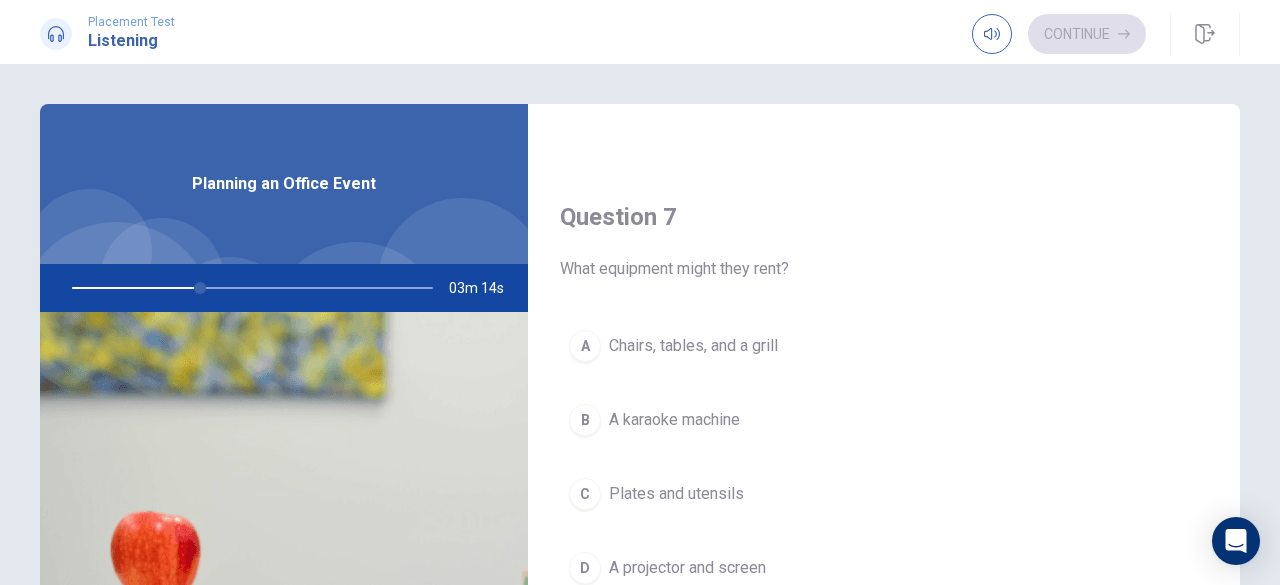 scroll, scrollTop: 500, scrollLeft: 0, axis: vertical 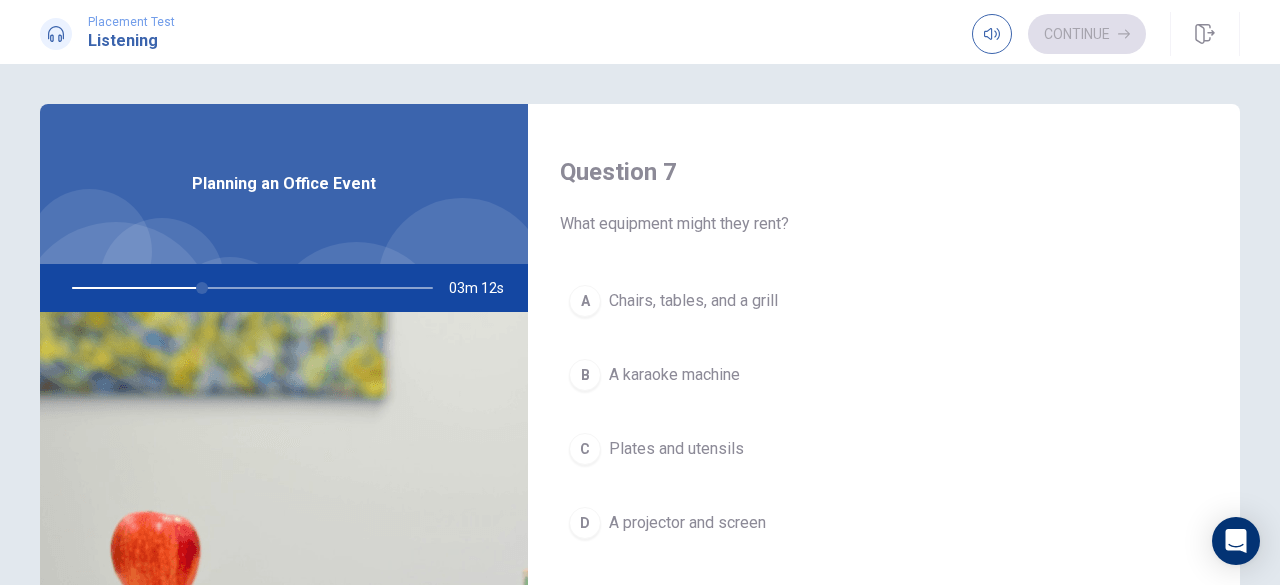 click on "Chairs, tables, and a grill" at bounding box center (693, 301) 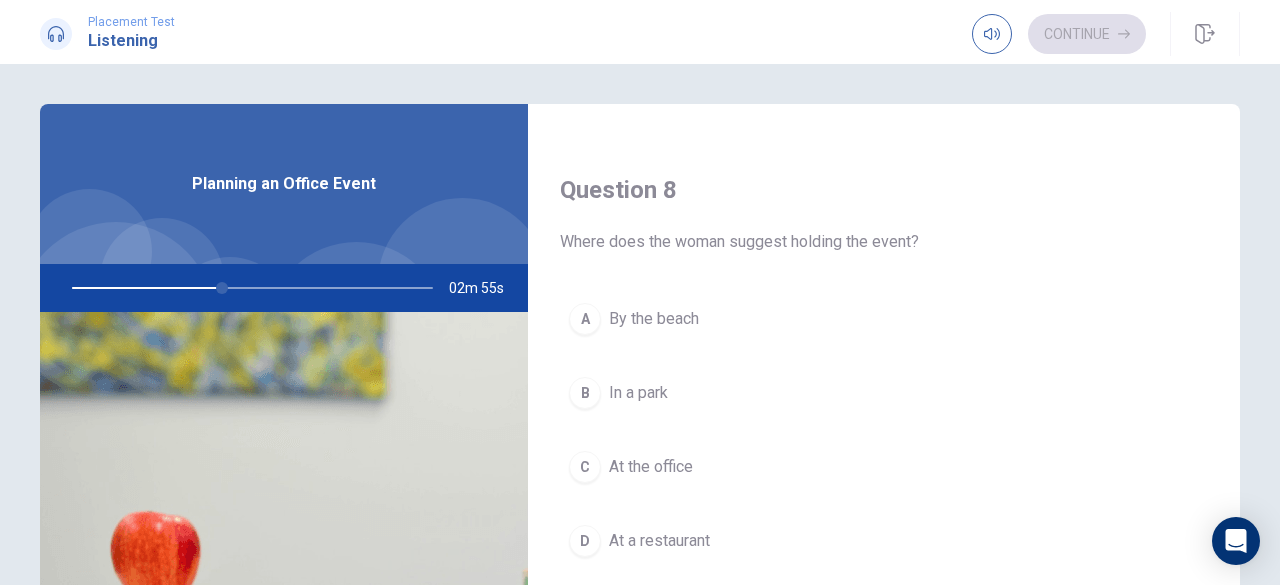 scroll, scrollTop: 1000, scrollLeft: 0, axis: vertical 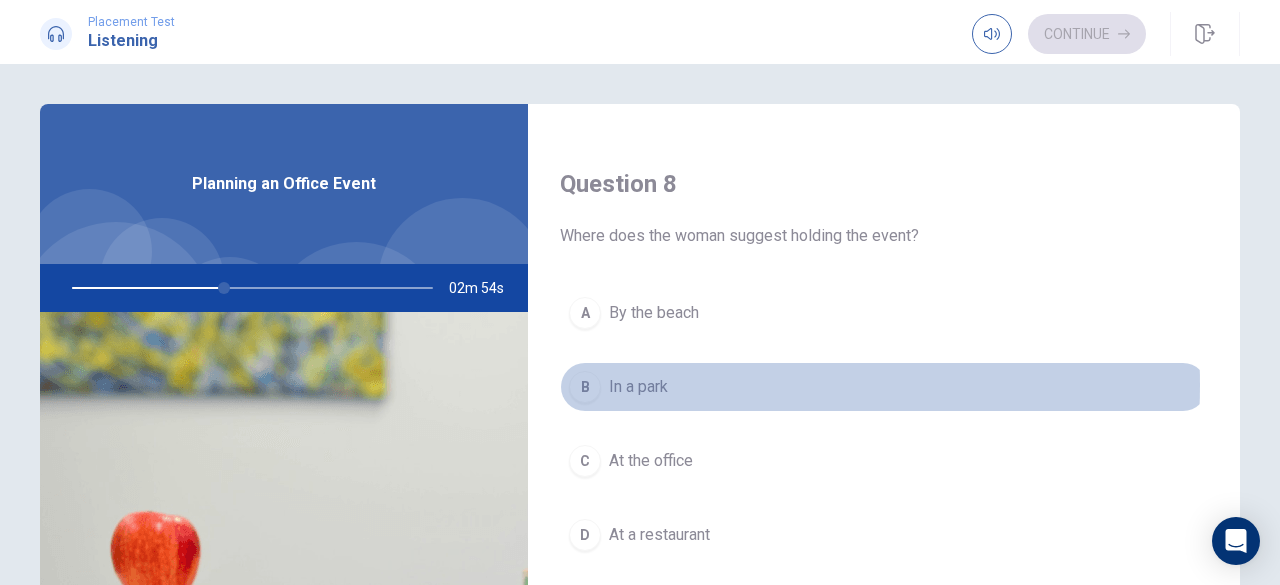 click on "In a park" at bounding box center (638, 387) 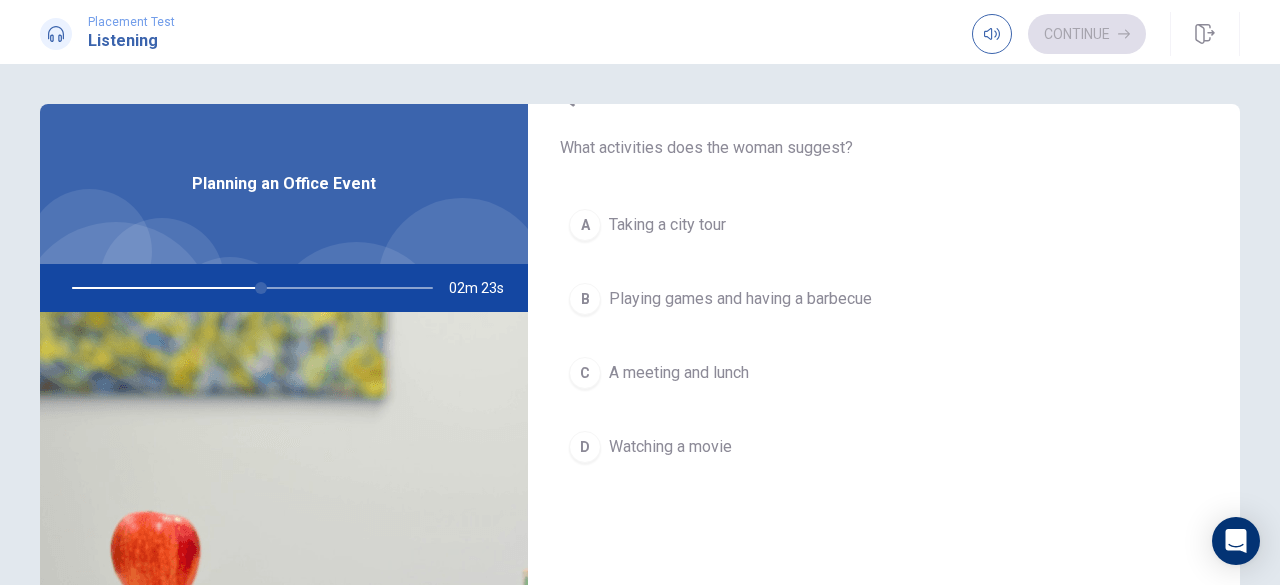 scroll, scrollTop: 1500, scrollLeft: 0, axis: vertical 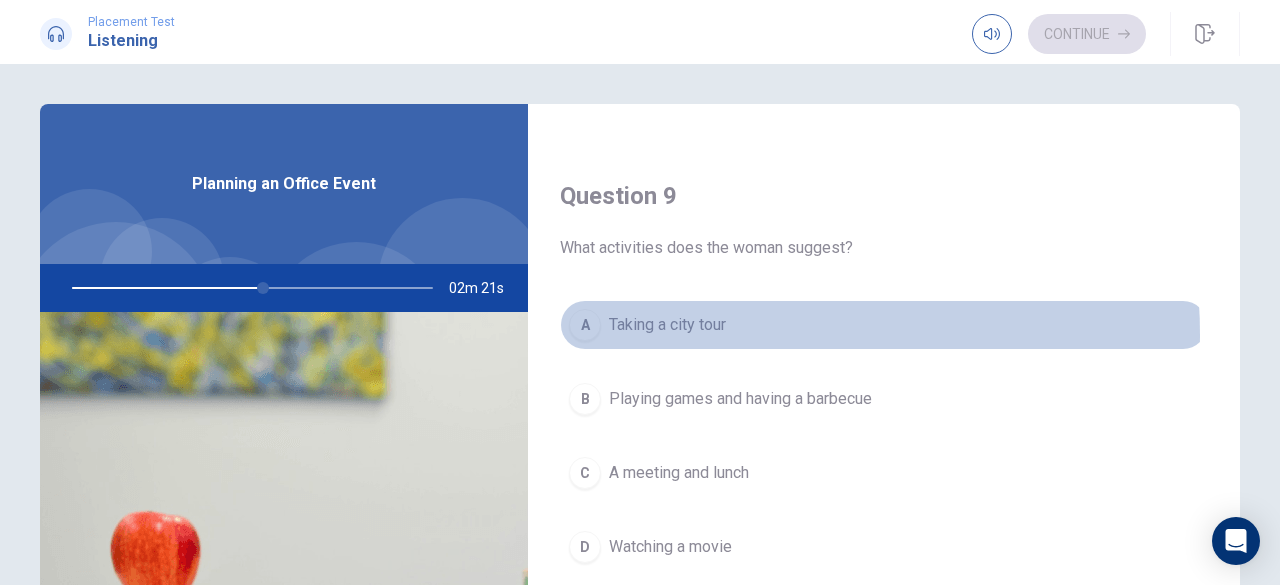 click on "Taking a city tour" at bounding box center [667, 325] 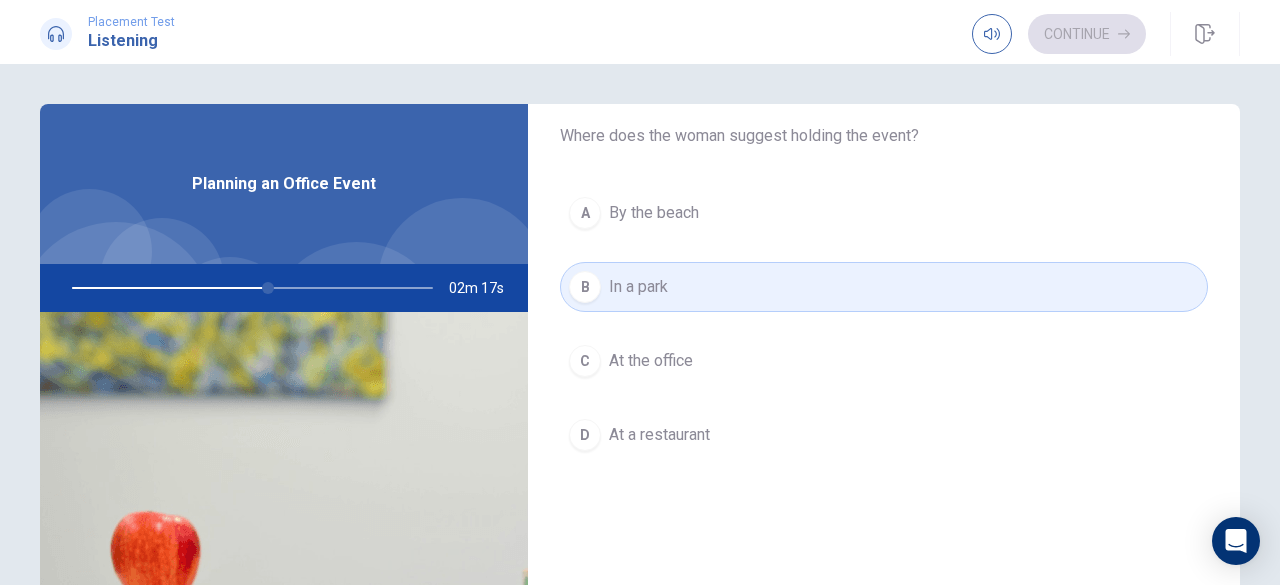 scroll, scrollTop: 1000, scrollLeft: 0, axis: vertical 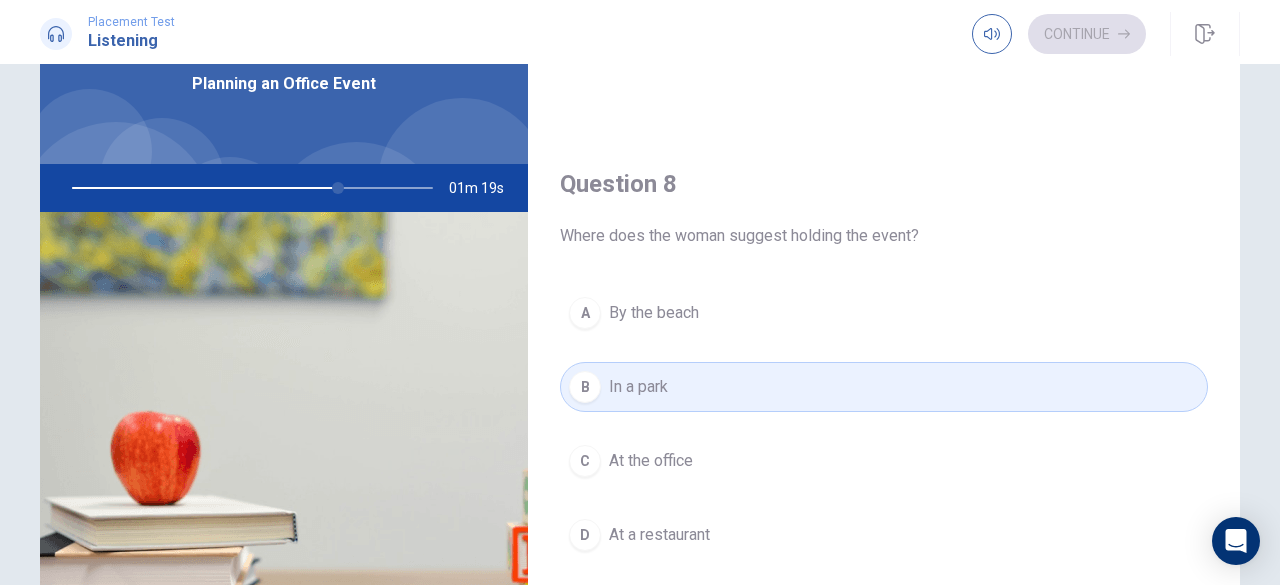 click at bounding box center [248, 188] 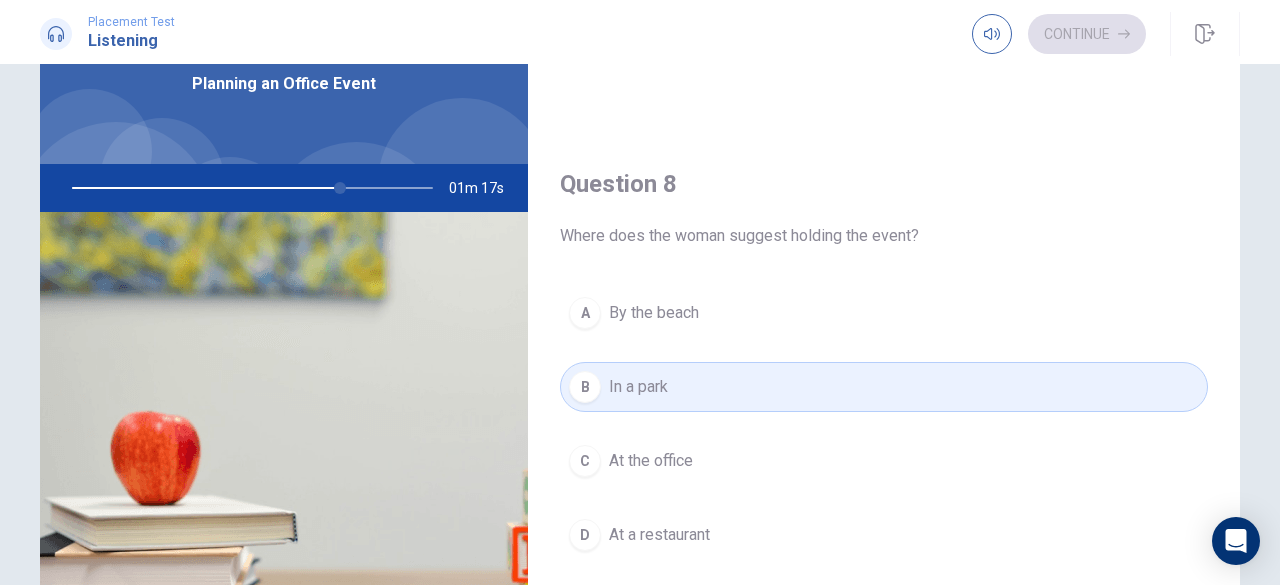 drag, startPoint x: 336, startPoint y: 189, endPoint x: 353, endPoint y: 190, distance: 17.029387 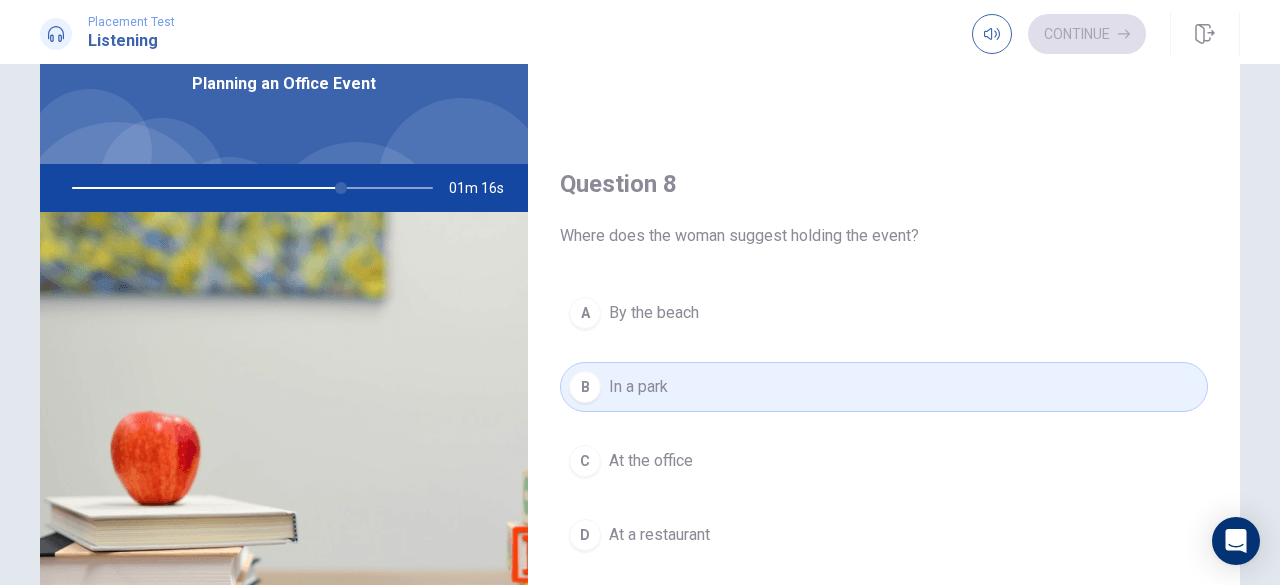 drag, startPoint x: 341, startPoint y: 185, endPoint x: 384, endPoint y: 189, distance: 43.185646 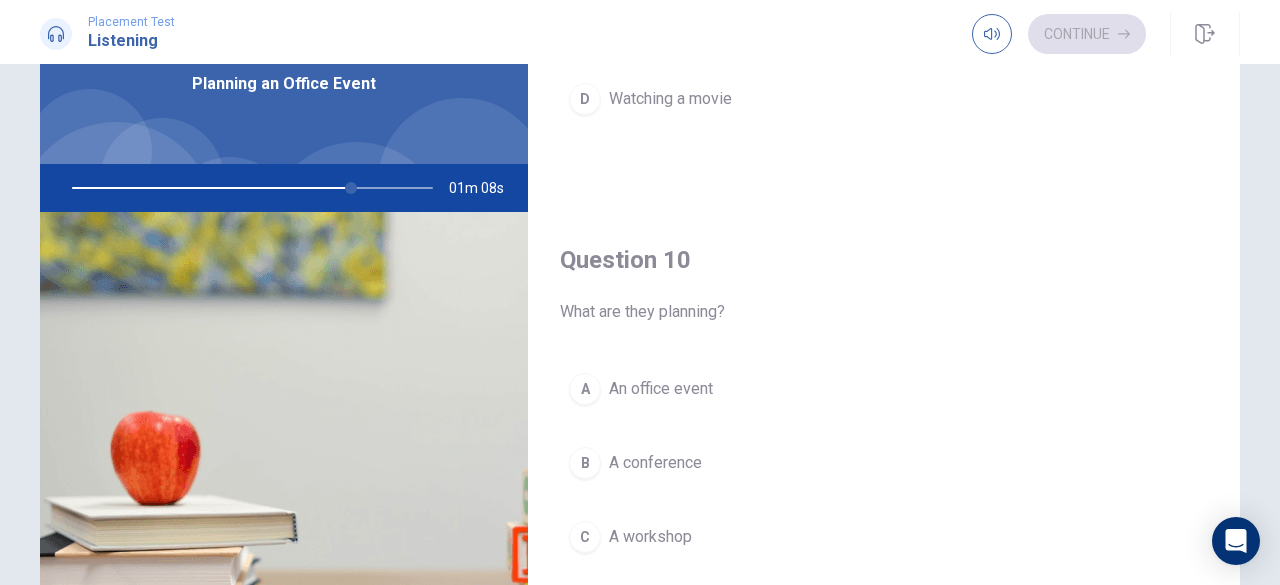 scroll, scrollTop: 1851, scrollLeft: 0, axis: vertical 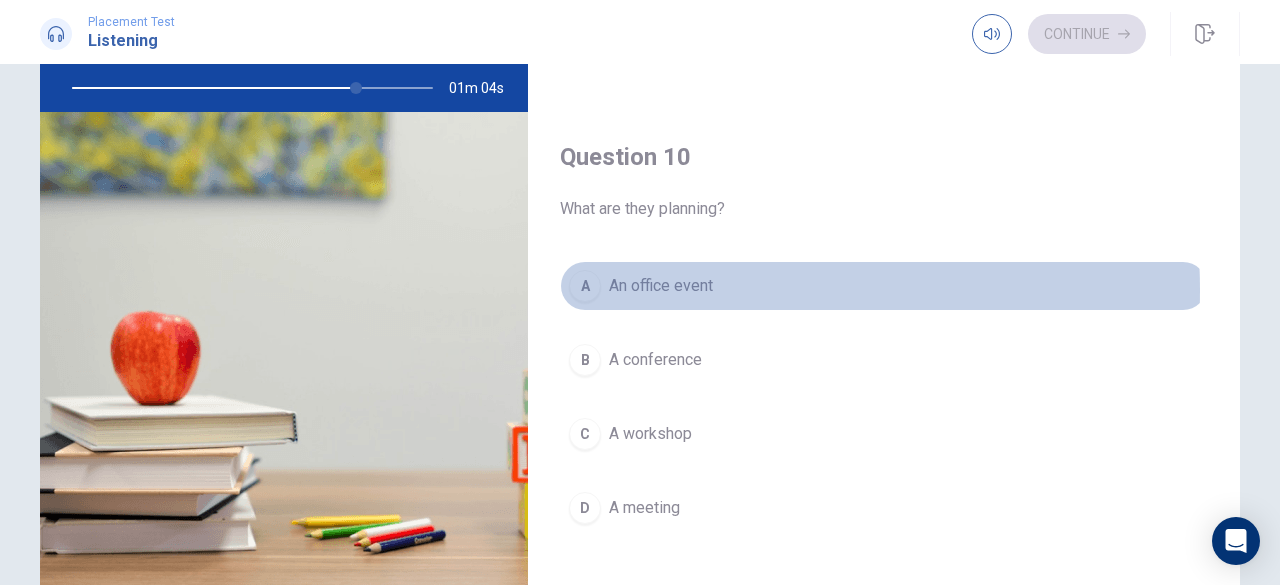 click on "An office event" at bounding box center [661, 286] 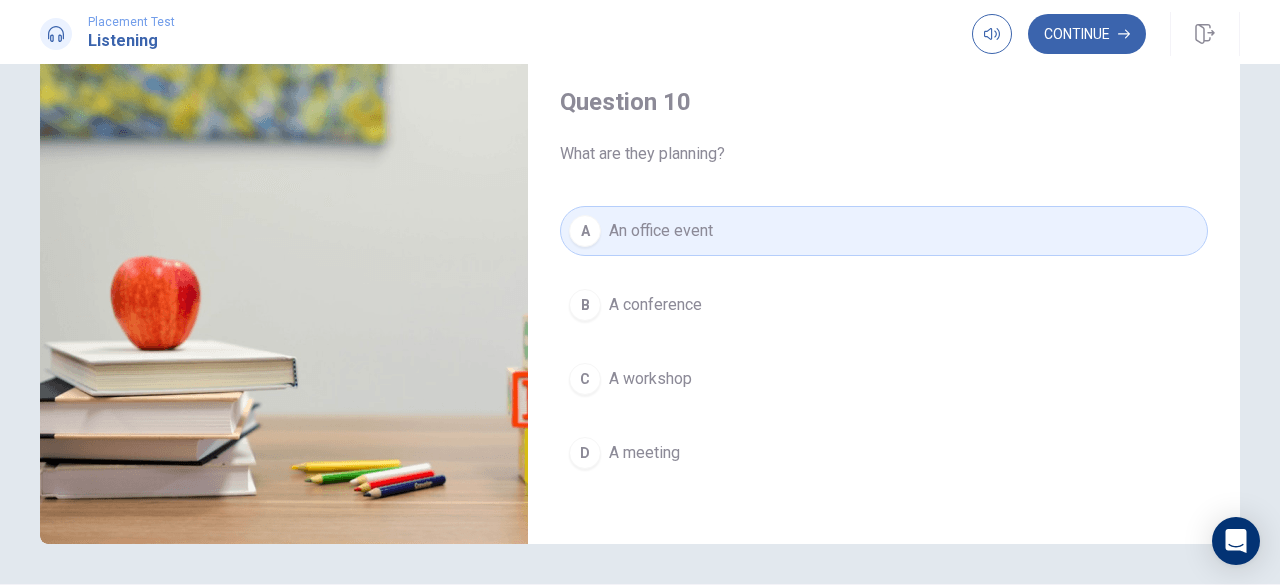 scroll, scrollTop: 318, scrollLeft: 0, axis: vertical 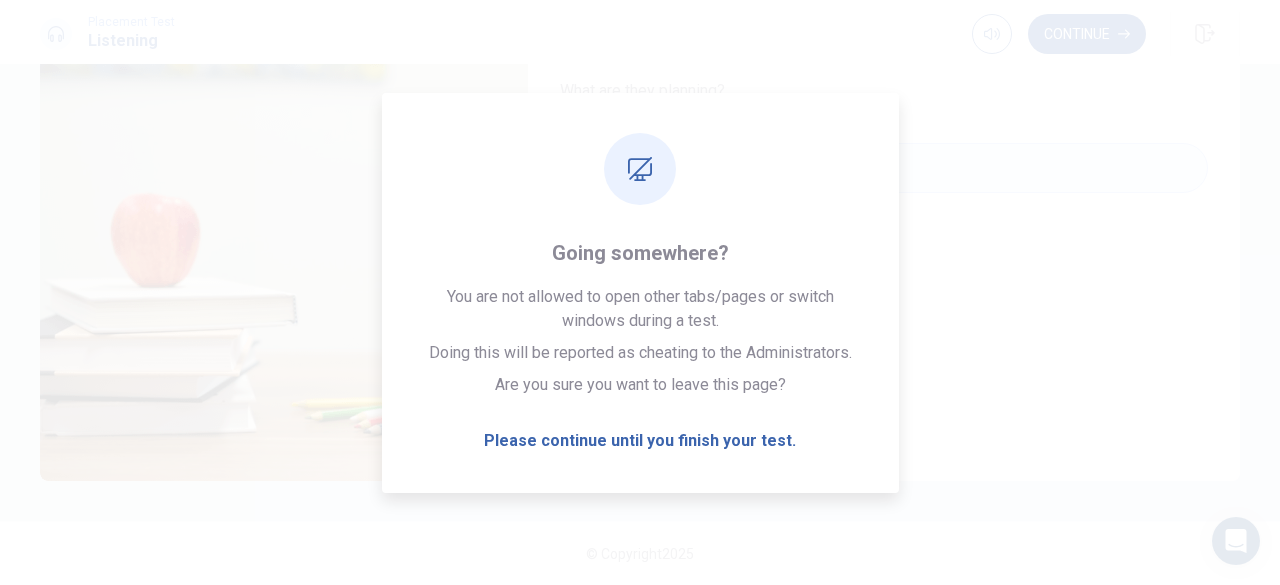 click on "Continue" at bounding box center [1087, 34] 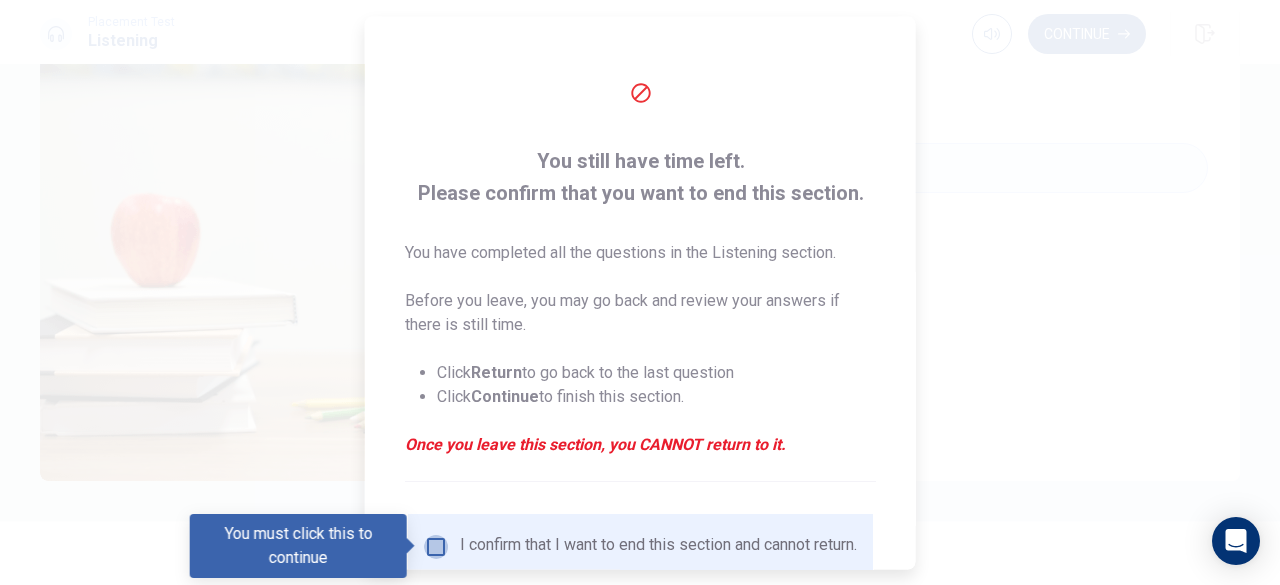 click at bounding box center (436, 546) 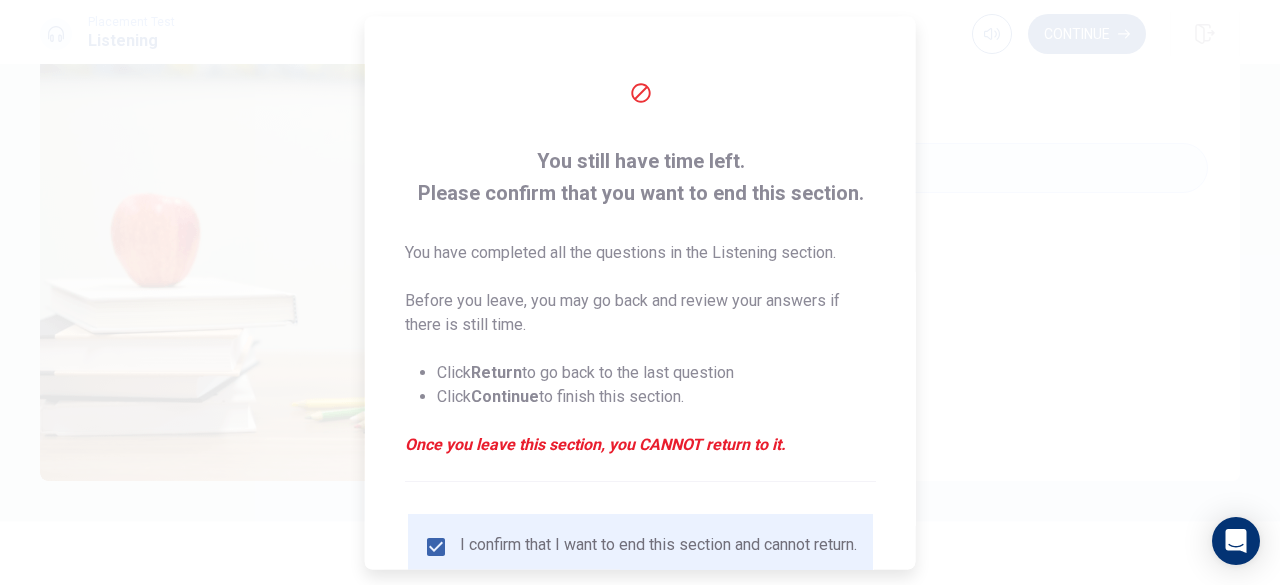 scroll, scrollTop: 160, scrollLeft: 0, axis: vertical 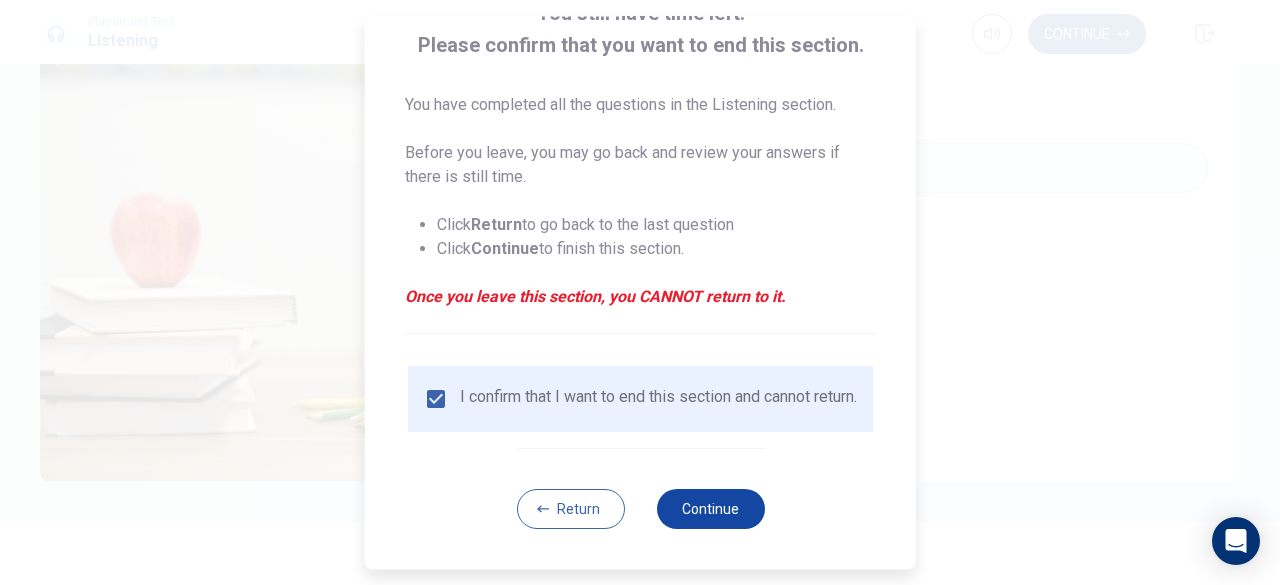 click on "Continue" at bounding box center [710, 509] 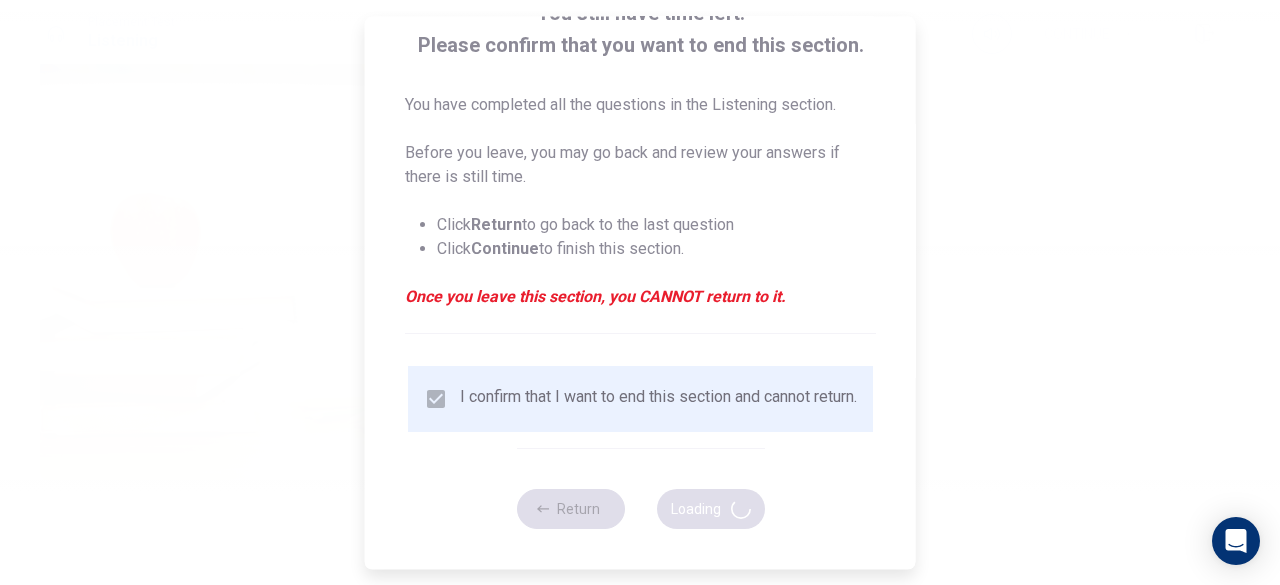 type on "81" 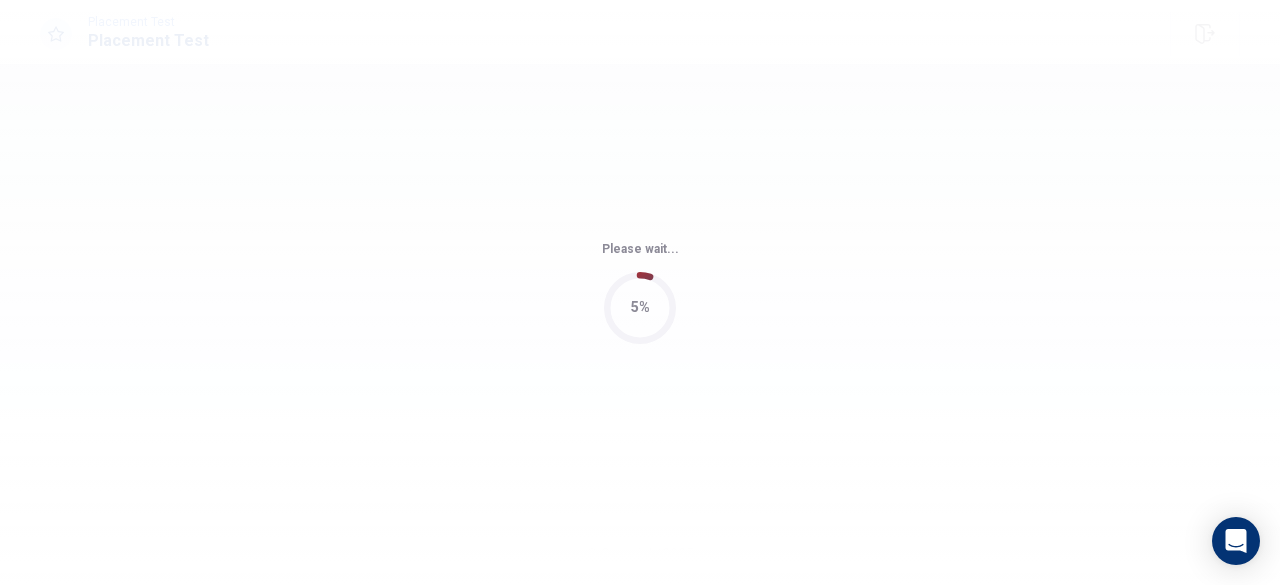 scroll, scrollTop: 0, scrollLeft: 0, axis: both 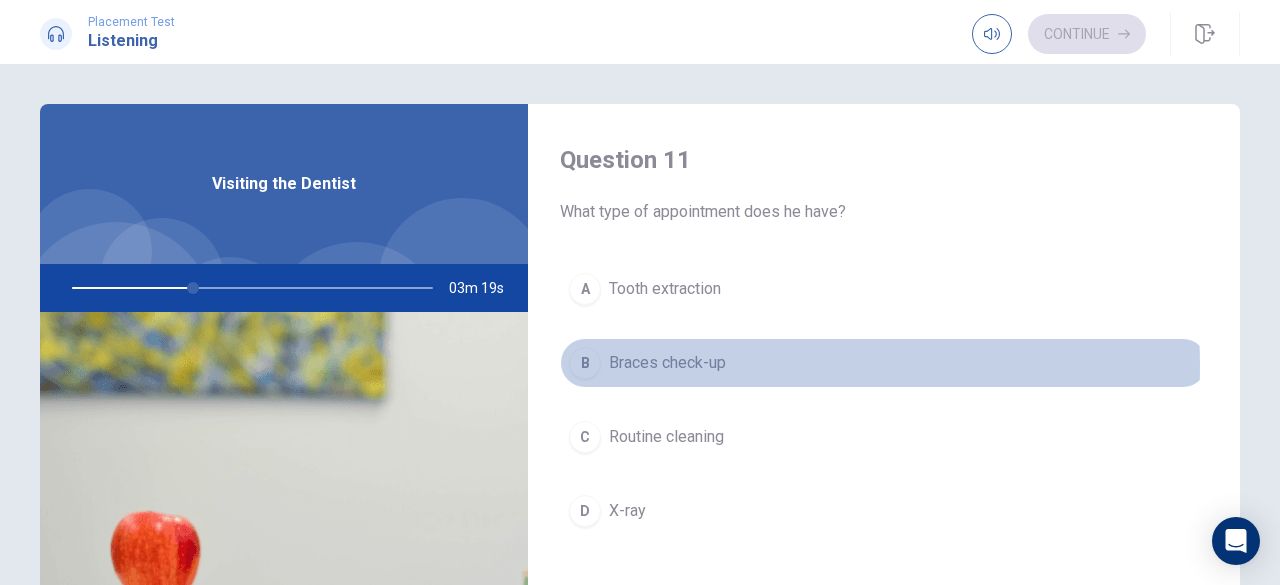 click on "Braces check-up" at bounding box center (667, 363) 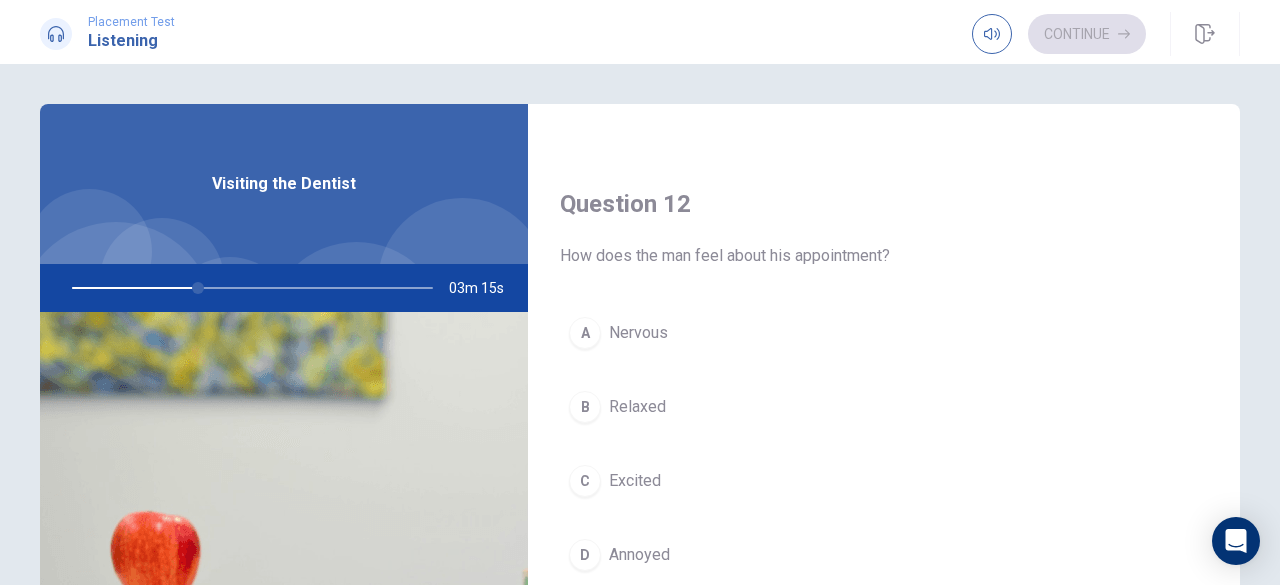 scroll, scrollTop: 500, scrollLeft: 0, axis: vertical 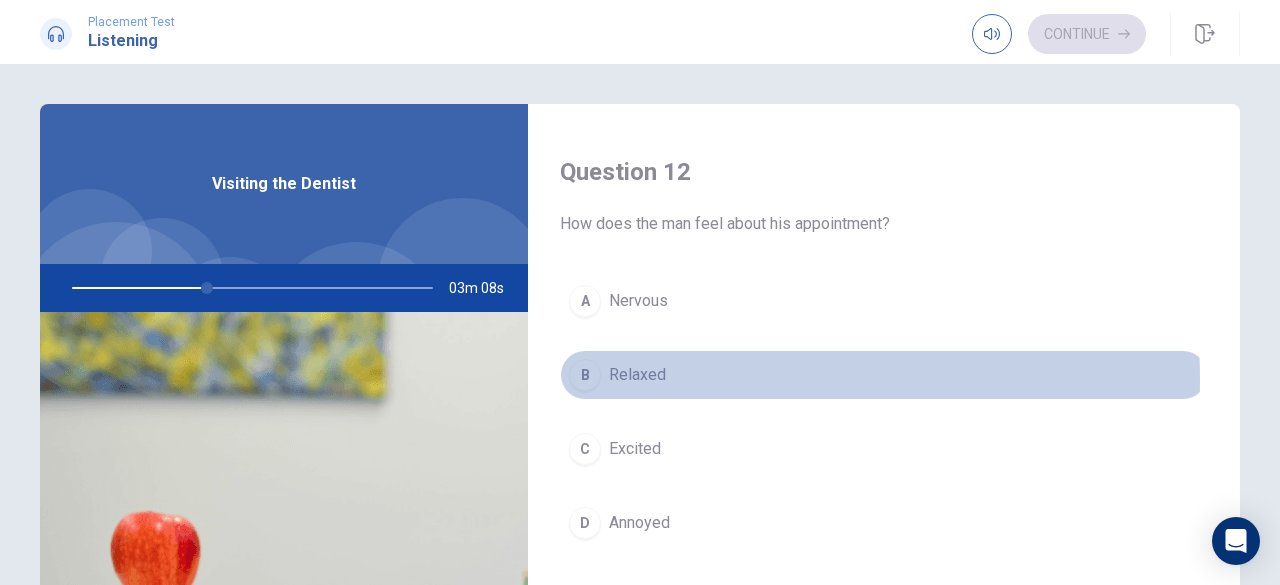 click on "Relaxed" at bounding box center [637, 375] 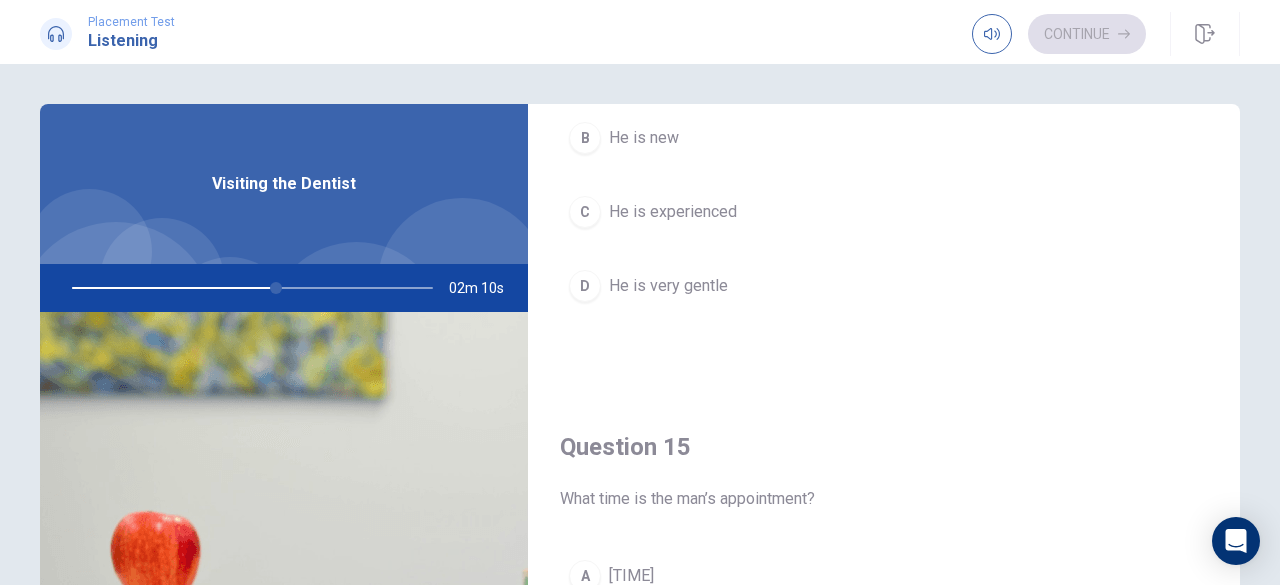 scroll, scrollTop: 1851, scrollLeft: 0, axis: vertical 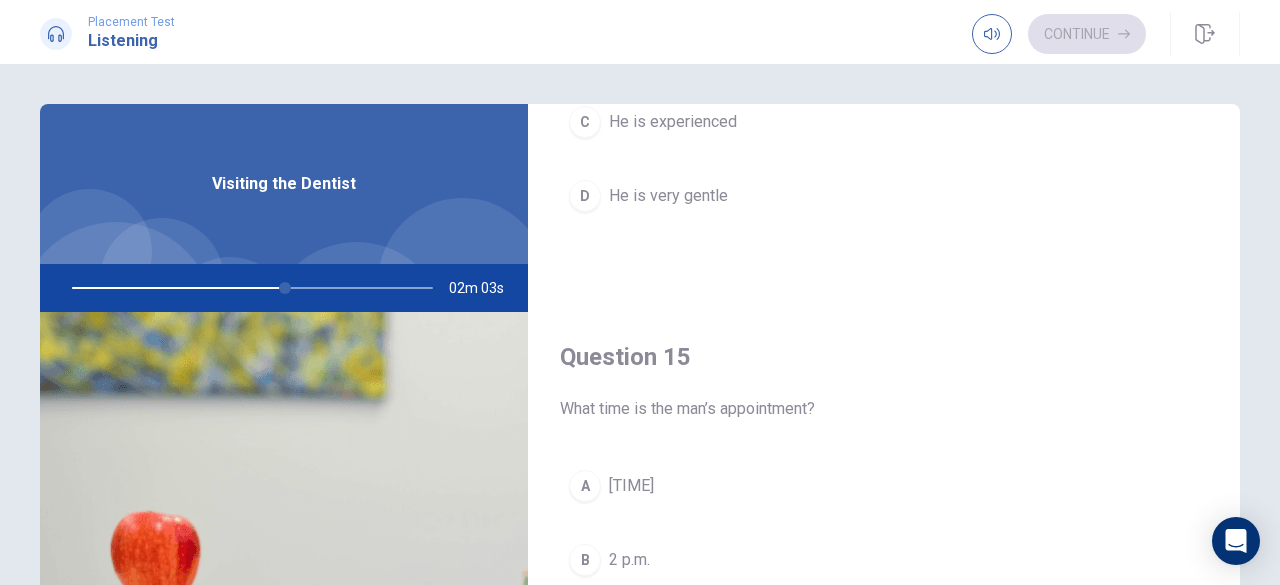 drag, startPoint x: 277, startPoint y: 288, endPoint x: 307, endPoint y: 290, distance: 30.066593 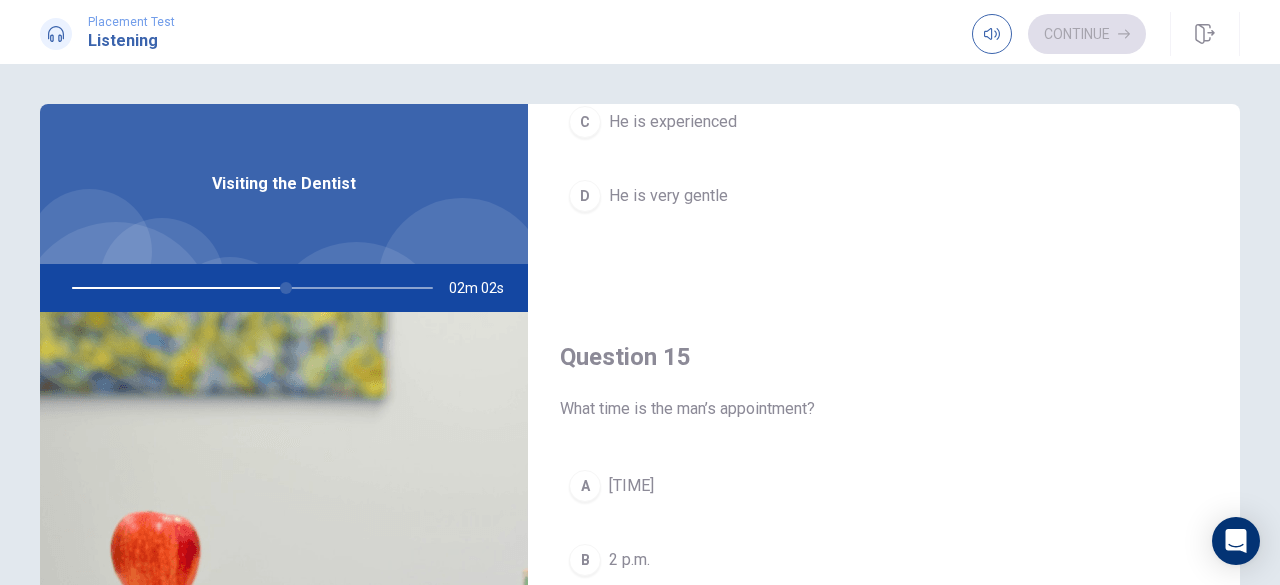 scroll, scrollTop: 300, scrollLeft: 0, axis: vertical 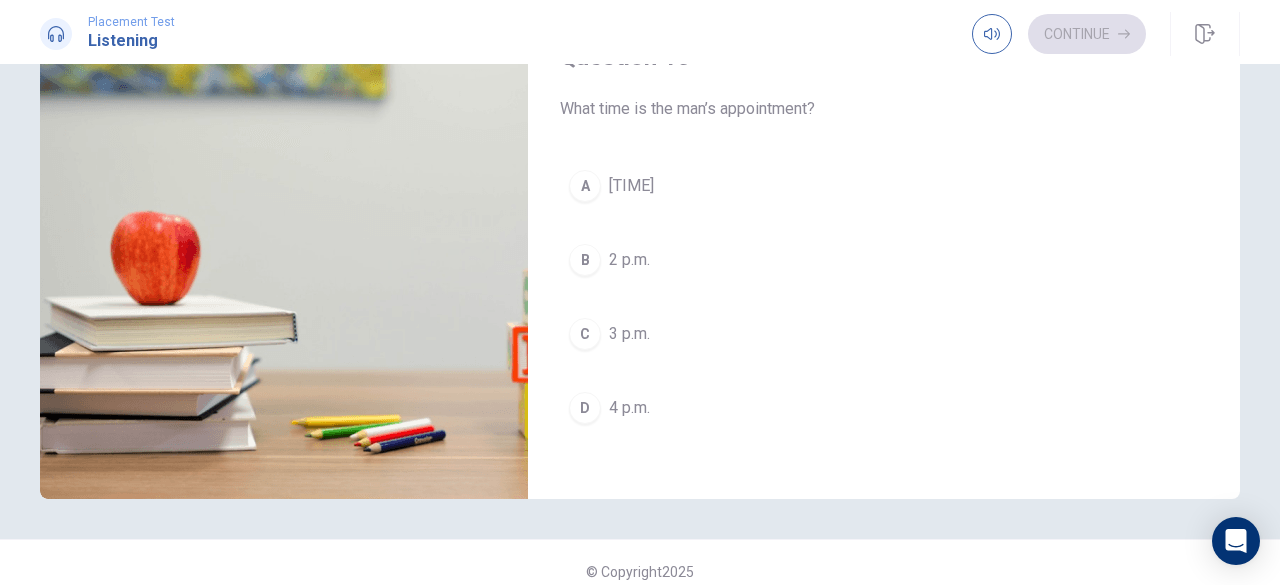 click on "[TIME]" at bounding box center (631, 186) 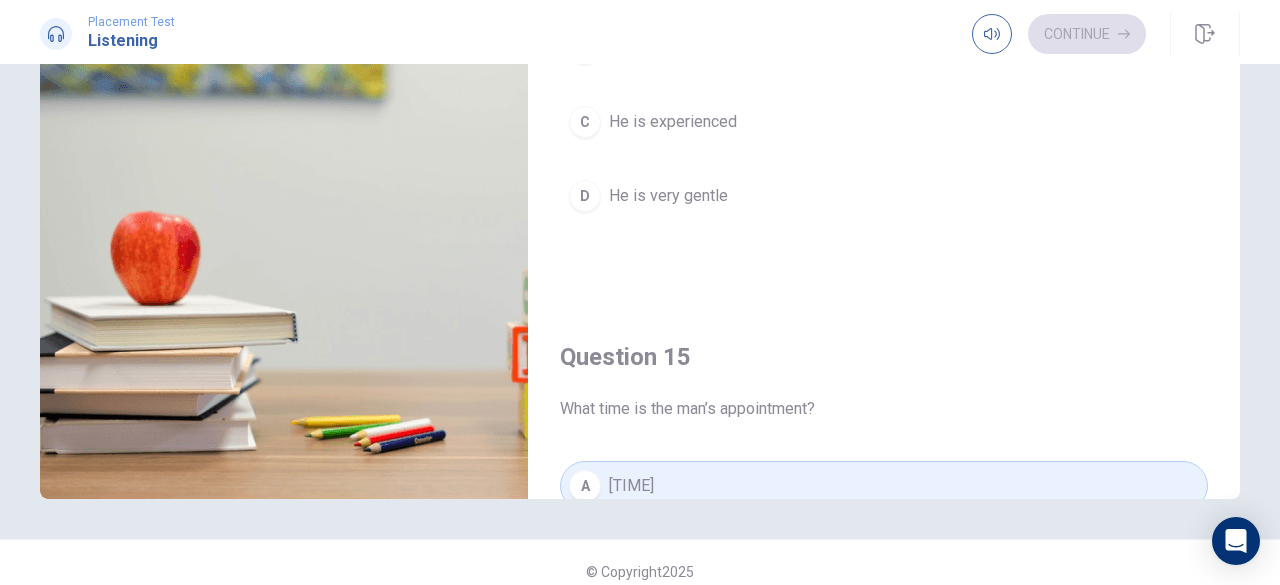 scroll, scrollTop: 1351, scrollLeft: 0, axis: vertical 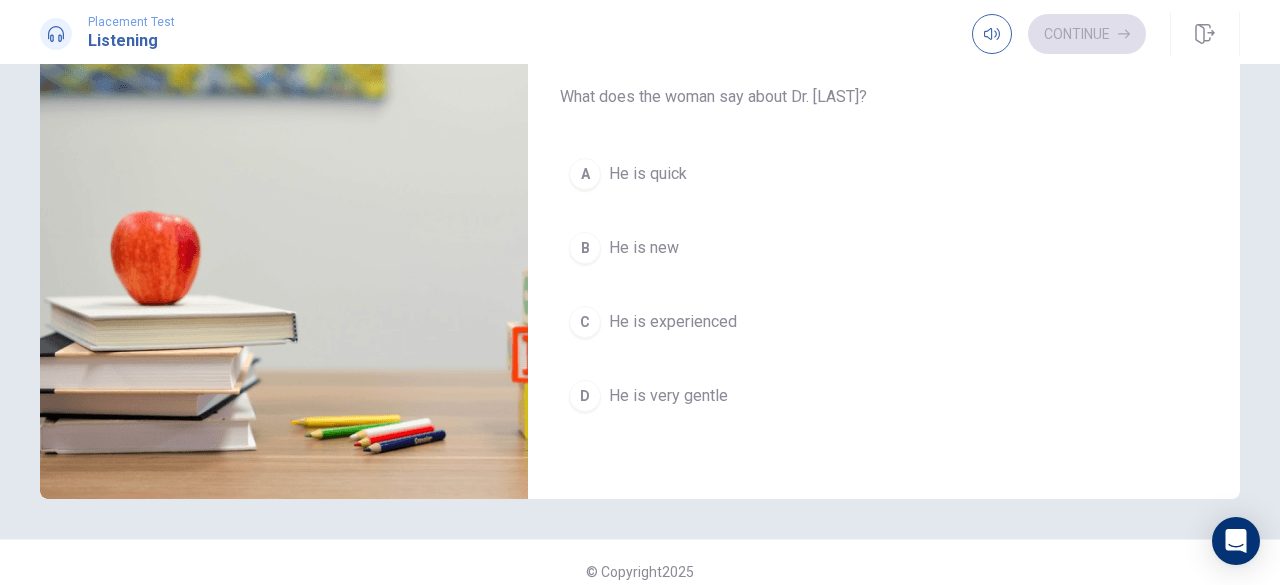 click on "He is experienced" at bounding box center (673, 322) 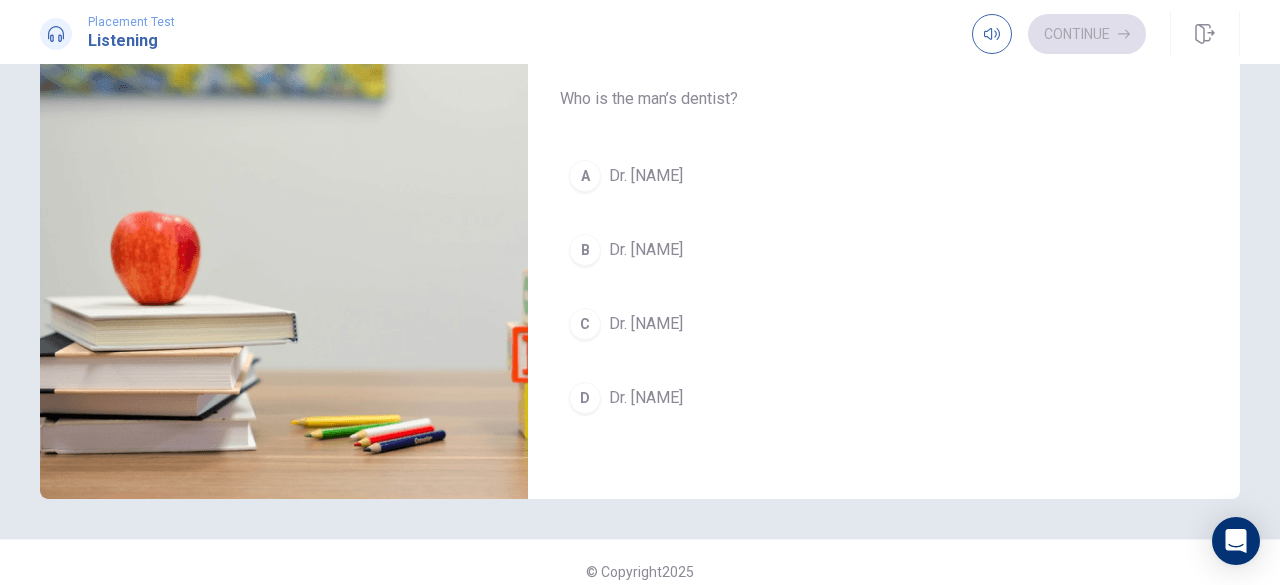 scroll, scrollTop: 751, scrollLeft: 0, axis: vertical 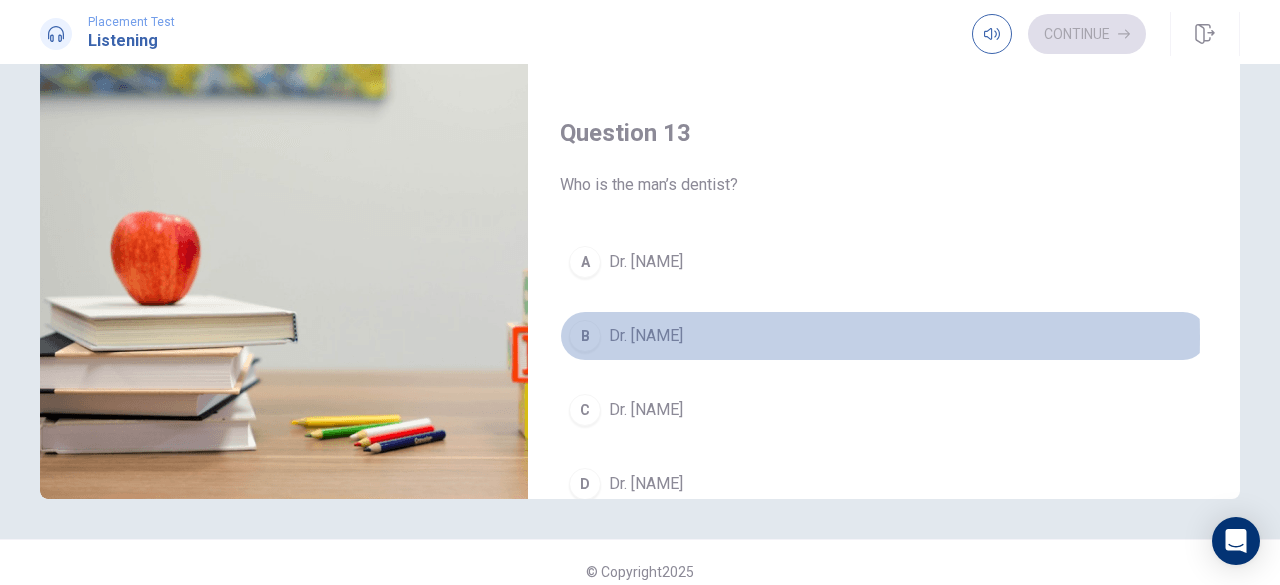 click on "Dr. [NAME]" at bounding box center [646, 336] 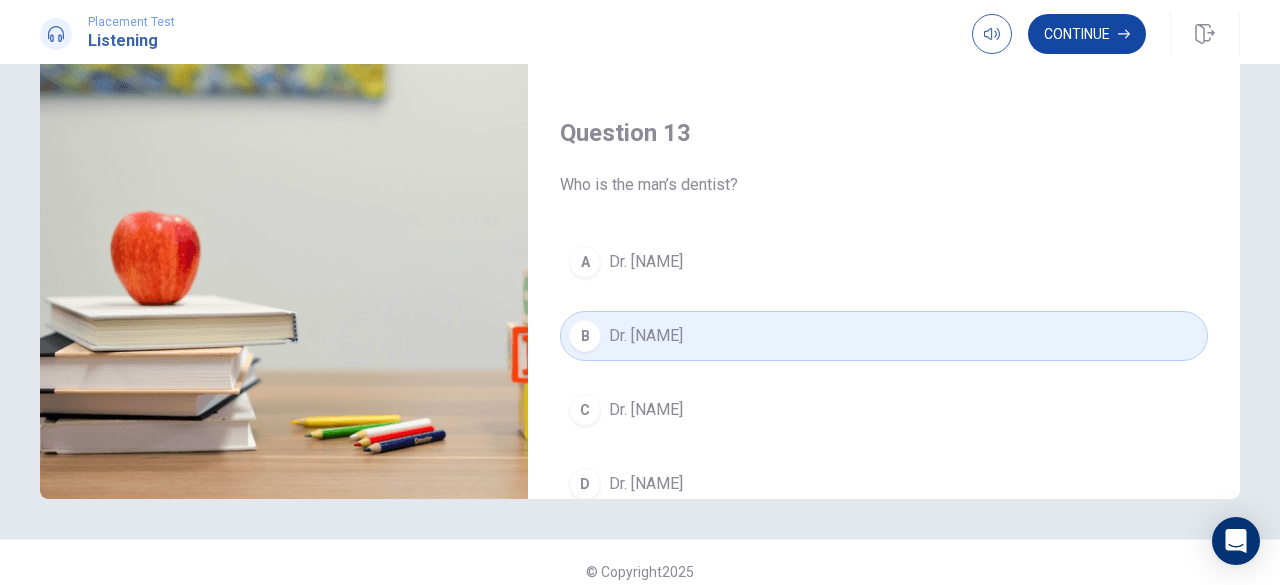 click on "Continue" at bounding box center (1087, 34) 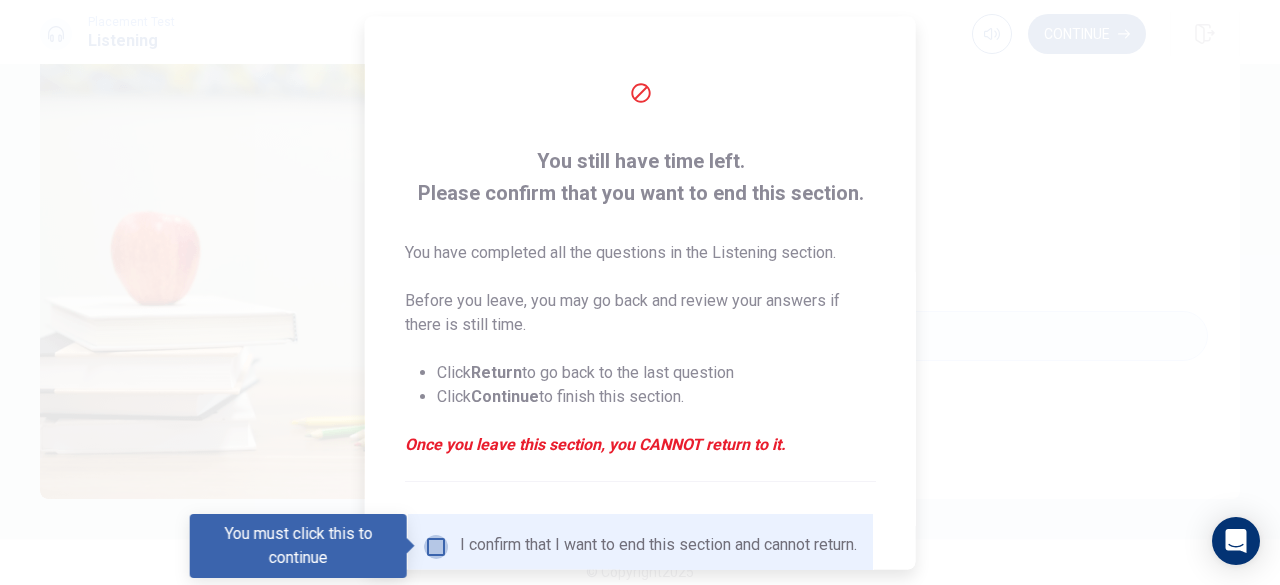 click at bounding box center (436, 546) 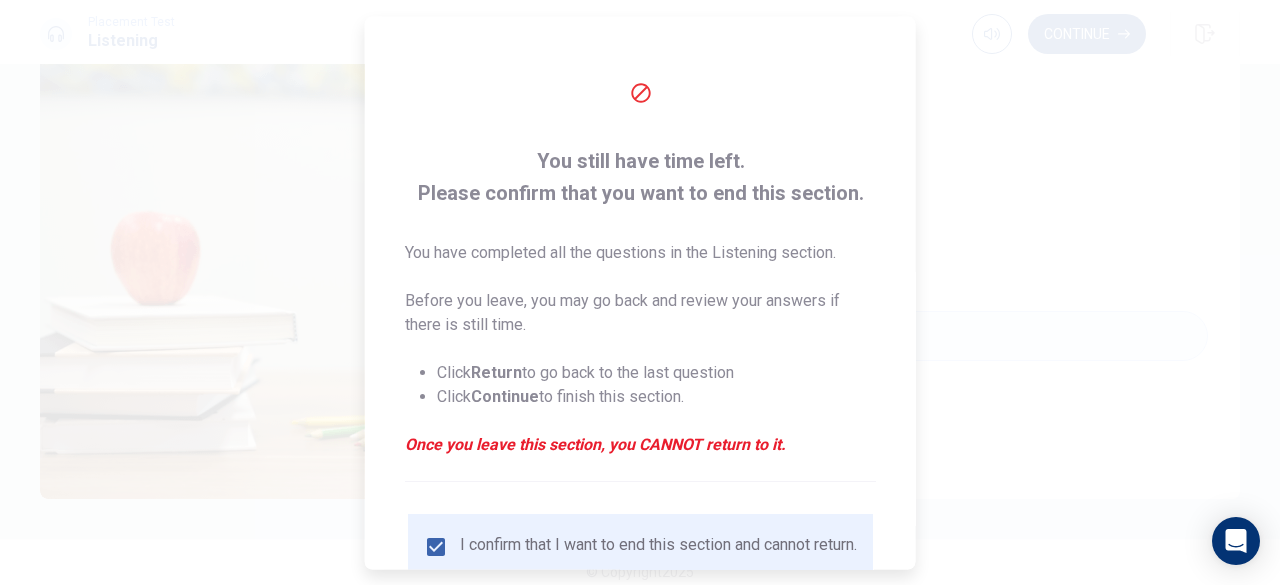 scroll, scrollTop: 160, scrollLeft: 0, axis: vertical 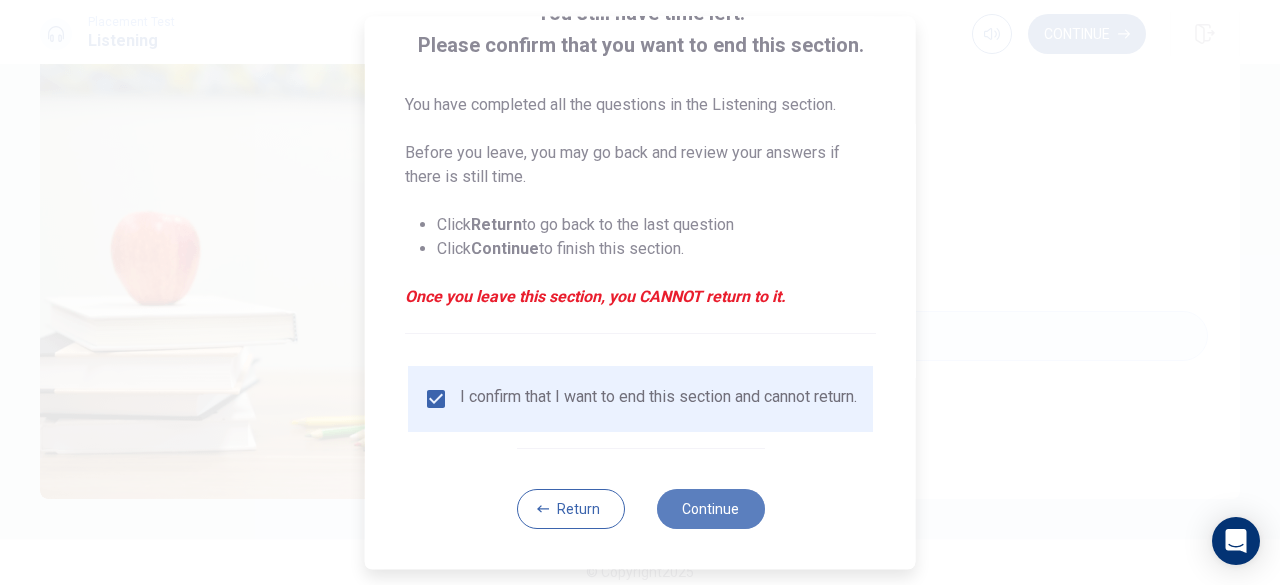click on "Continue" at bounding box center (710, 509) 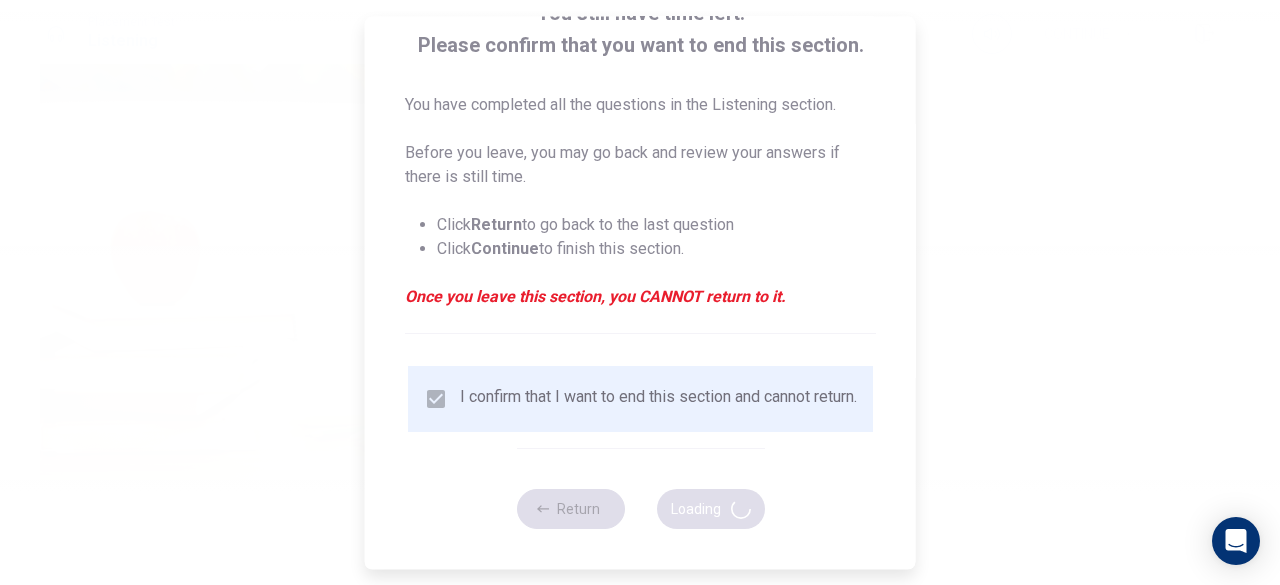 type on "64" 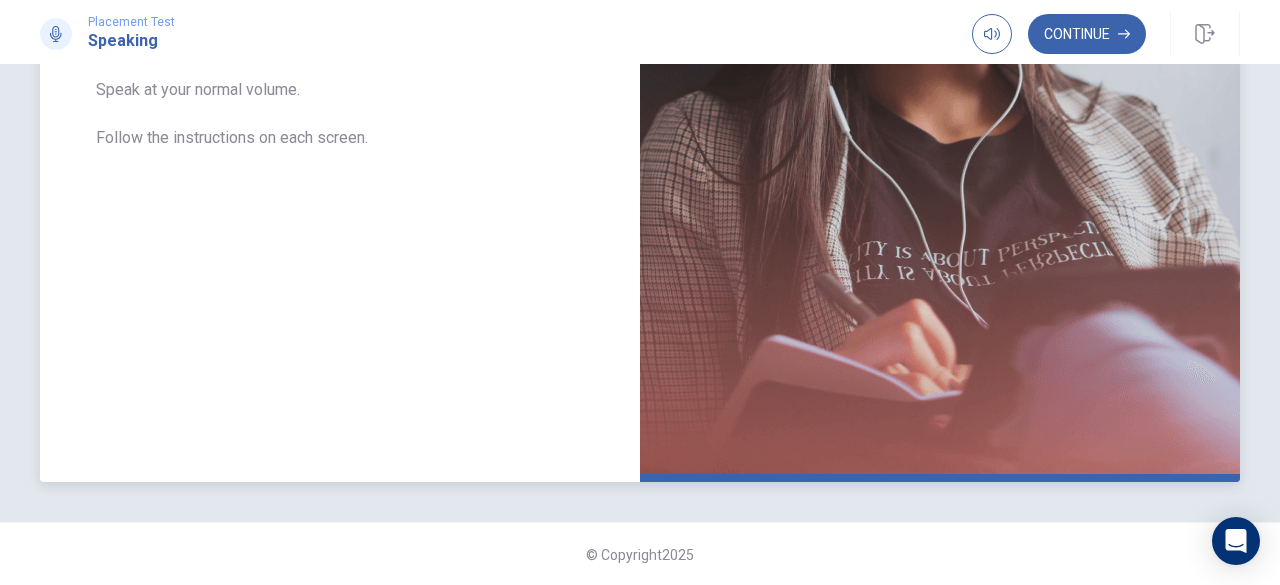 scroll, scrollTop: 94, scrollLeft: 0, axis: vertical 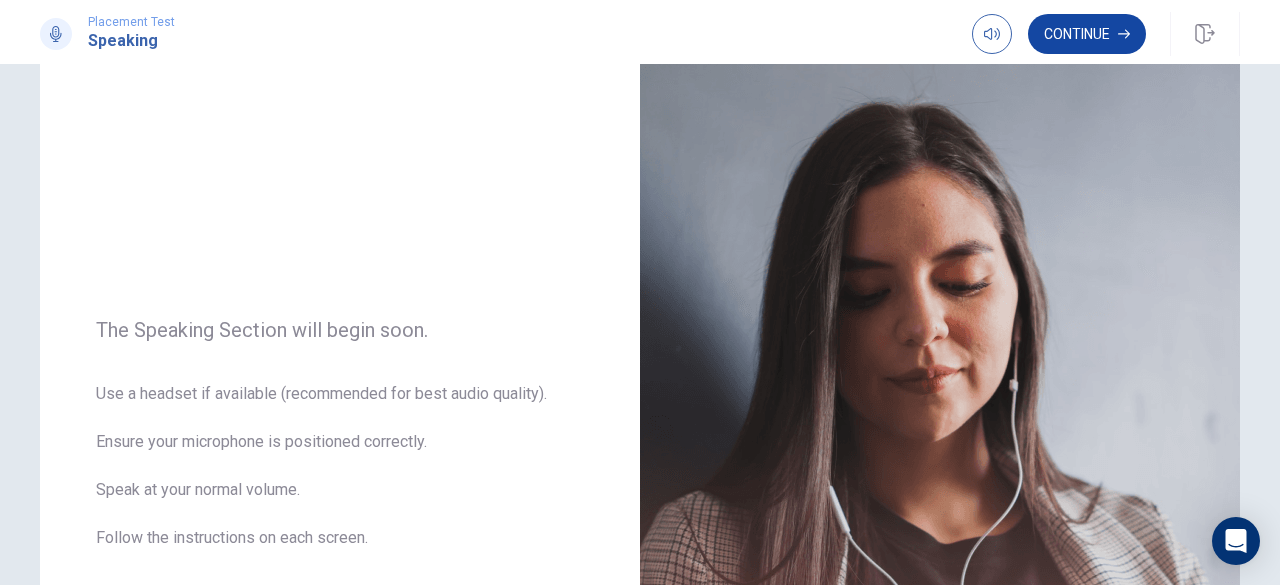click on "Continue" at bounding box center [1087, 34] 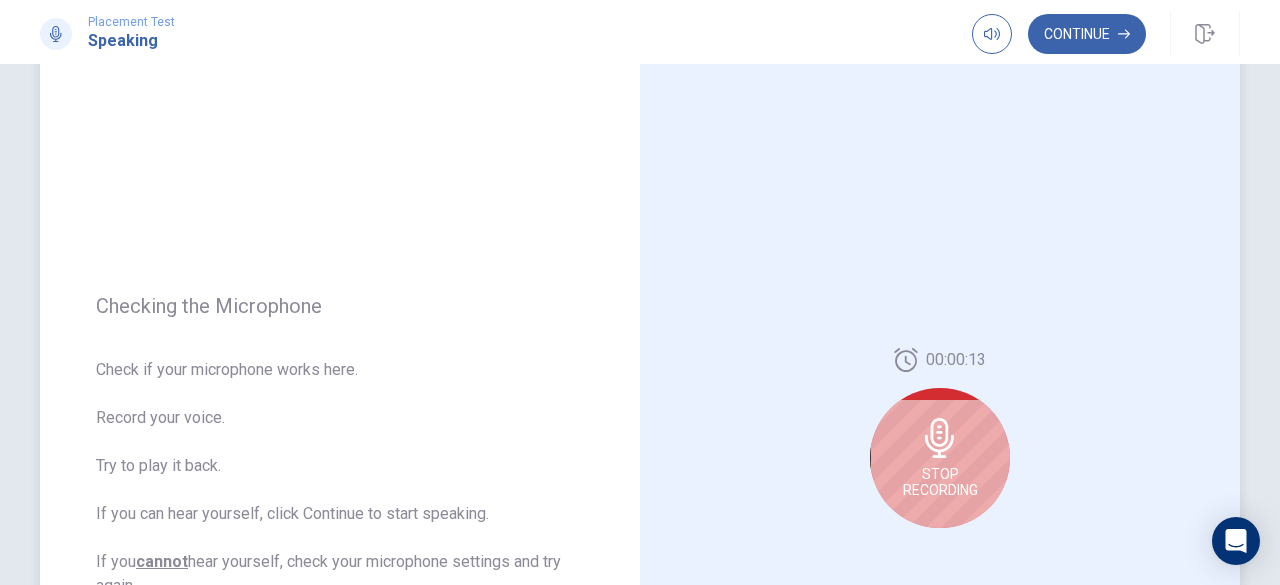 scroll, scrollTop: 194, scrollLeft: 0, axis: vertical 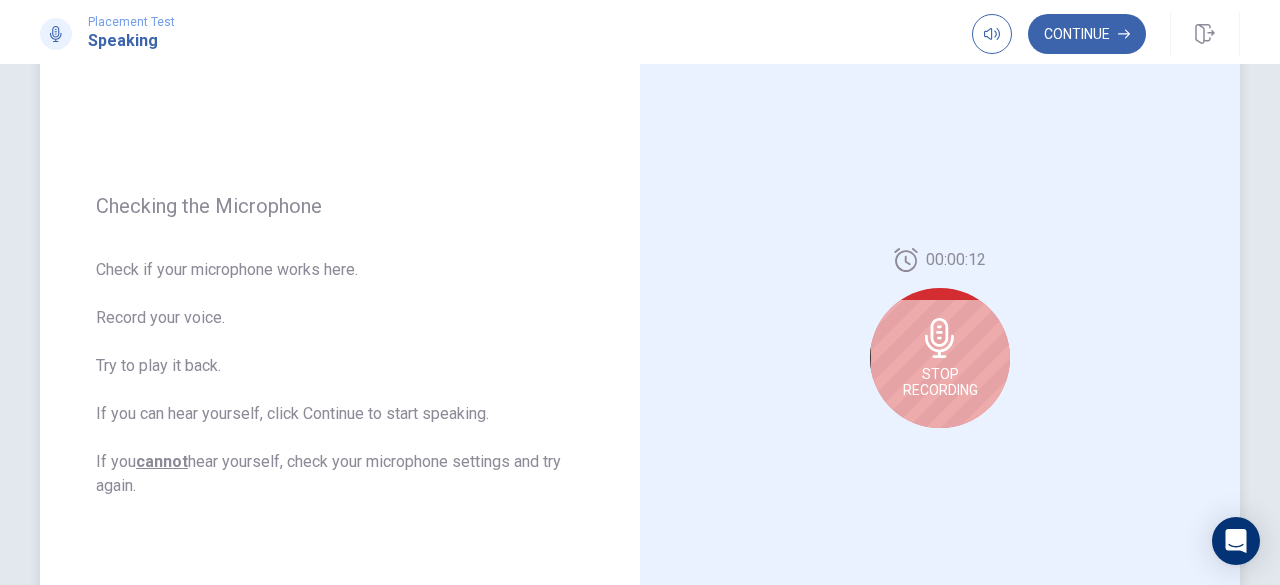 click 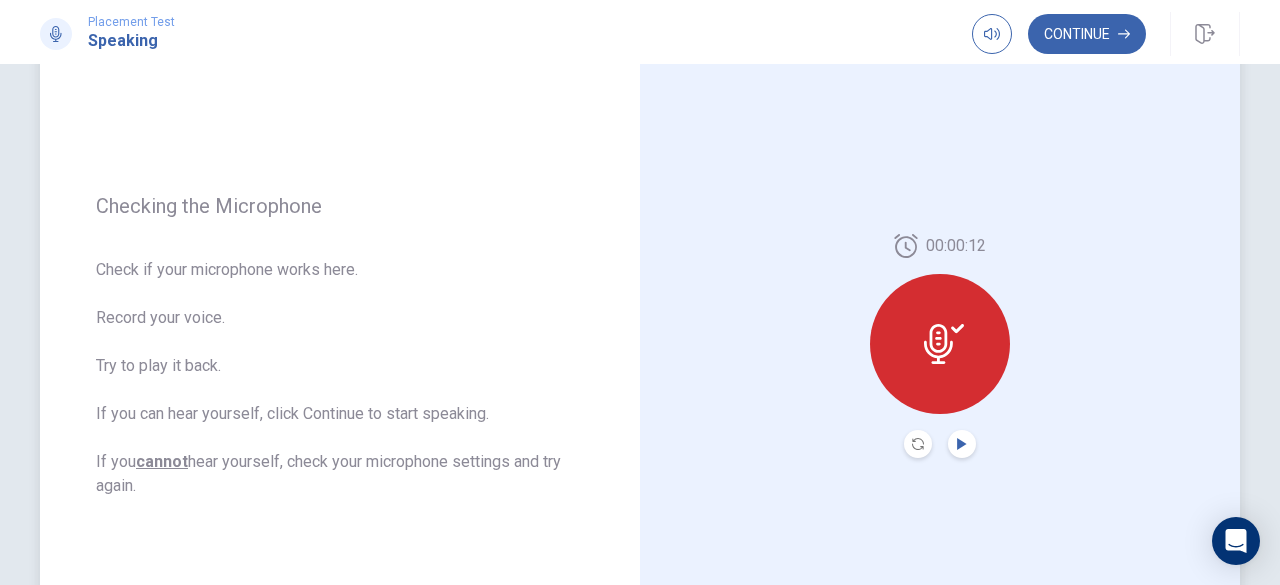 click 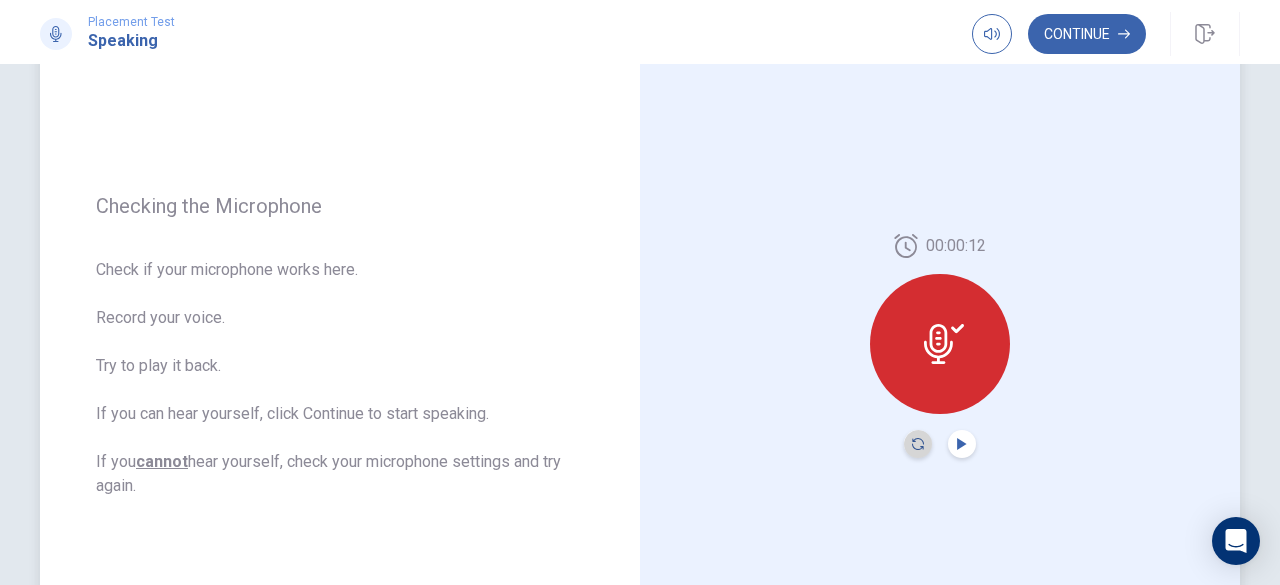 click 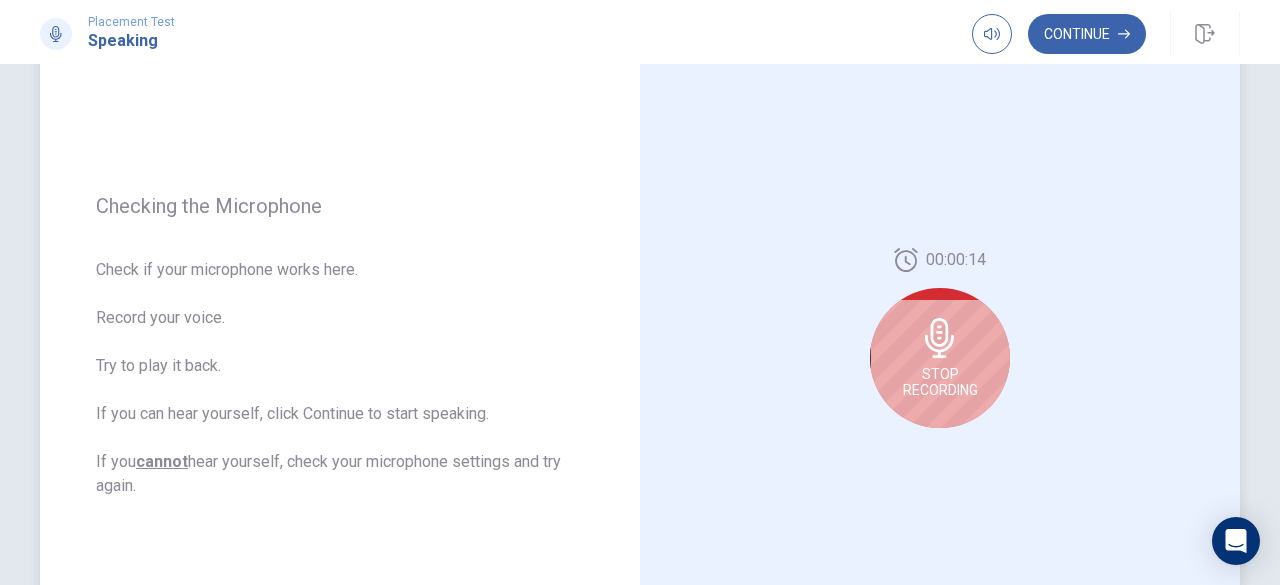 click on "Stop   Recording" at bounding box center [940, 382] 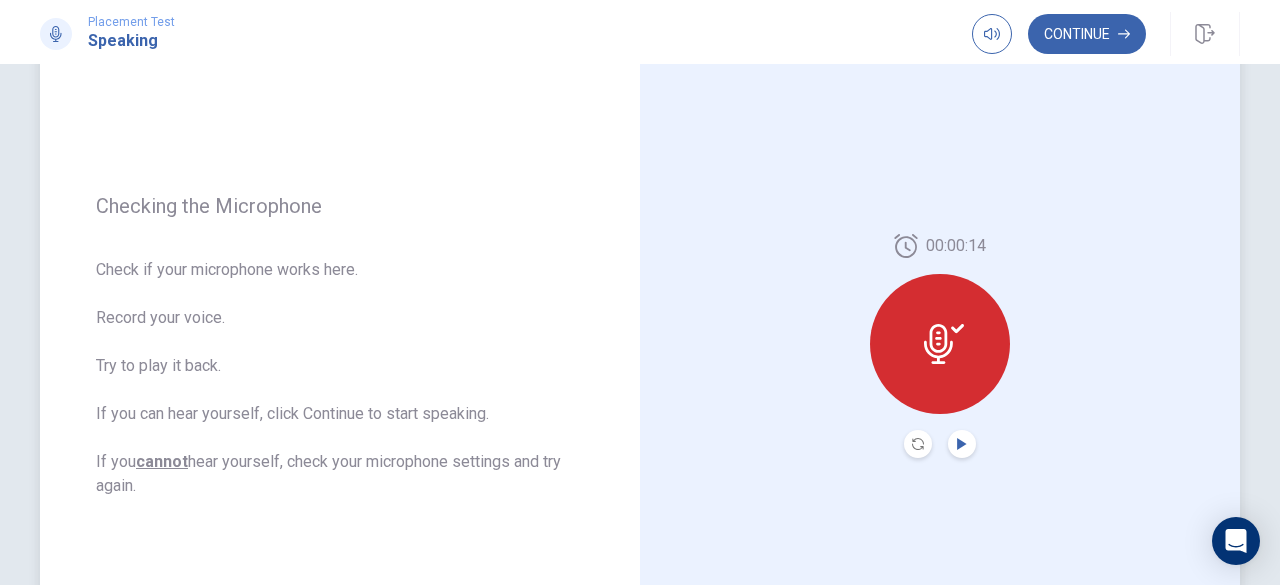 click 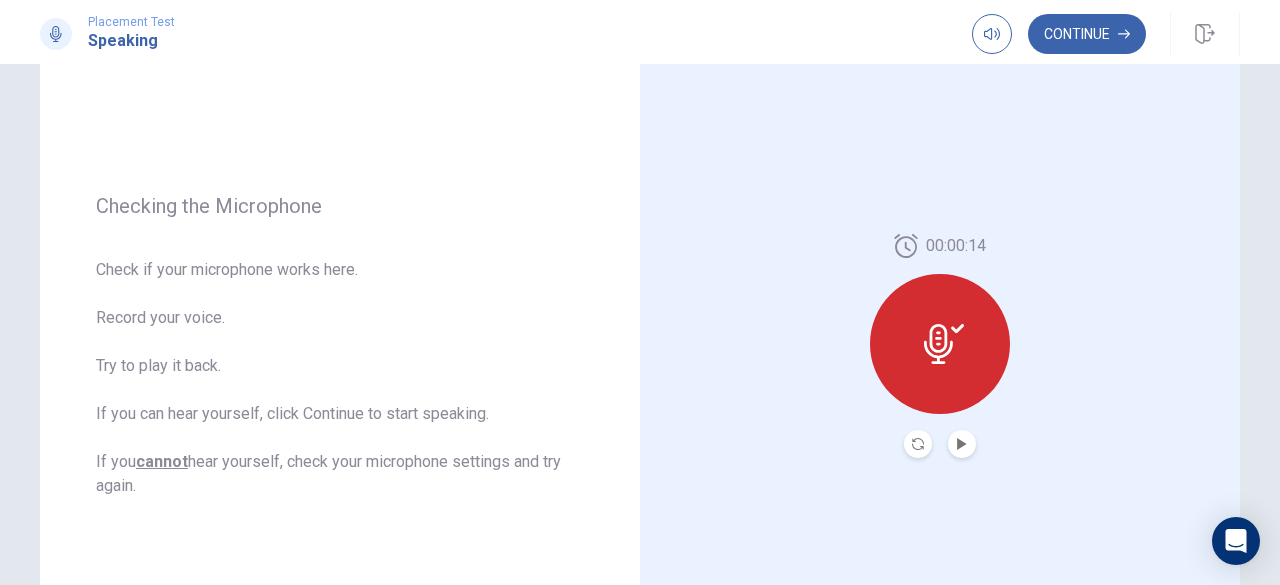 click 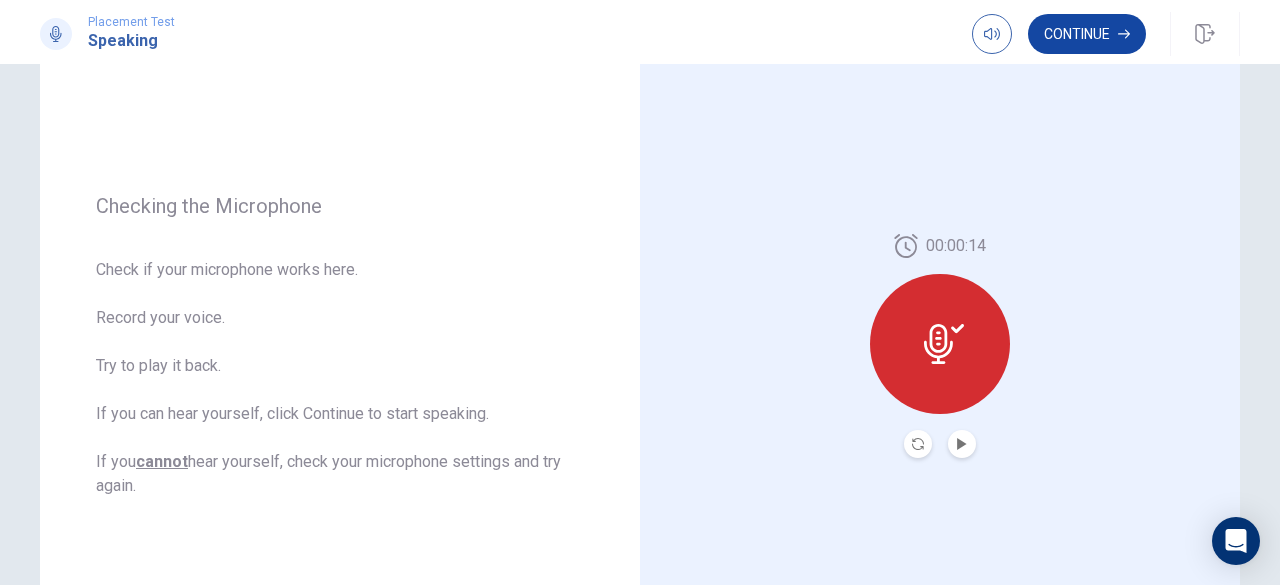 click on "Continue" at bounding box center (1087, 34) 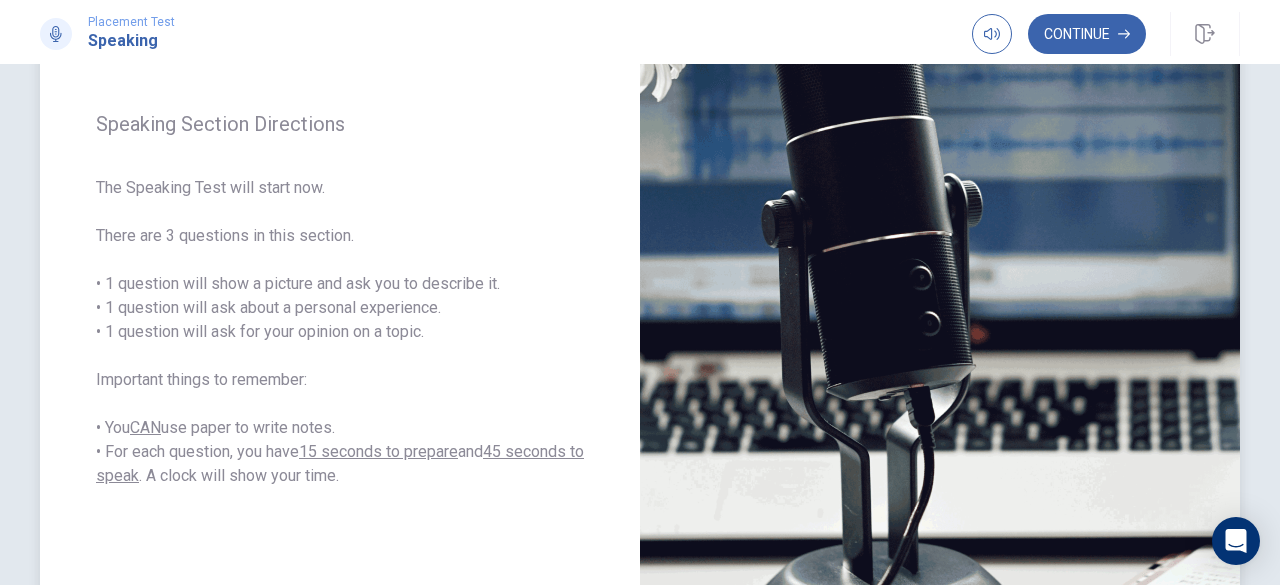 scroll, scrollTop: 194, scrollLeft: 0, axis: vertical 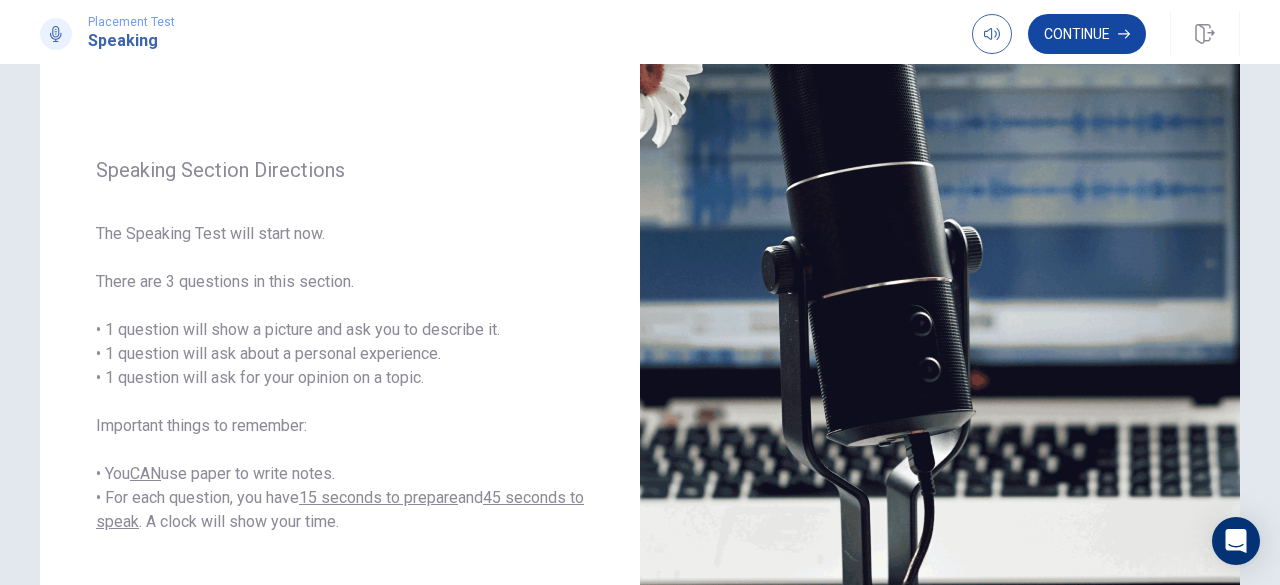 click on "Continue" at bounding box center [1087, 34] 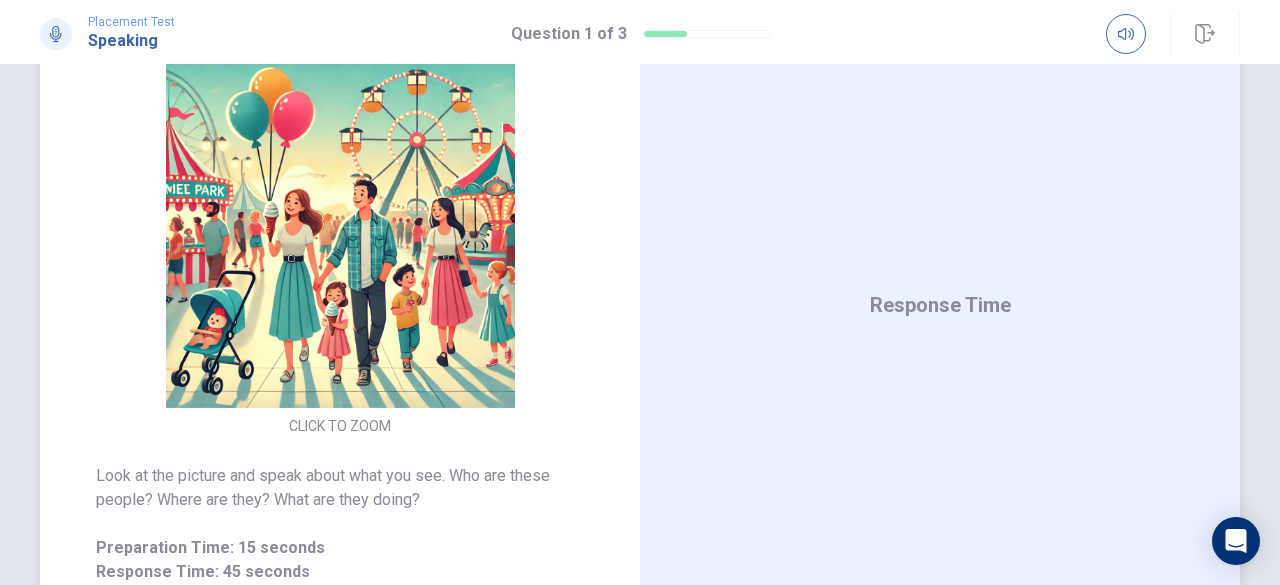 scroll, scrollTop: 194, scrollLeft: 0, axis: vertical 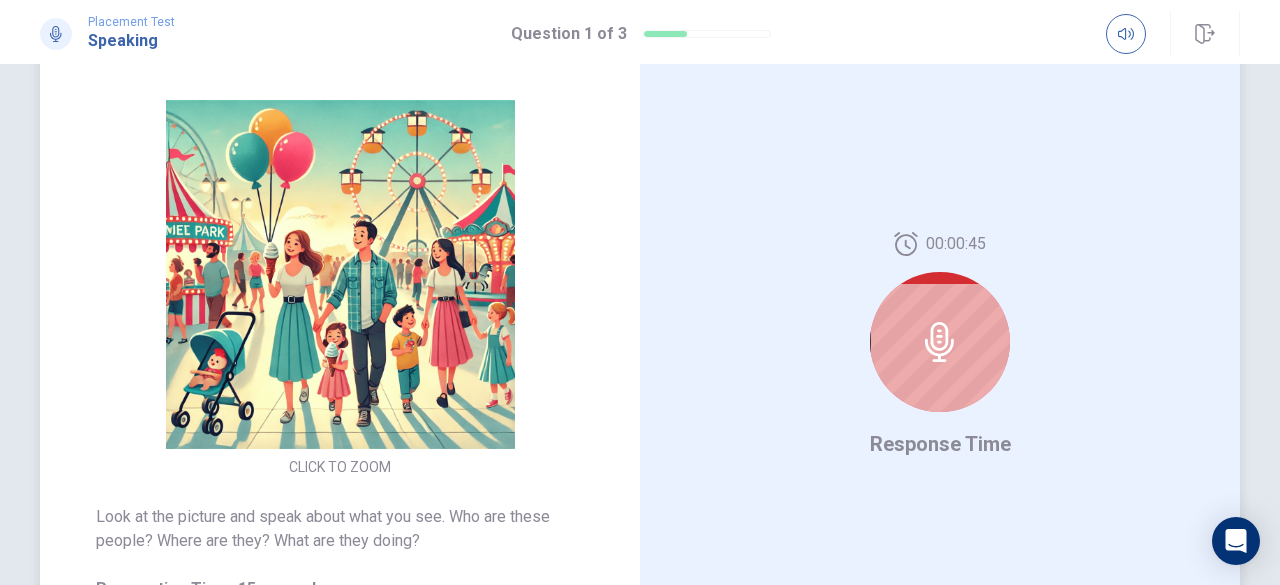 click 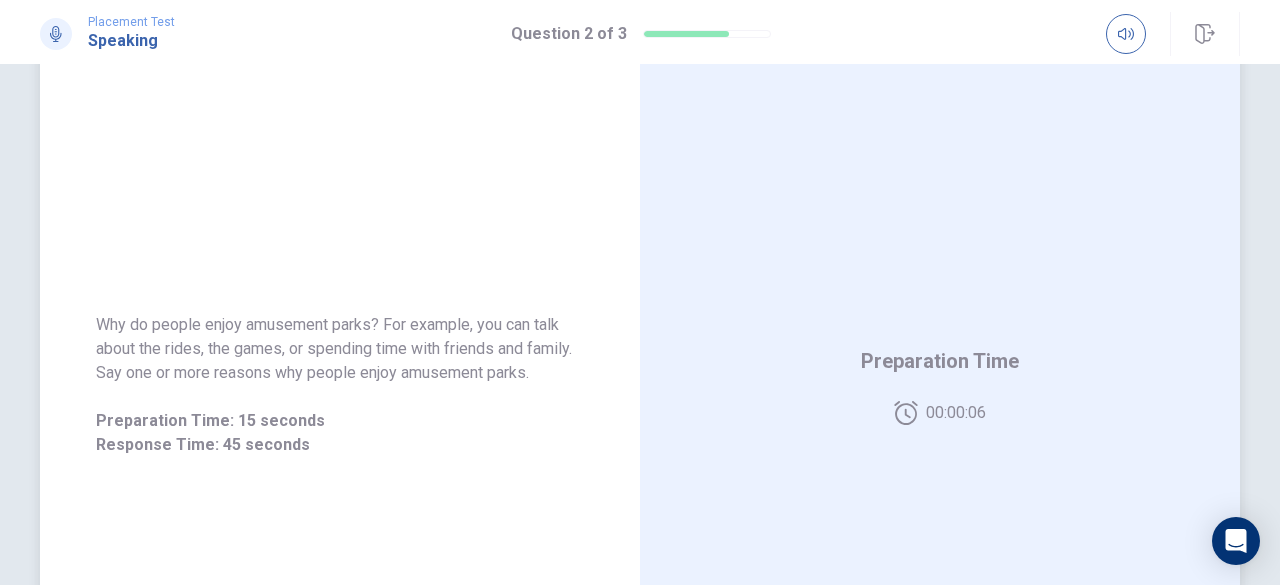 scroll, scrollTop: 200, scrollLeft: 0, axis: vertical 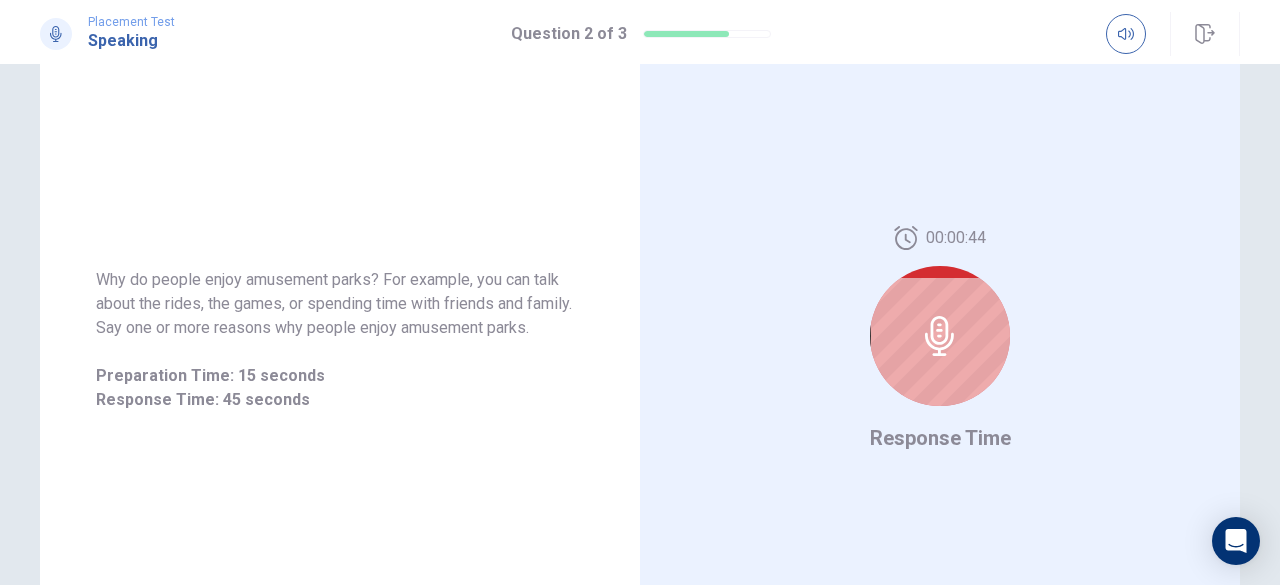 click 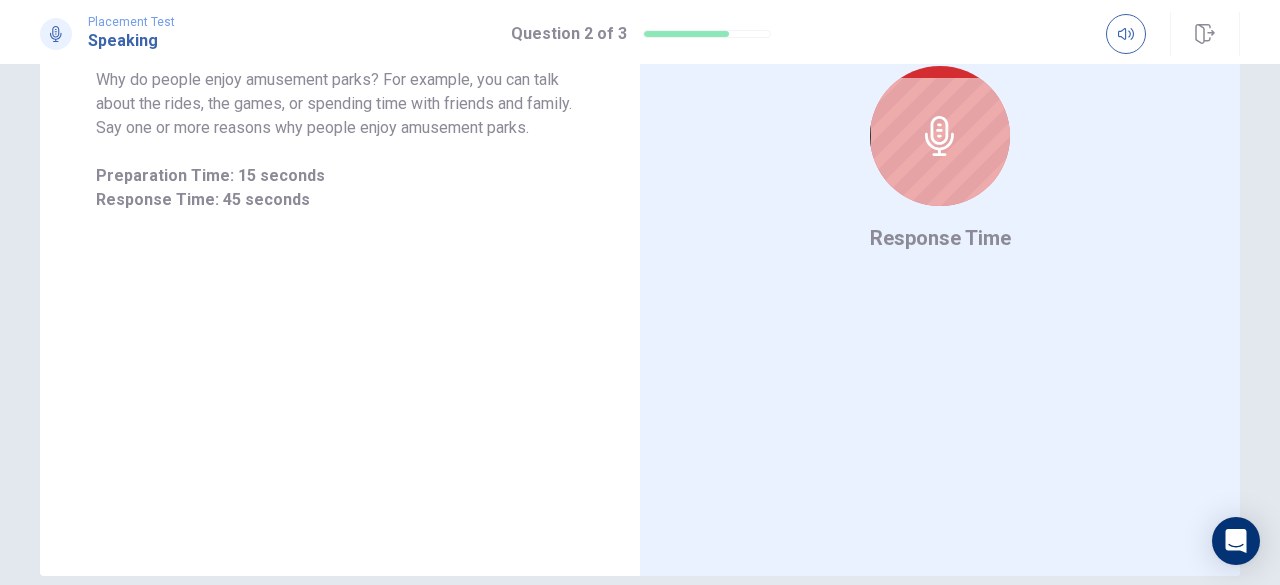 scroll, scrollTop: 294, scrollLeft: 0, axis: vertical 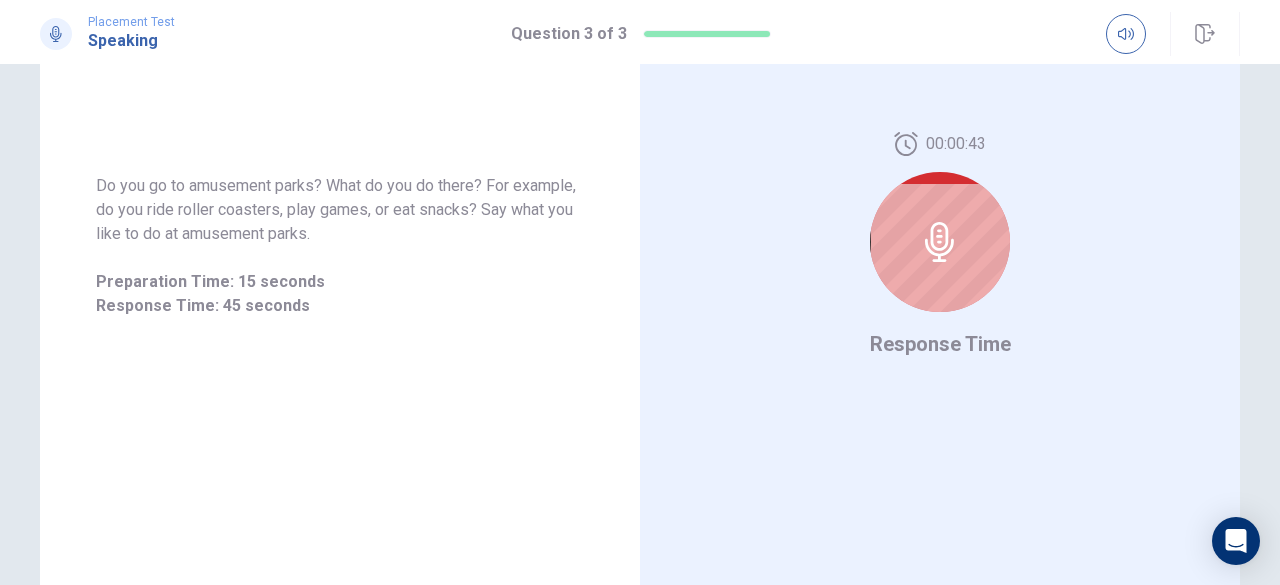 click 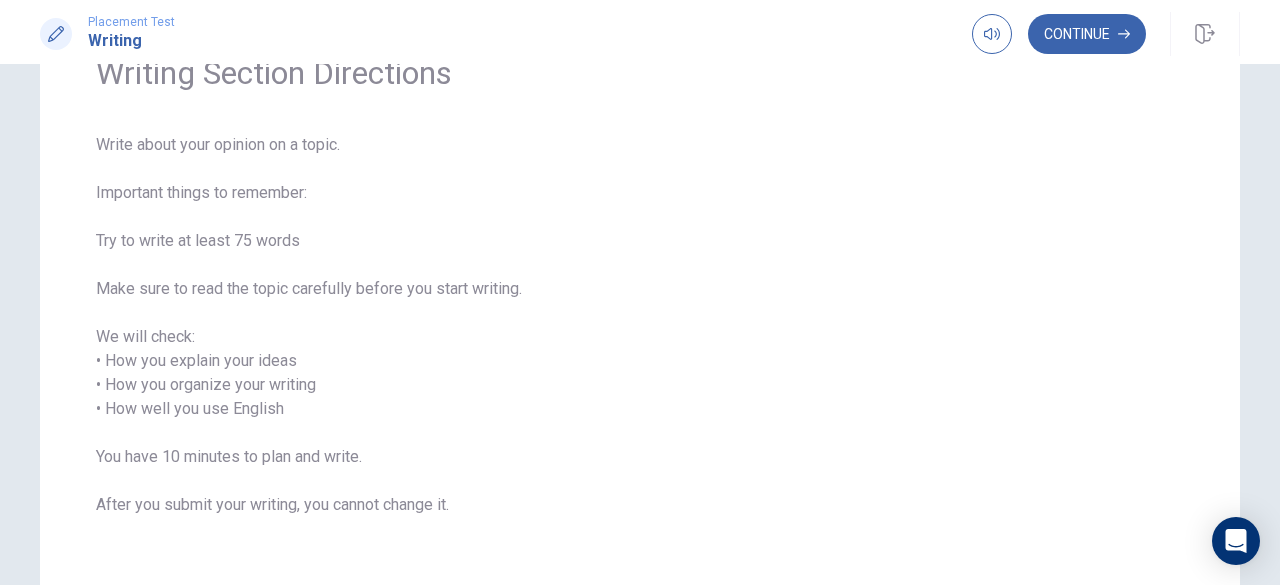 scroll, scrollTop: 0, scrollLeft: 0, axis: both 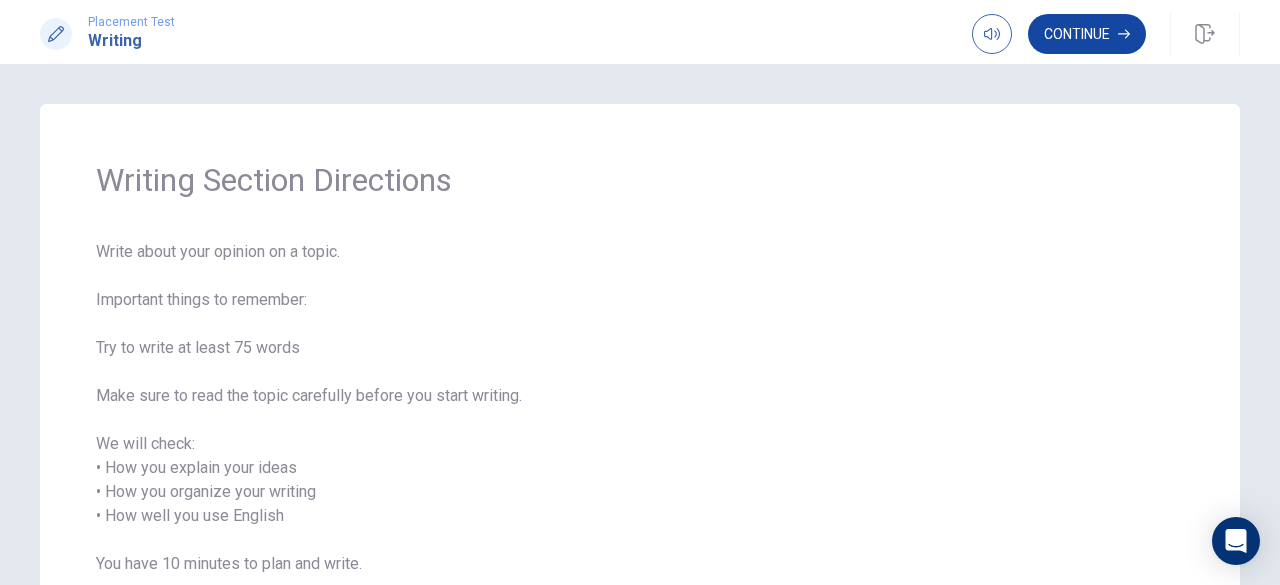 click on "Continue" at bounding box center [1087, 34] 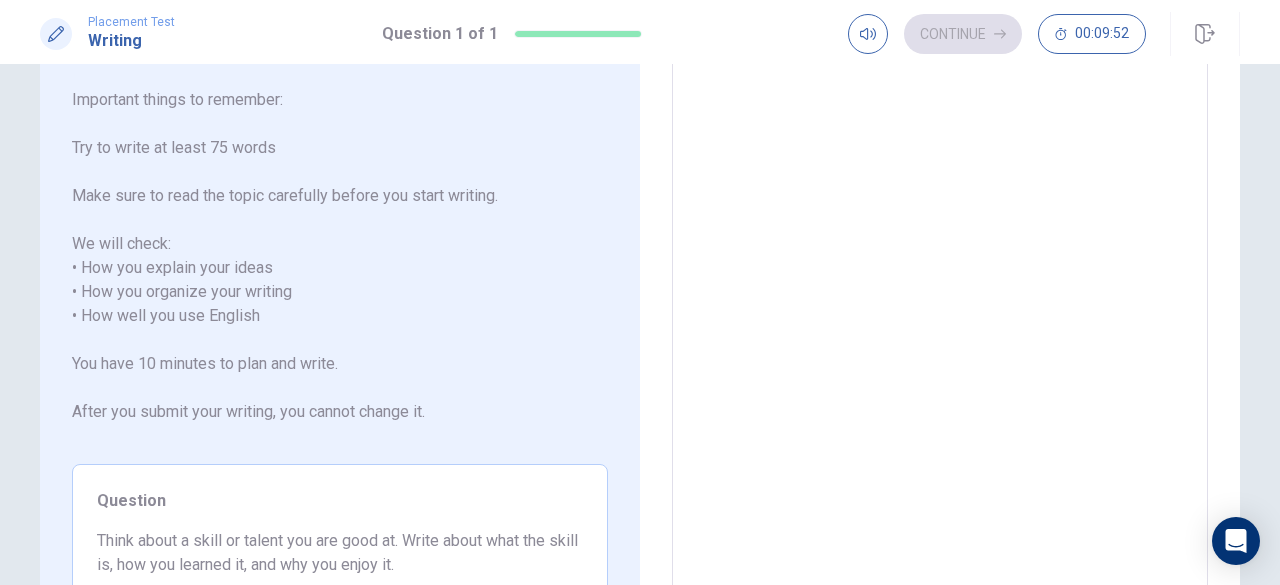 scroll, scrollTop: 0, scrollLeft: 0, axis: both 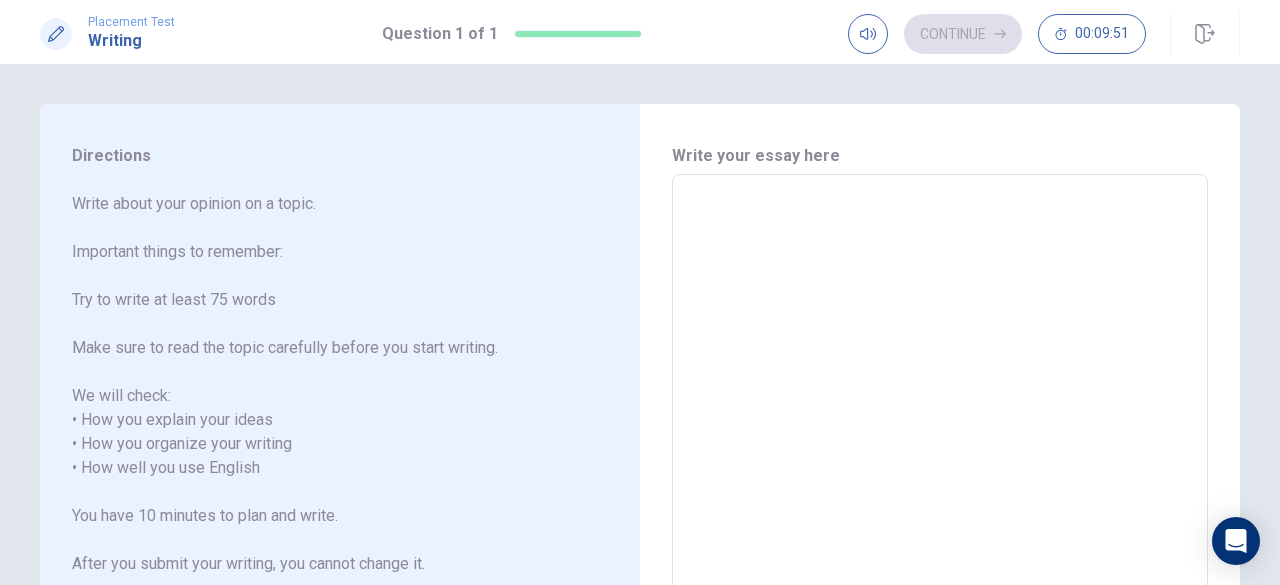 click at bounding box center (940, 468) 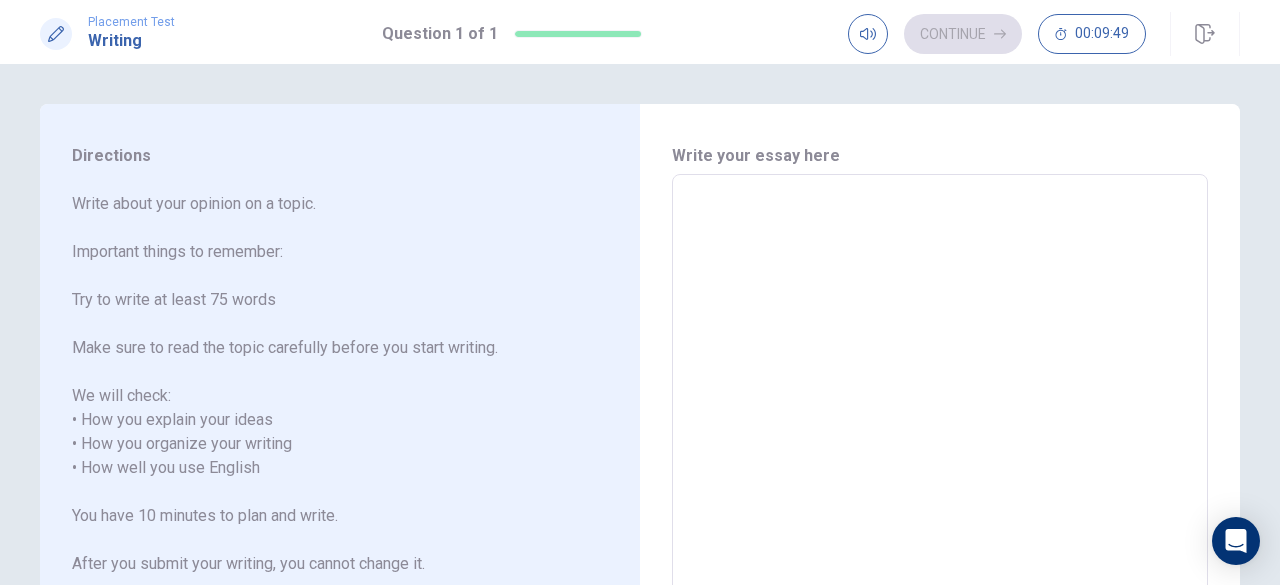 click at bounding box center [940, 468] 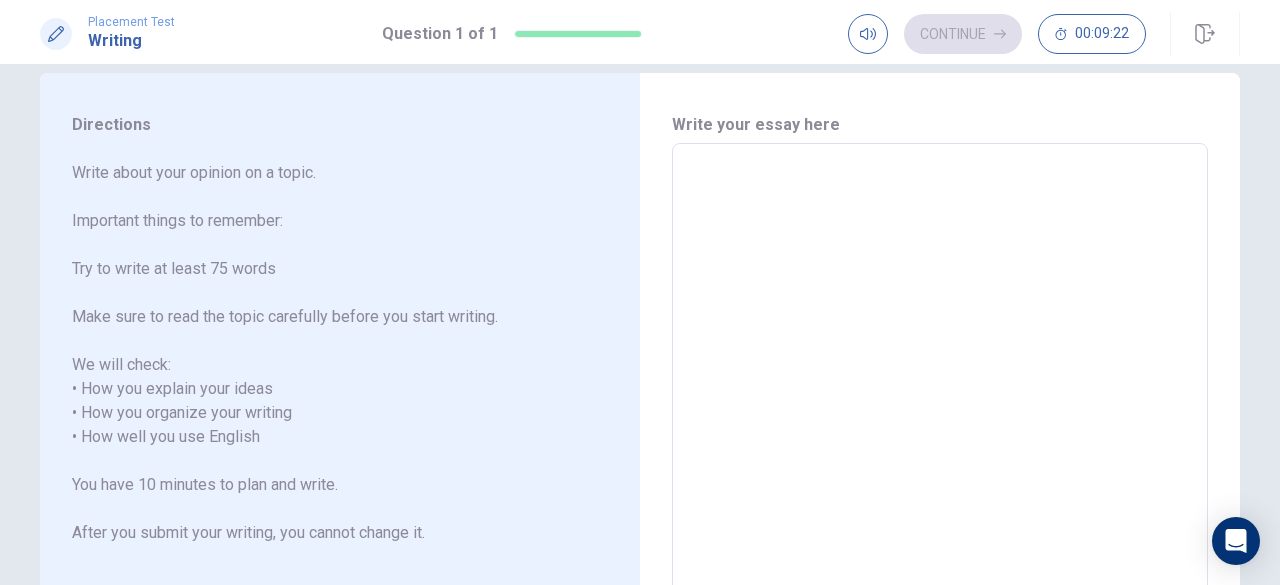 scroll, scrollTop: 0, scrollLeft: 0, axis: both 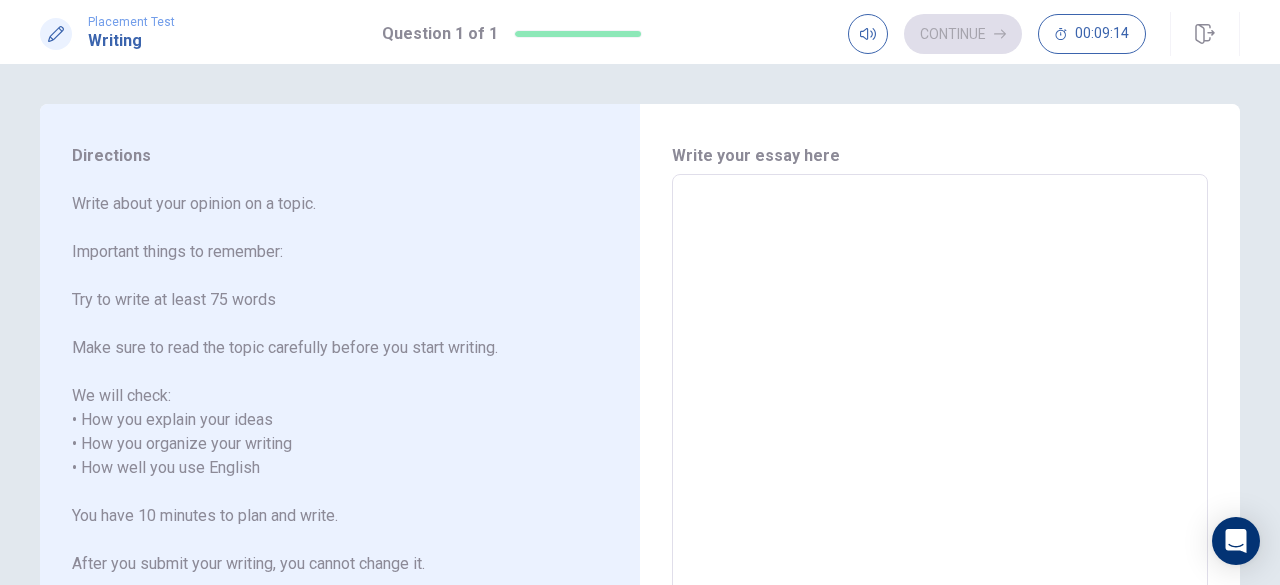 click at bounding box center (940, 468) 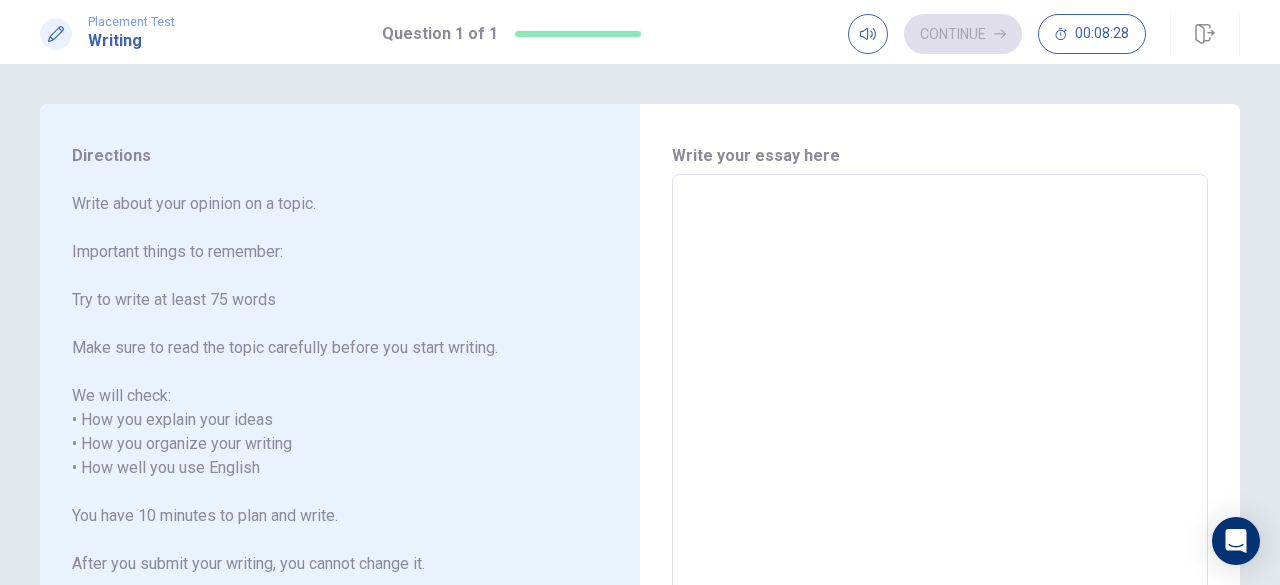 type on "i" 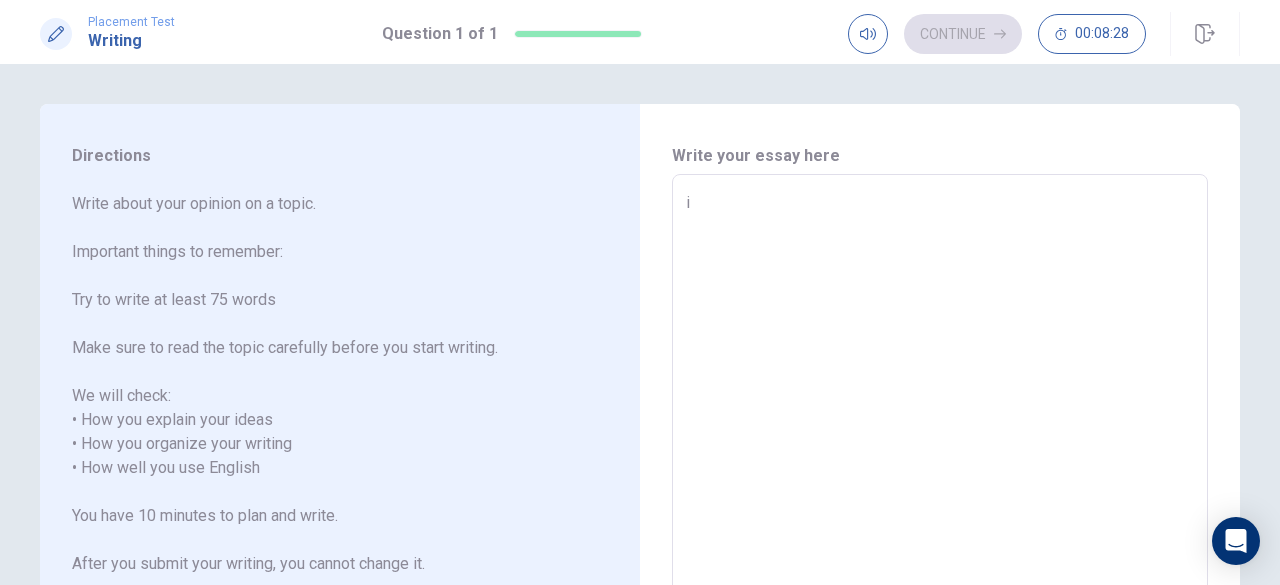 type on "x" 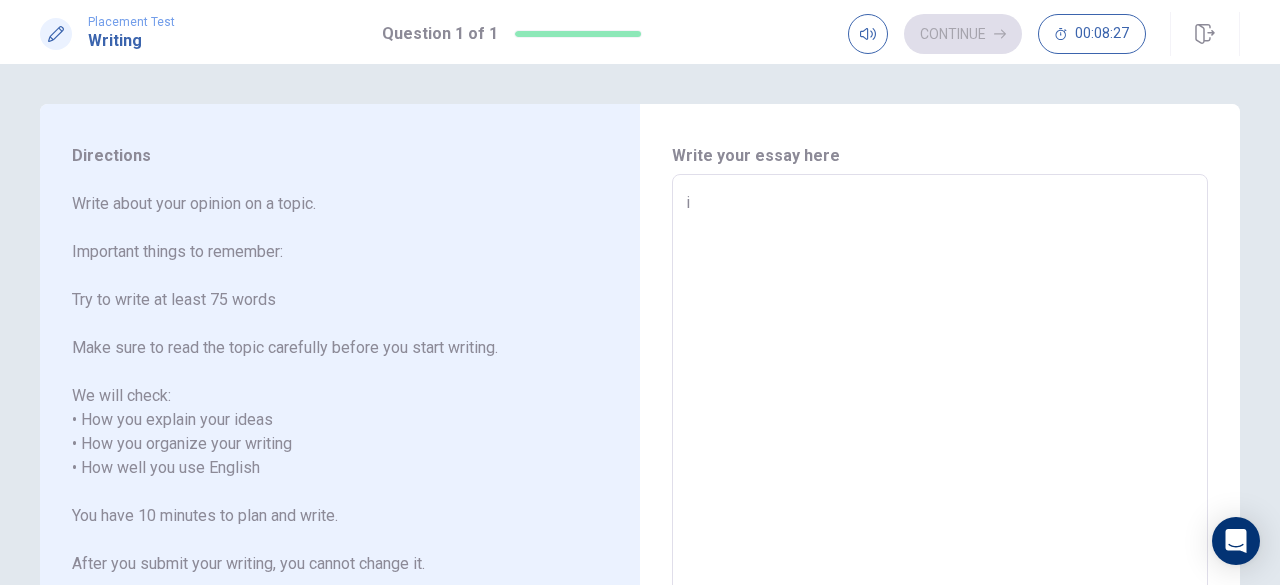 type on "i" 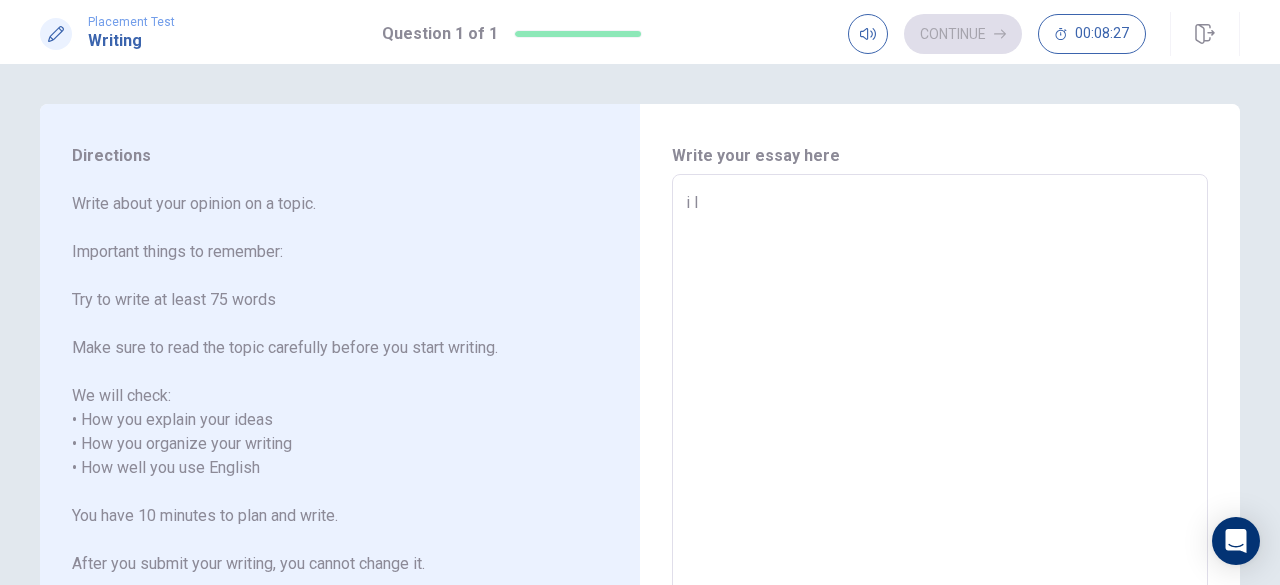 type on "x" 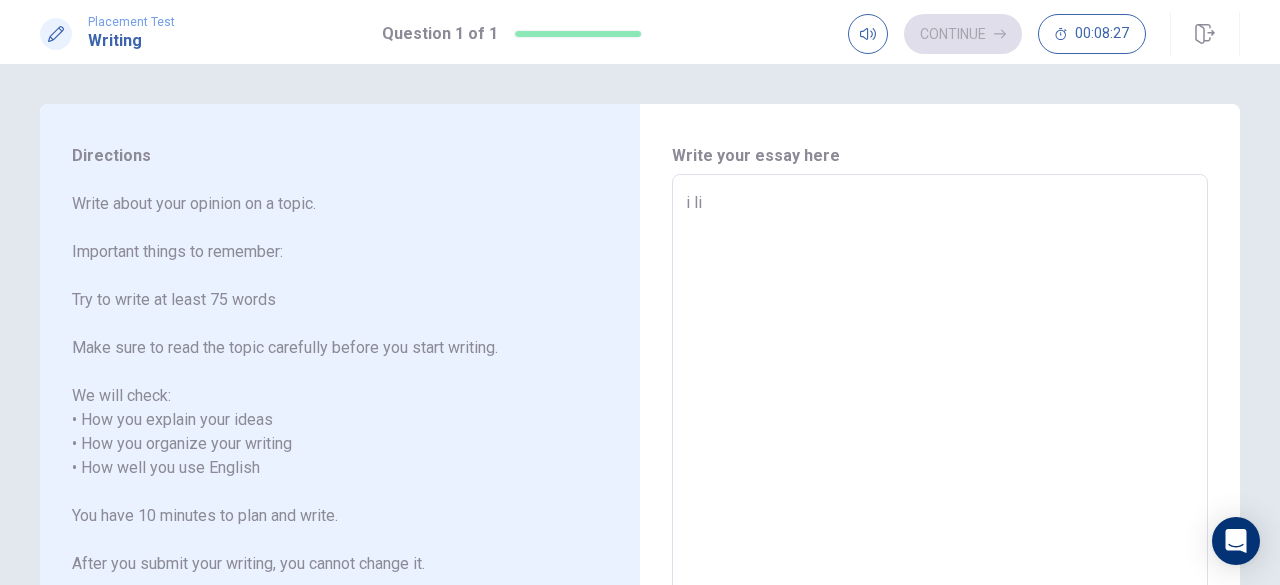 type on "x" 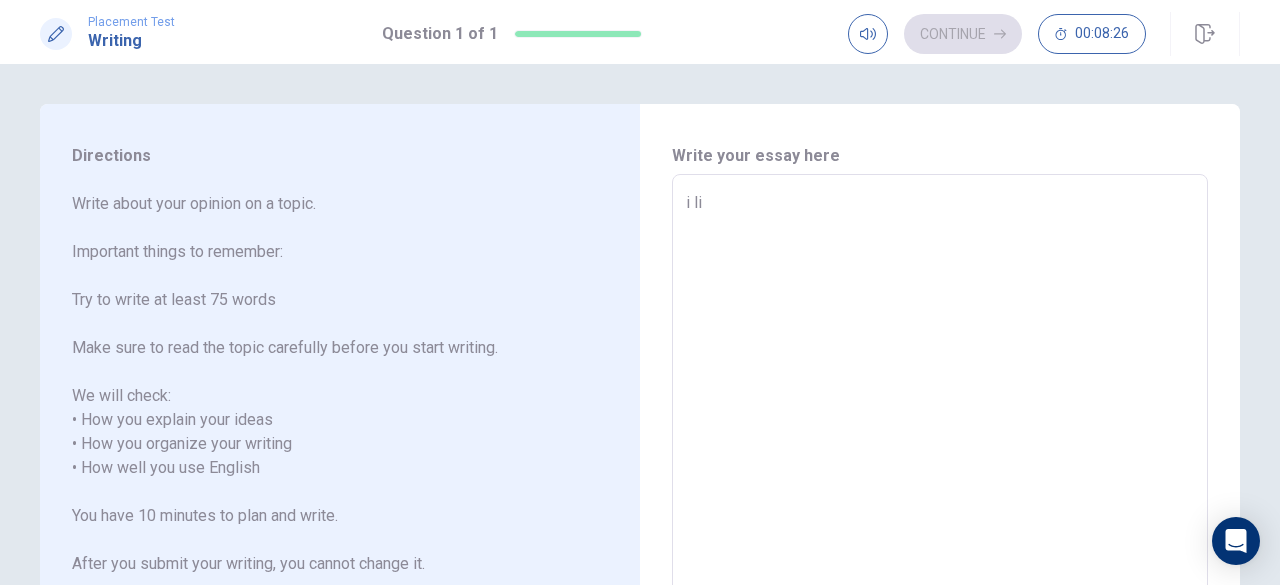 type on "i lij" 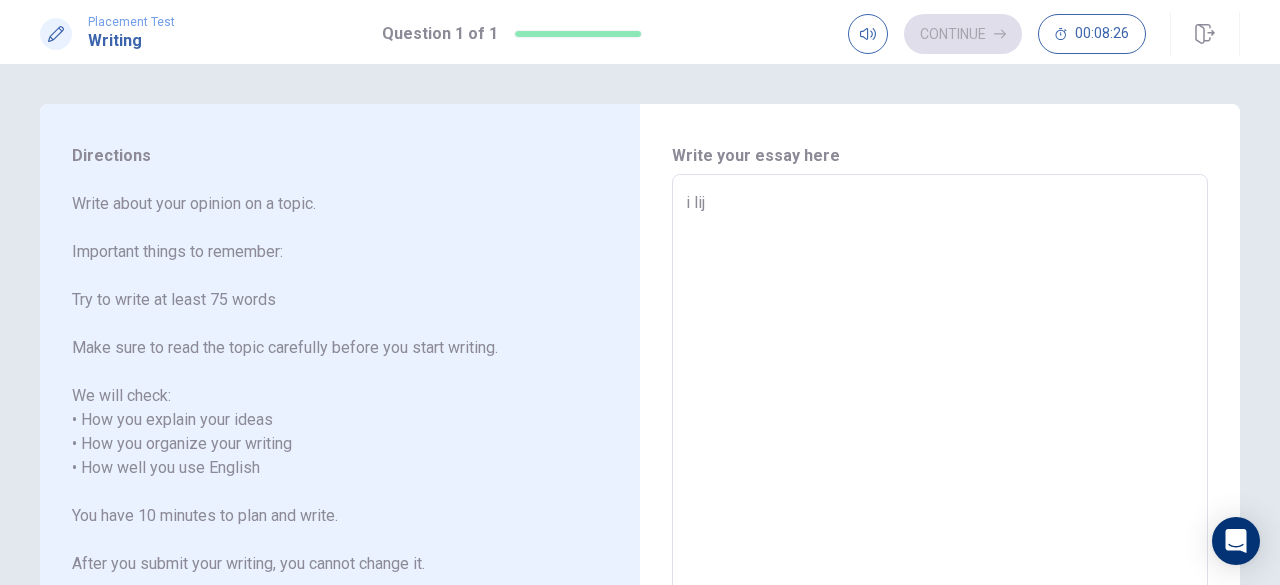 type on "x" 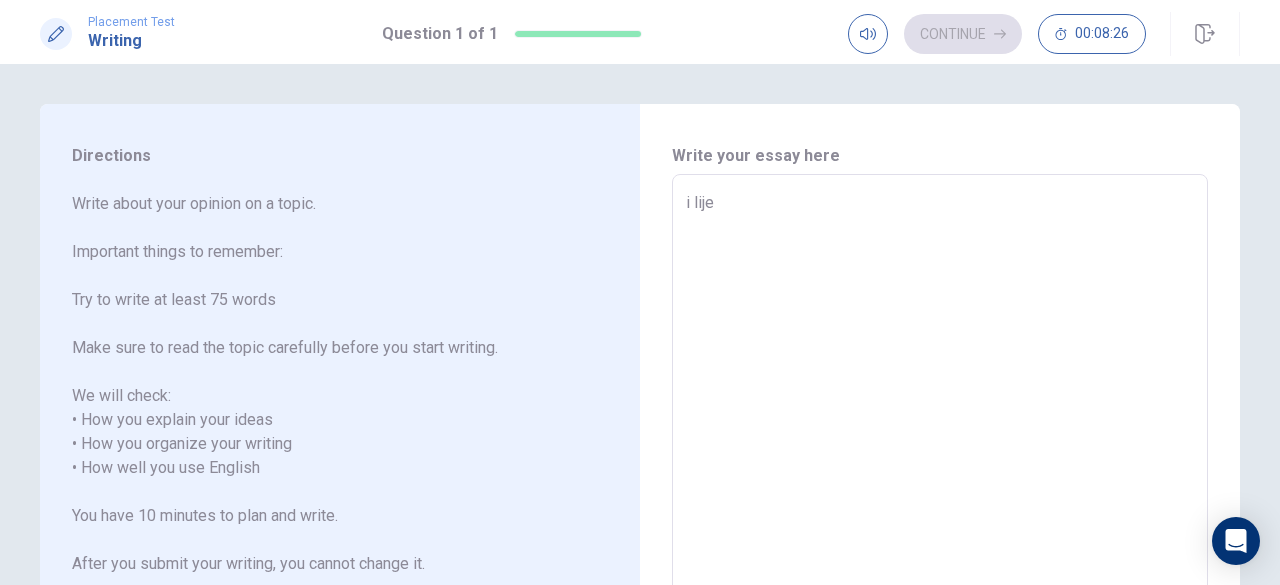 type on "x" 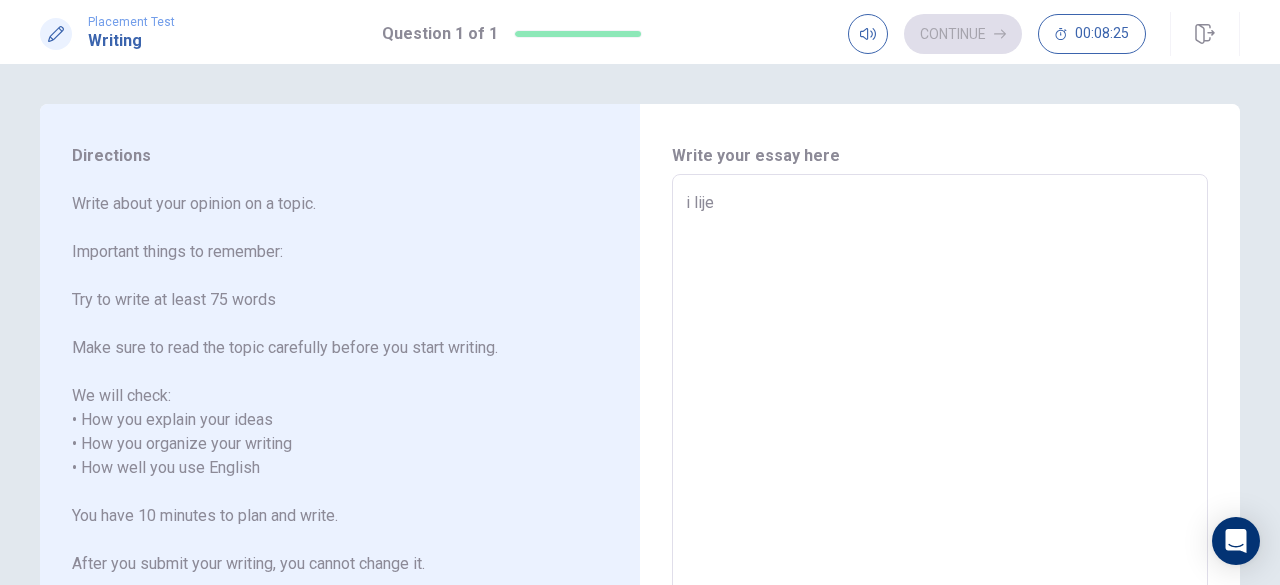 type on "i lij" 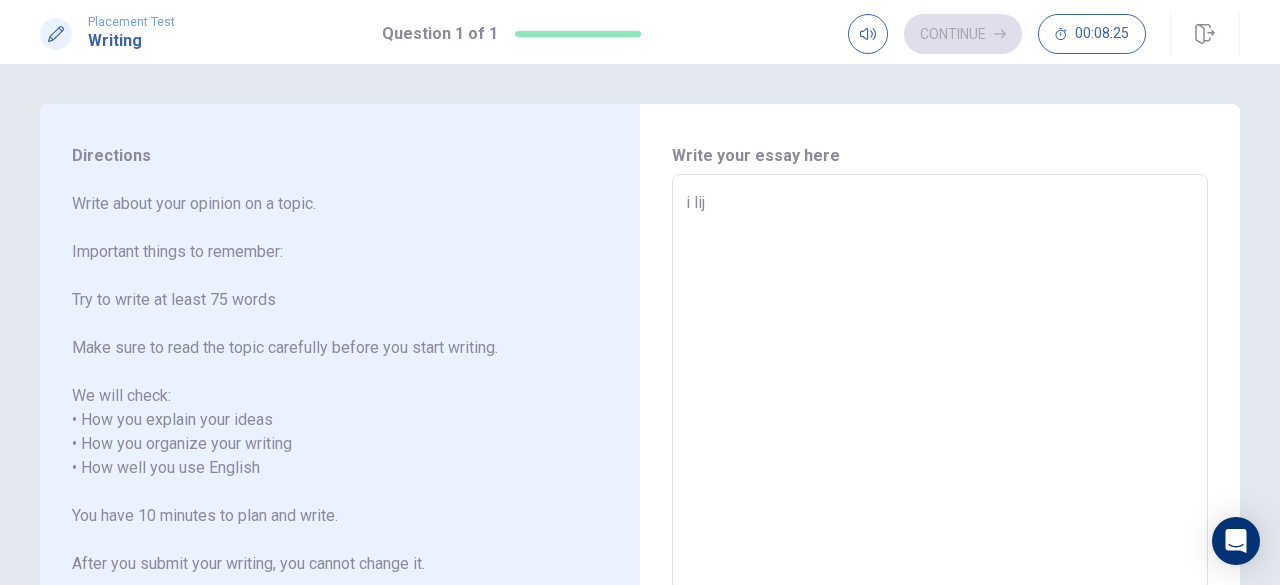 type on "x" 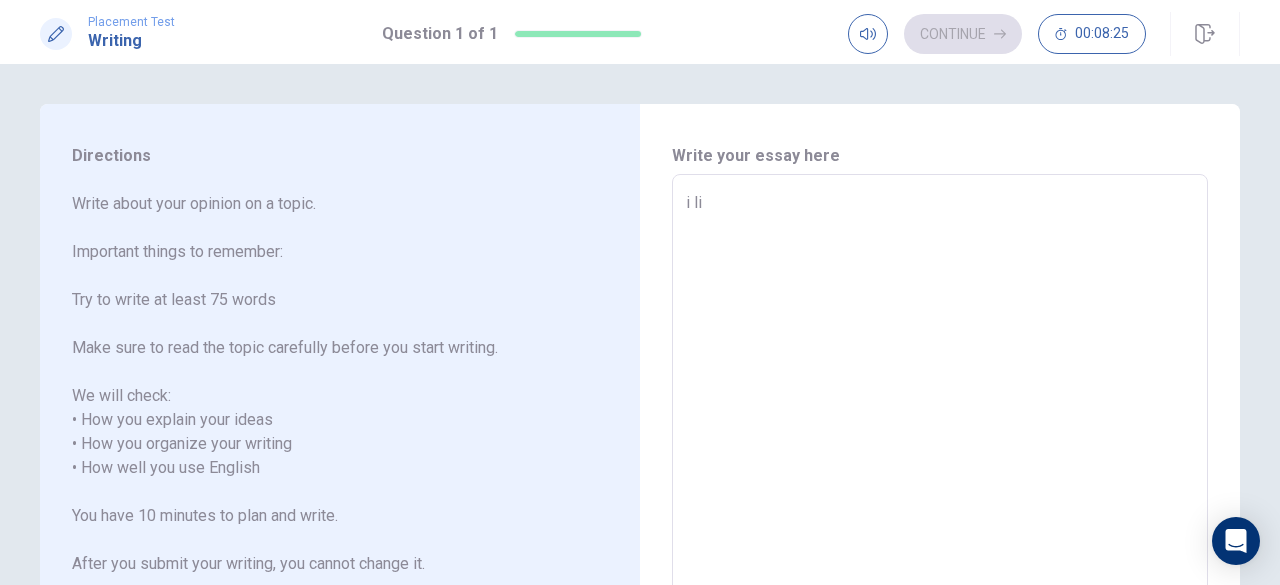 type on "x" 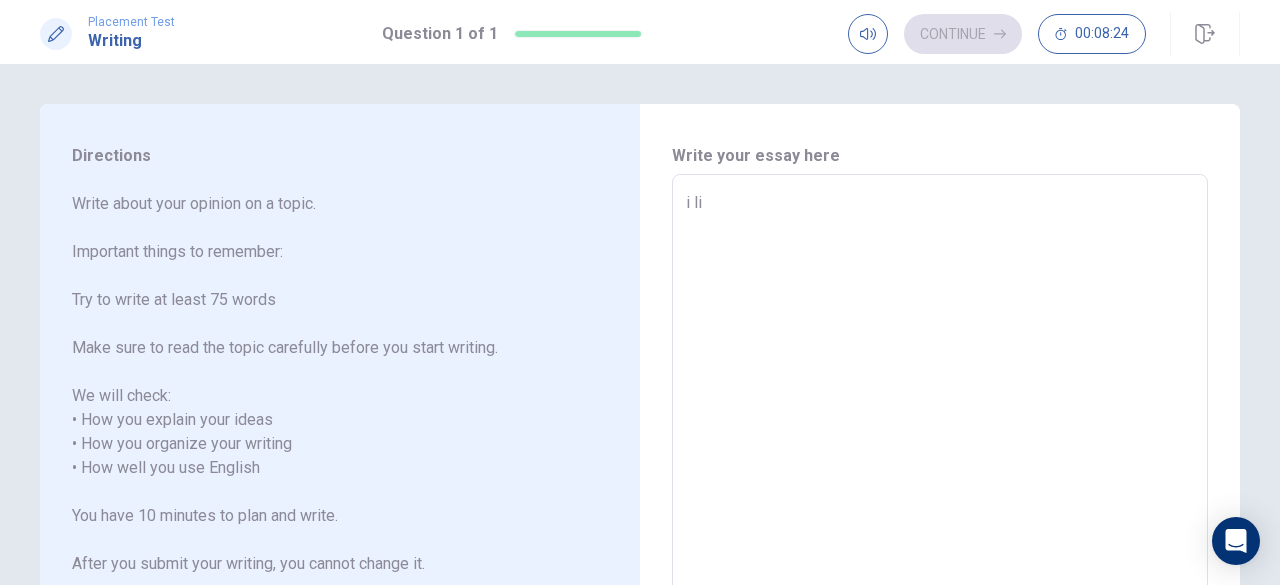 type on "i l" 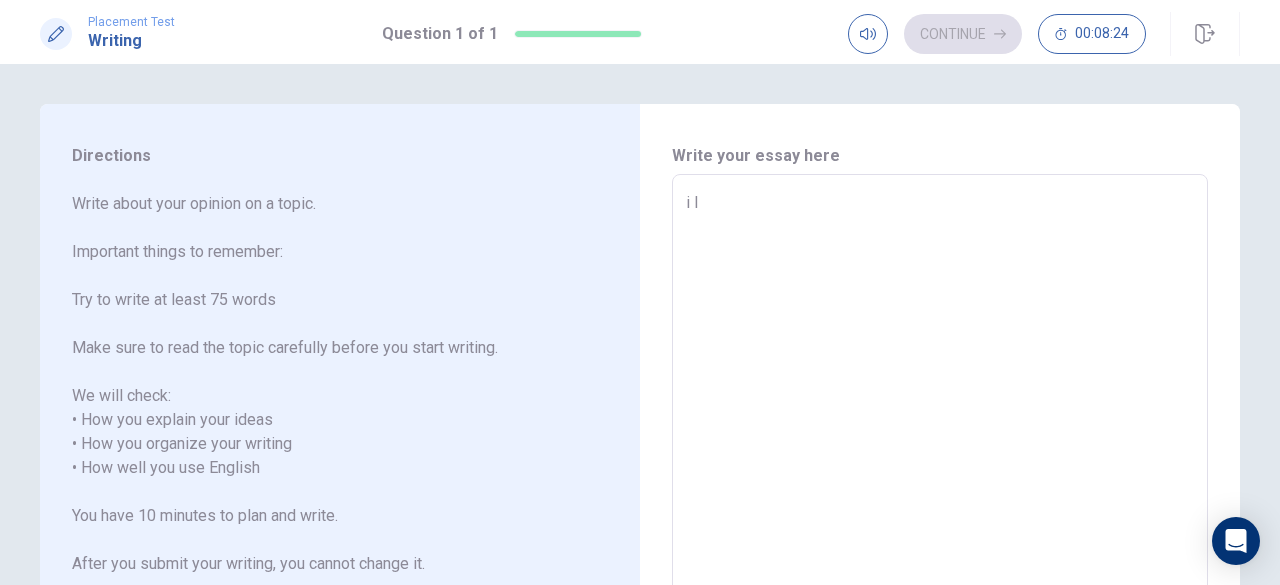 type on "x" 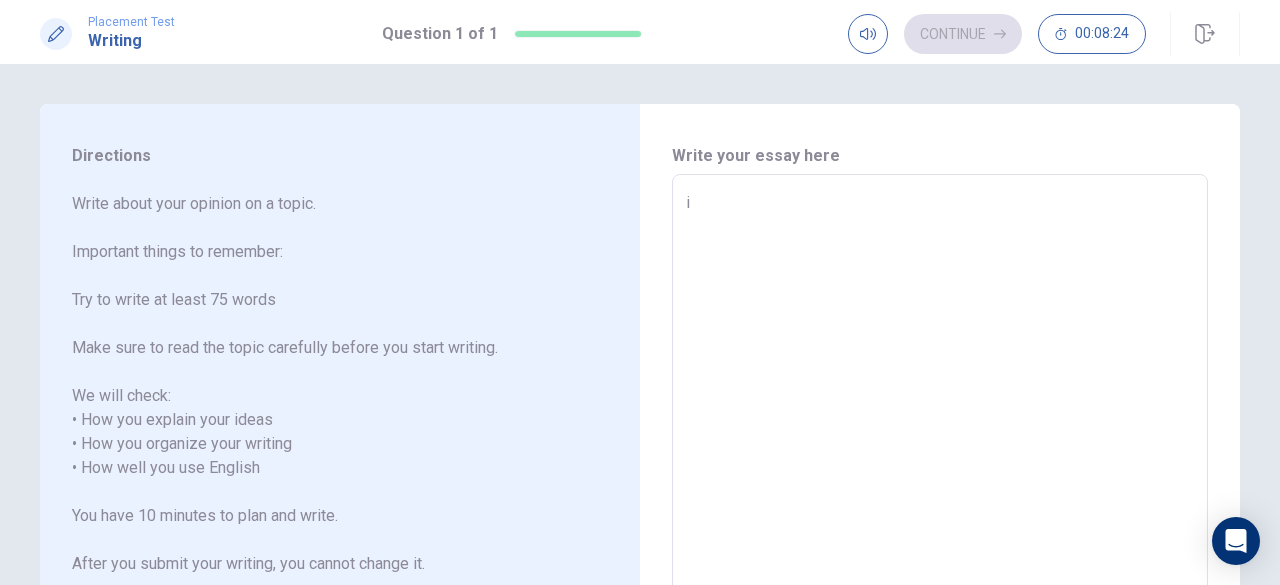 type on "x" 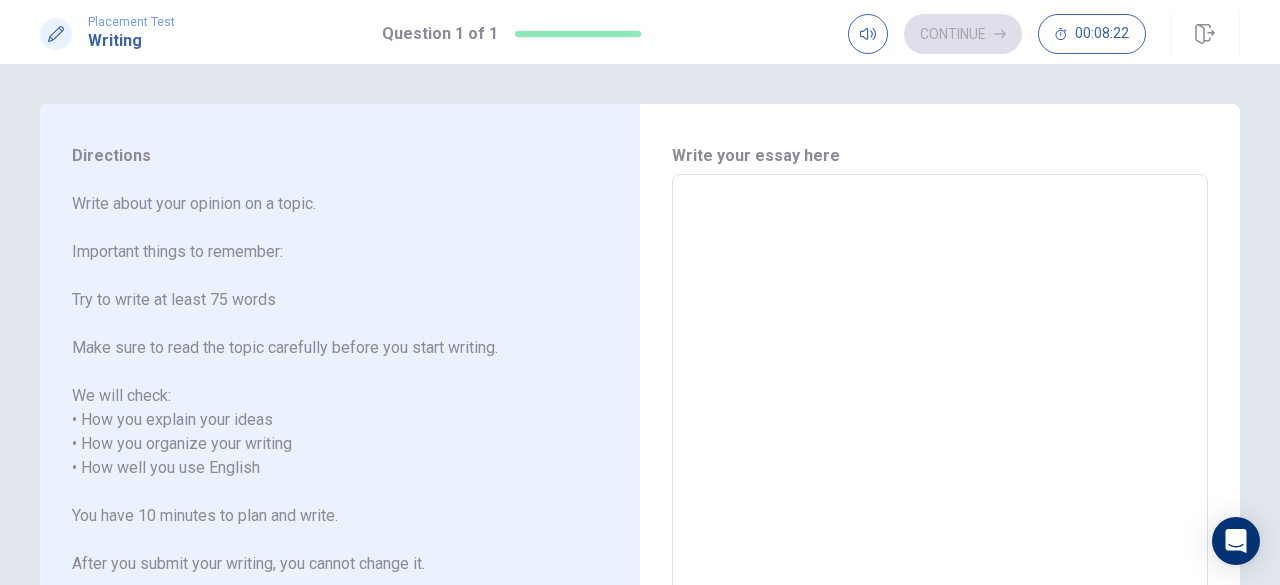 type on "I" 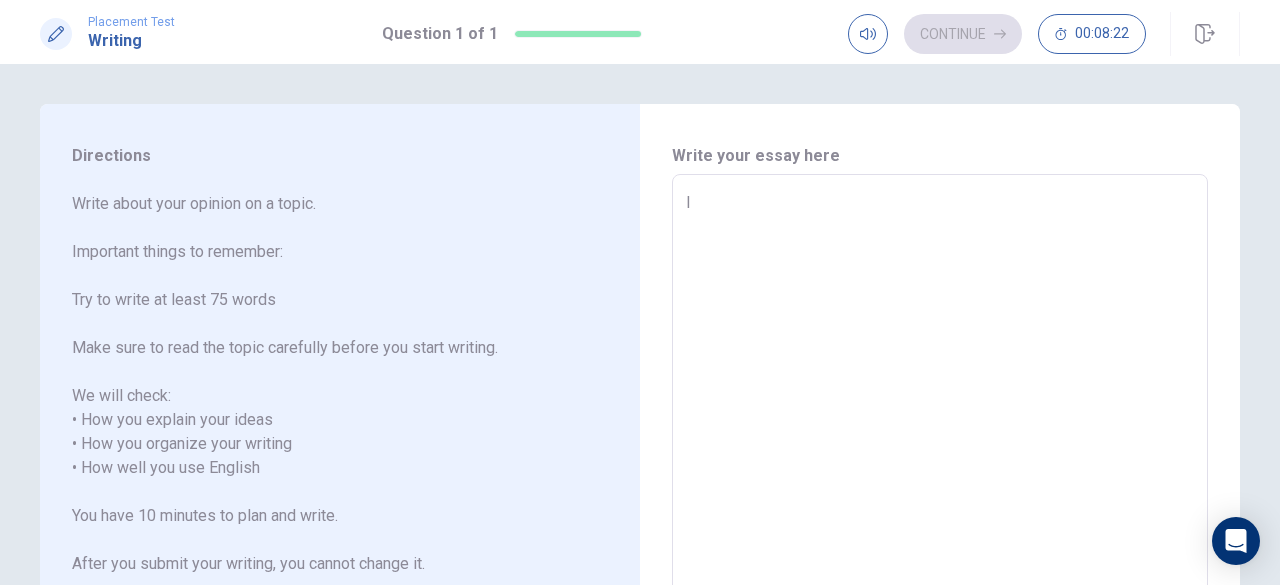 type on "x" 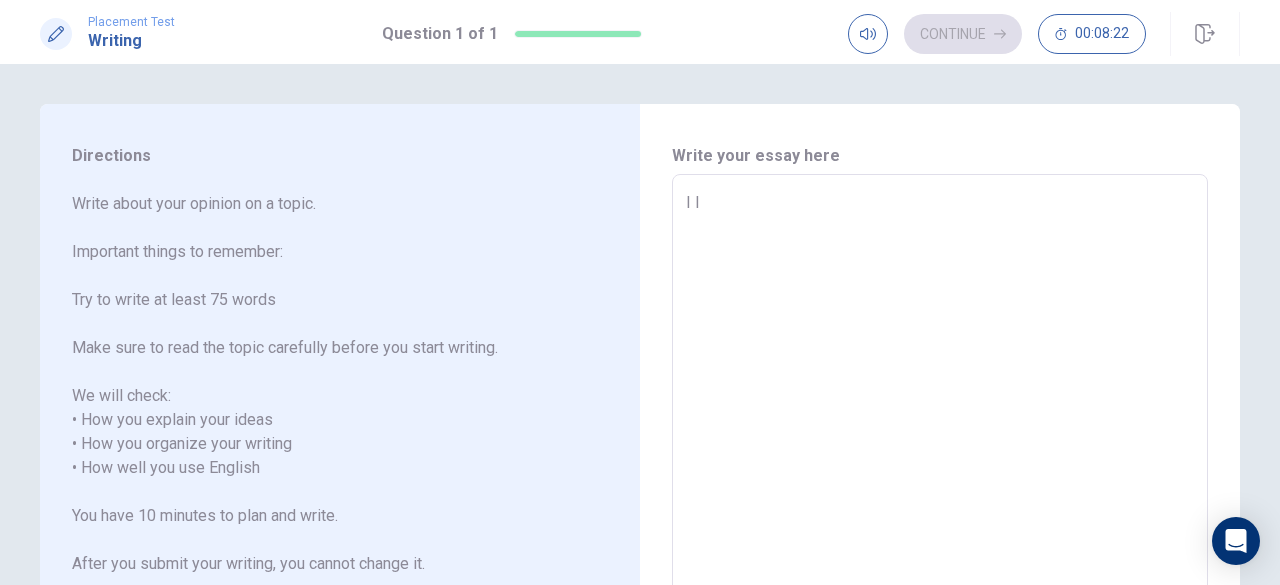 type on "x" 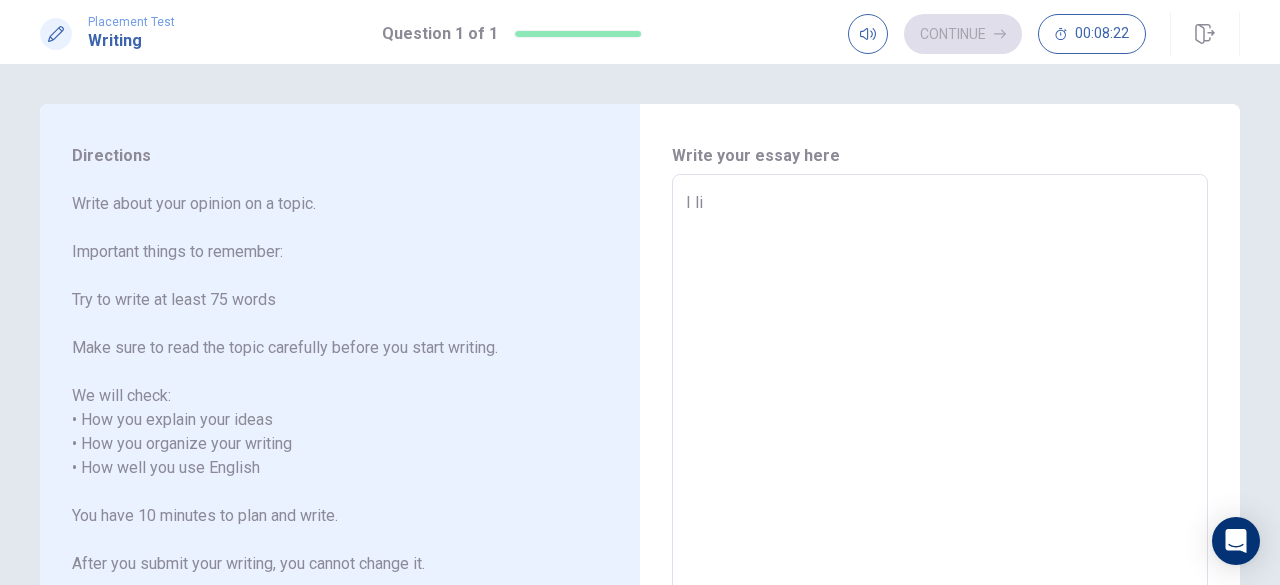 type on "x" 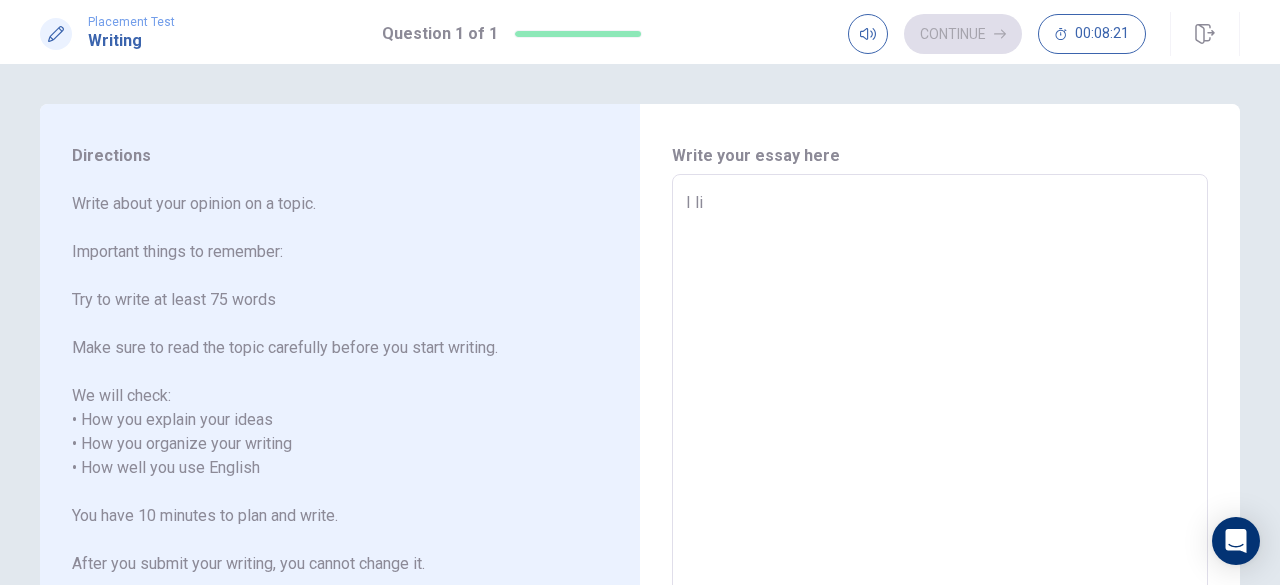 type on "I lik" 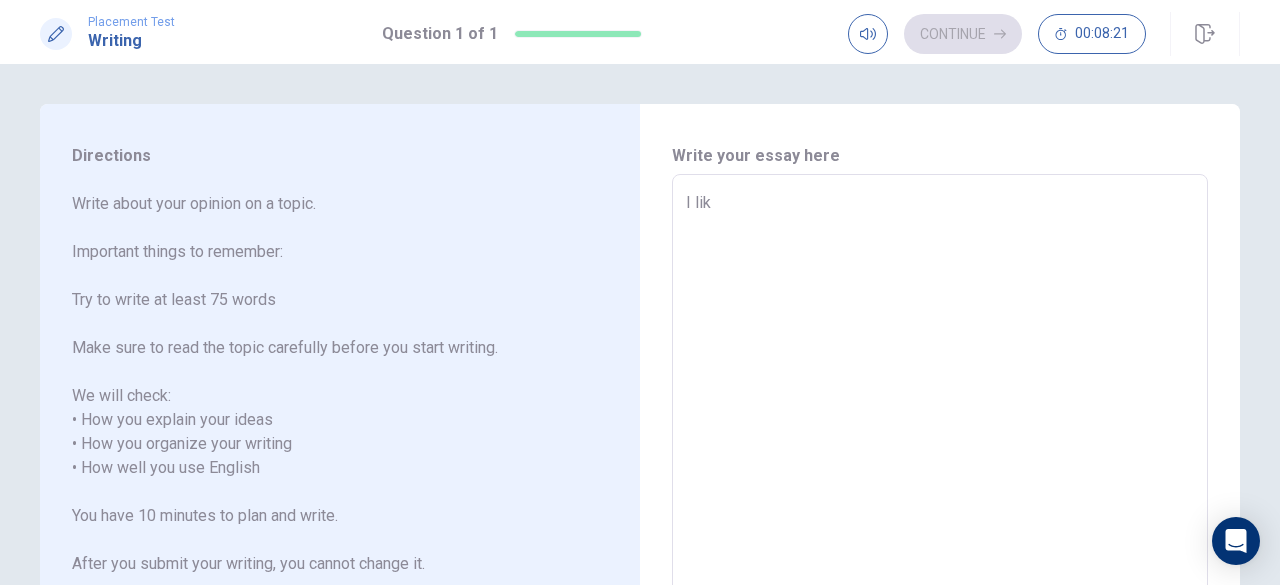 type on "x" 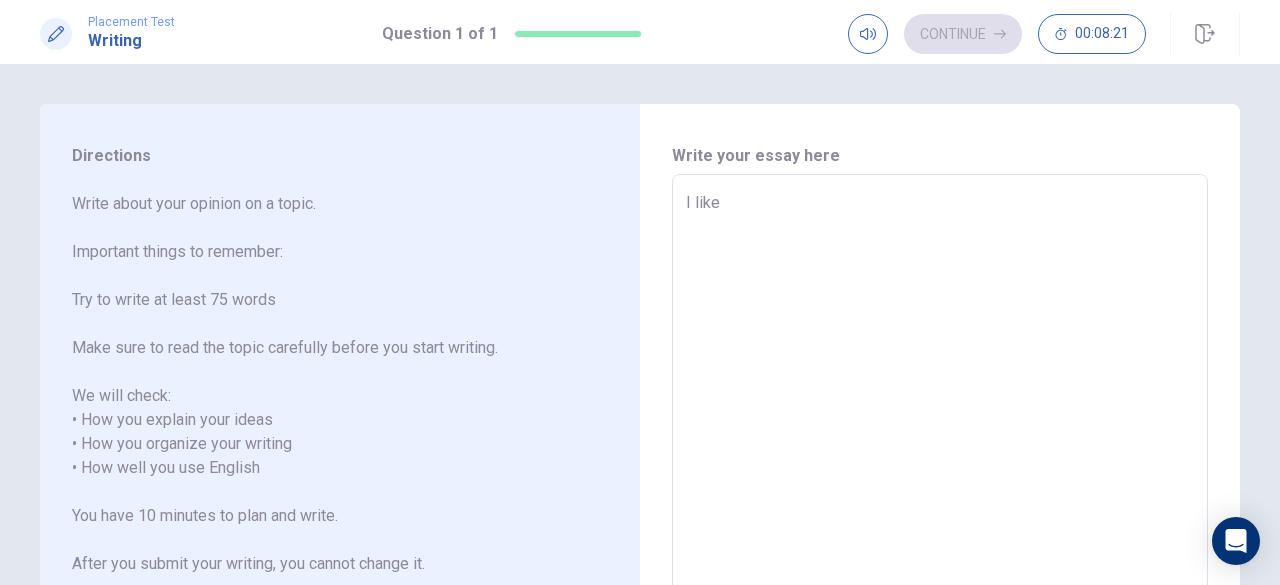 type on "x" 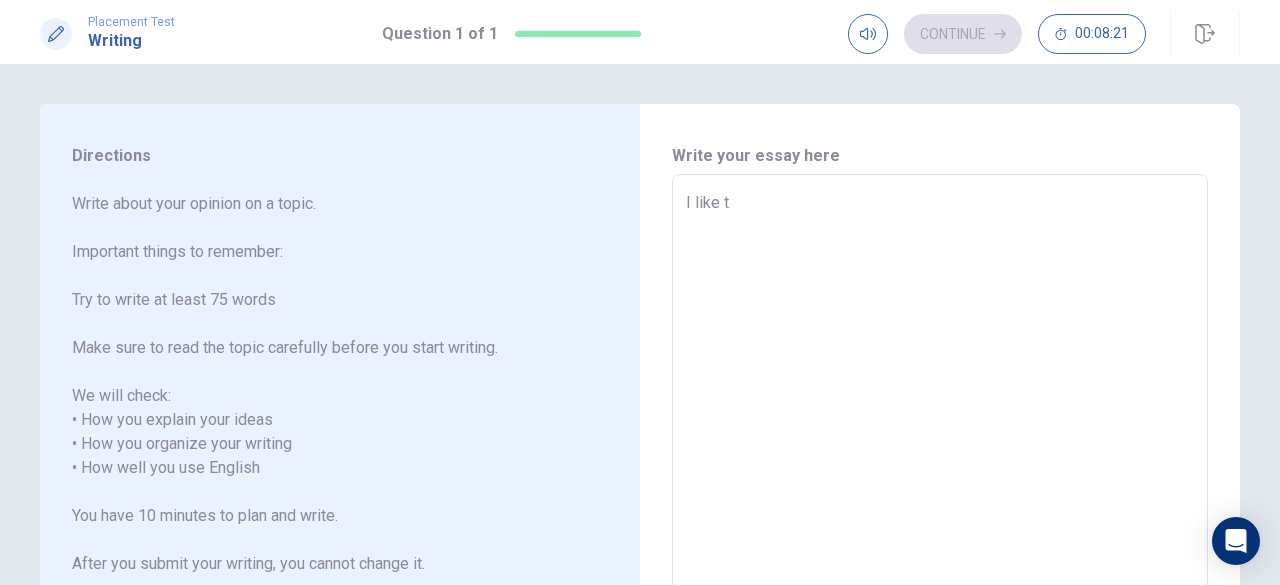 type on "x" 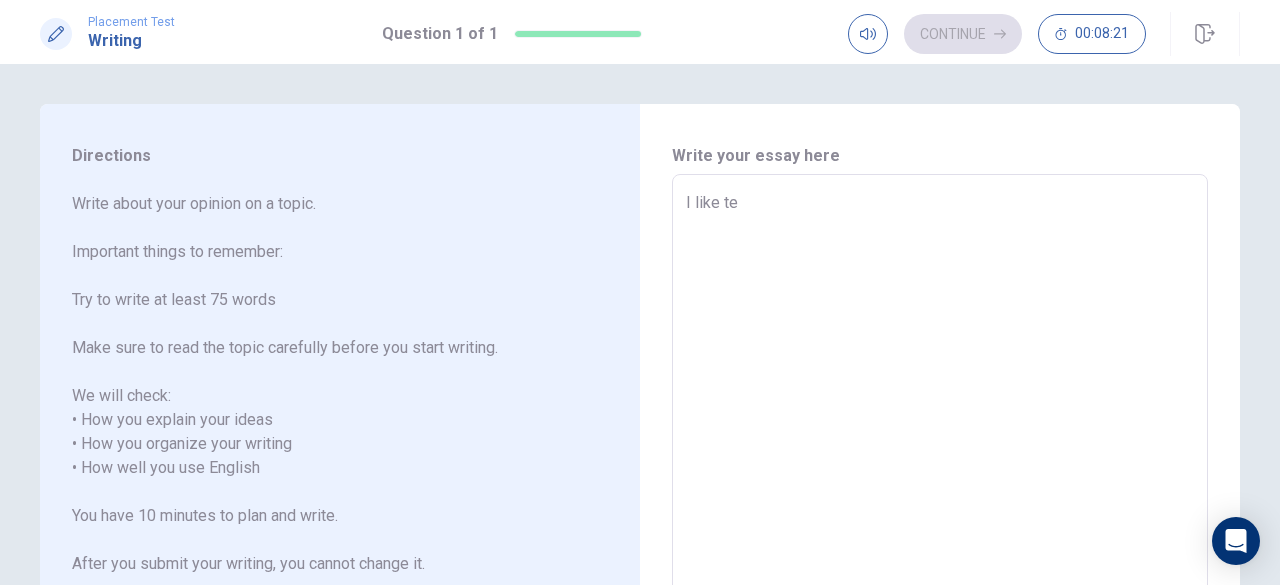 type on "x" 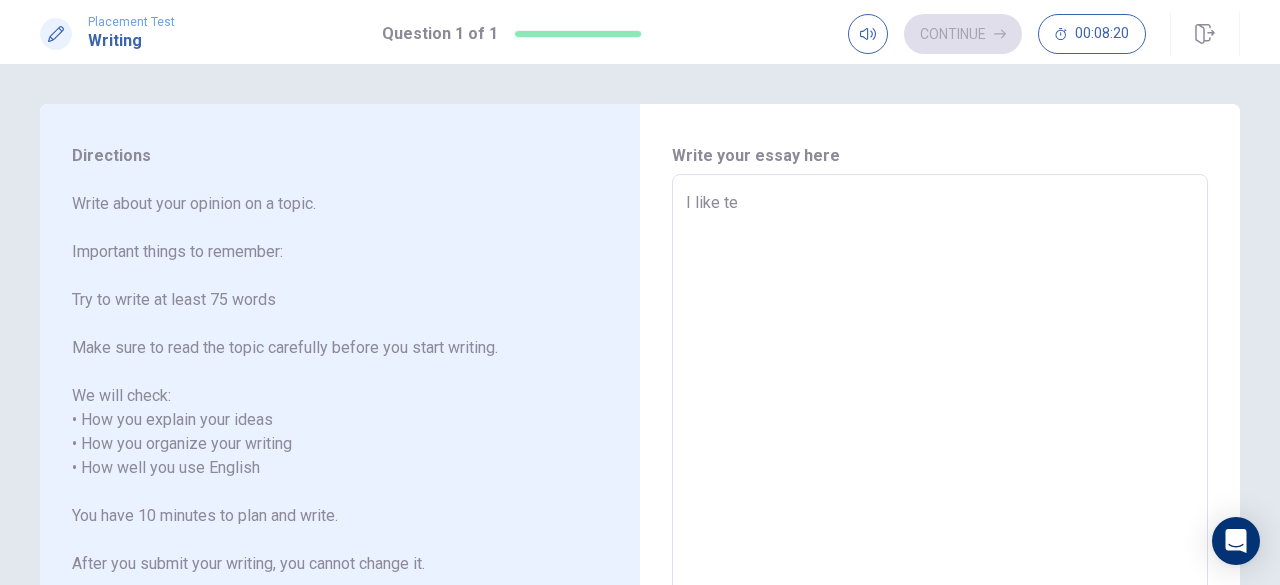 type on "I like te" 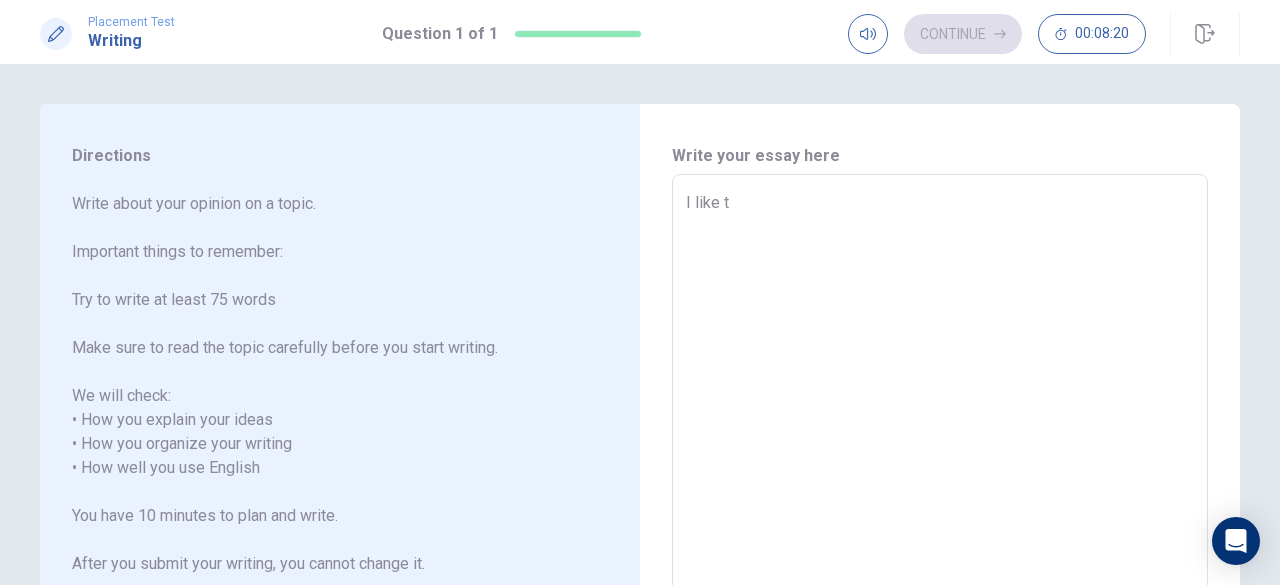 type on "x" 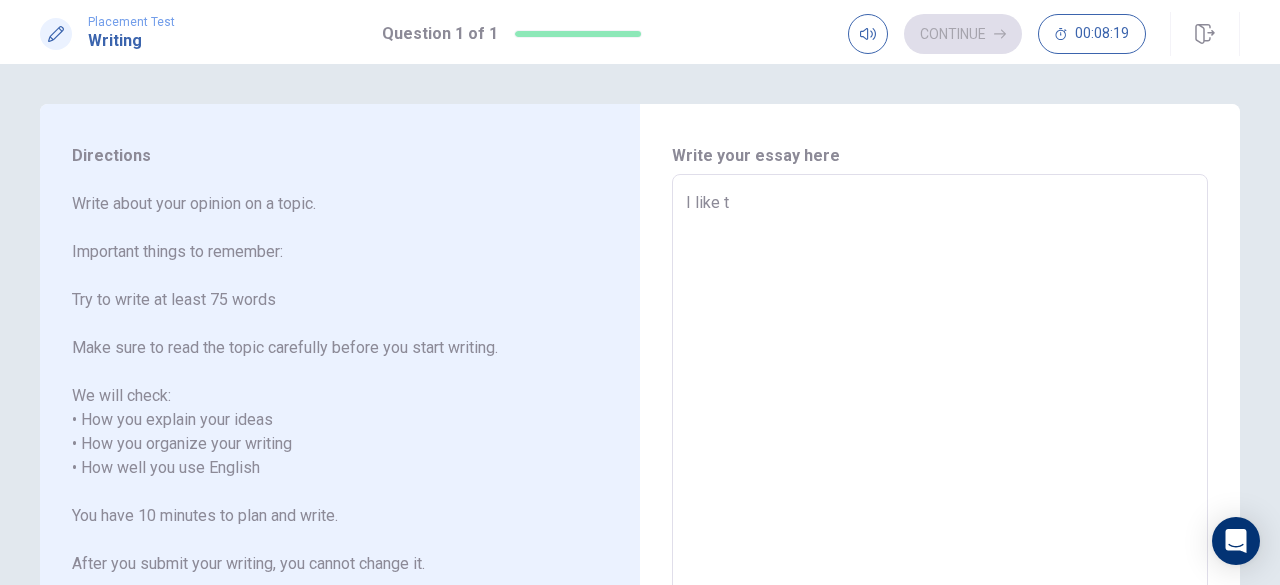 type on "I like" 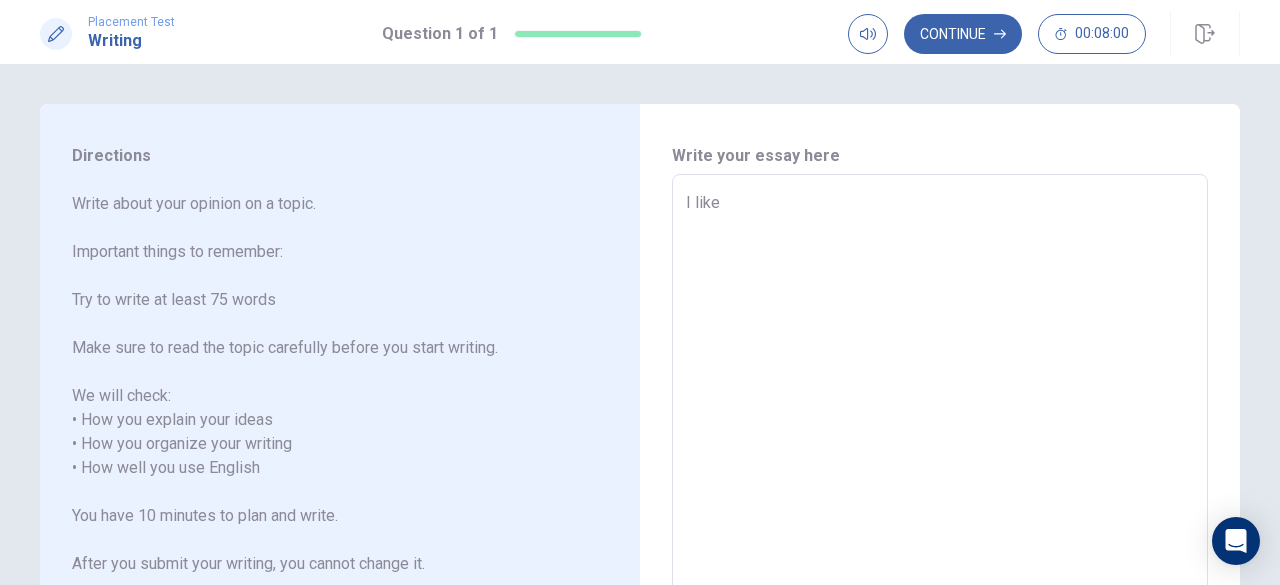 type on "x" 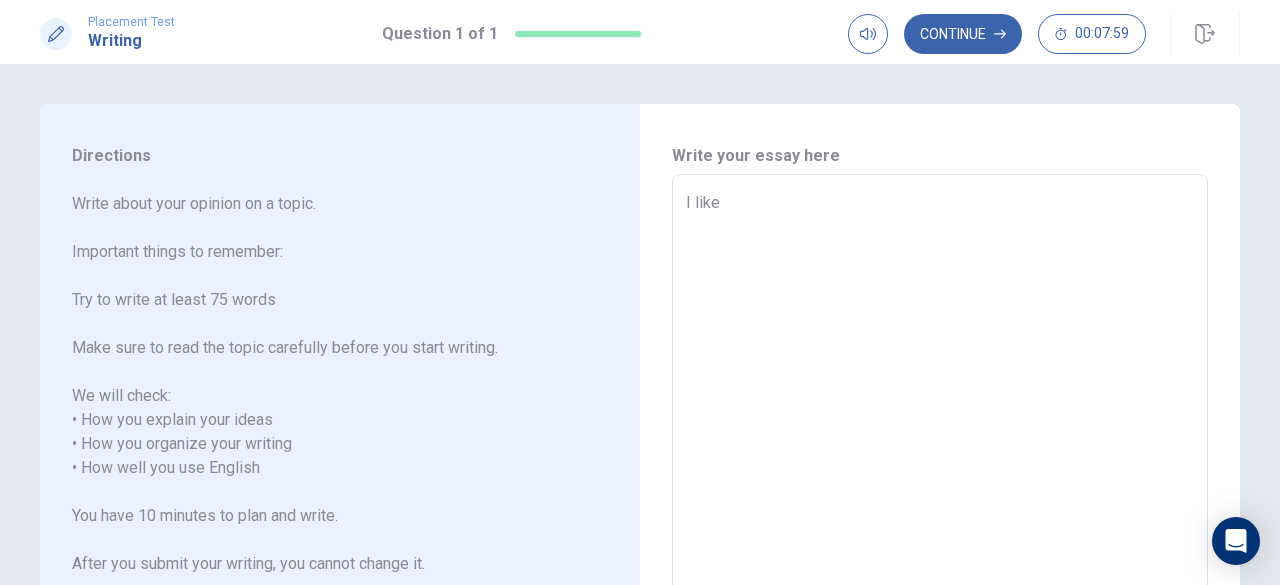 type on "I like g" 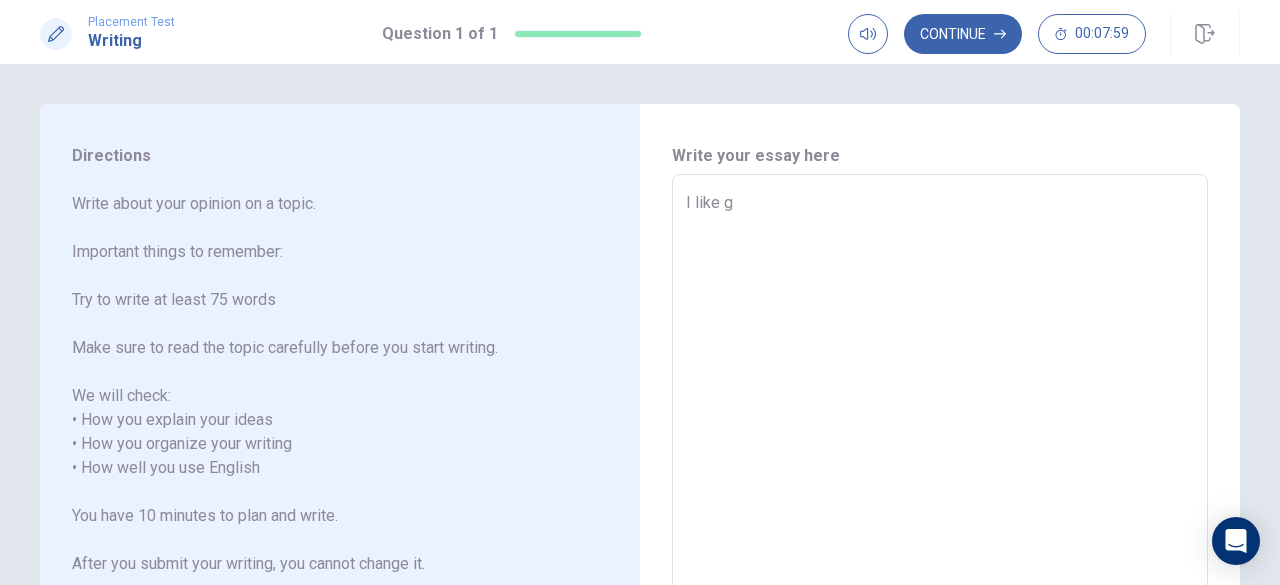 type on "x" 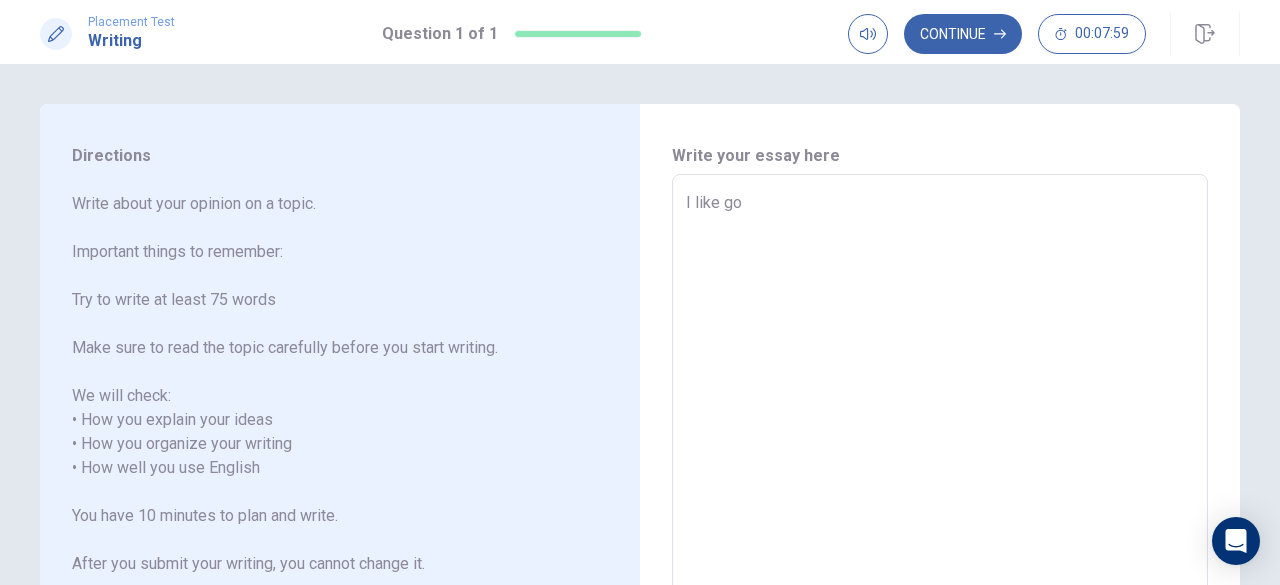 type on "x" 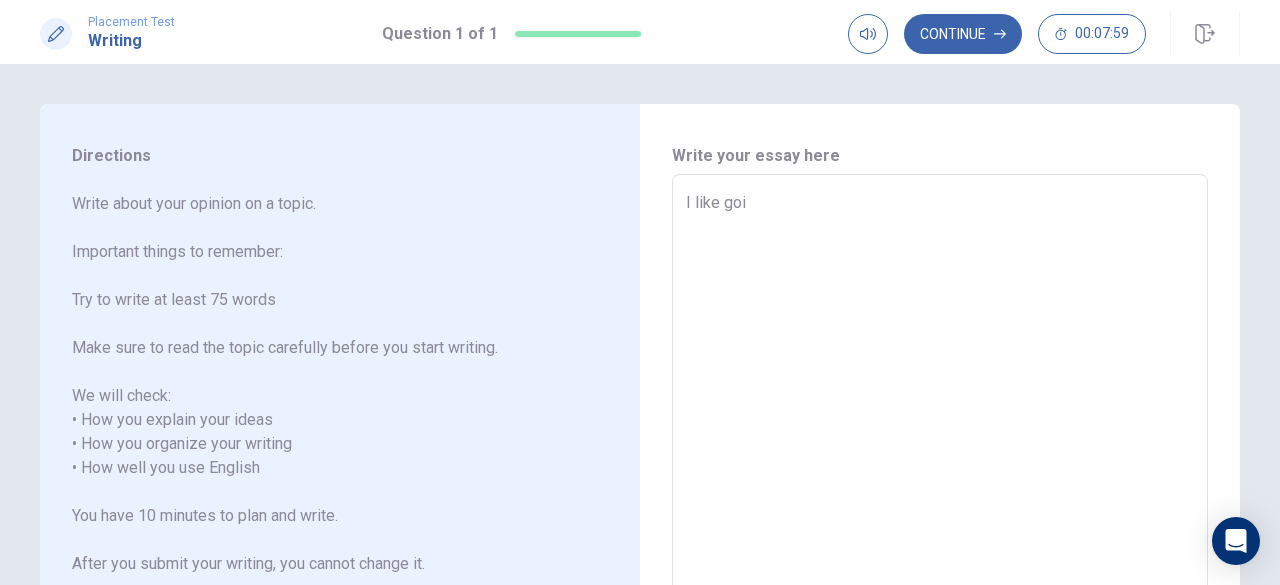 type on "x" 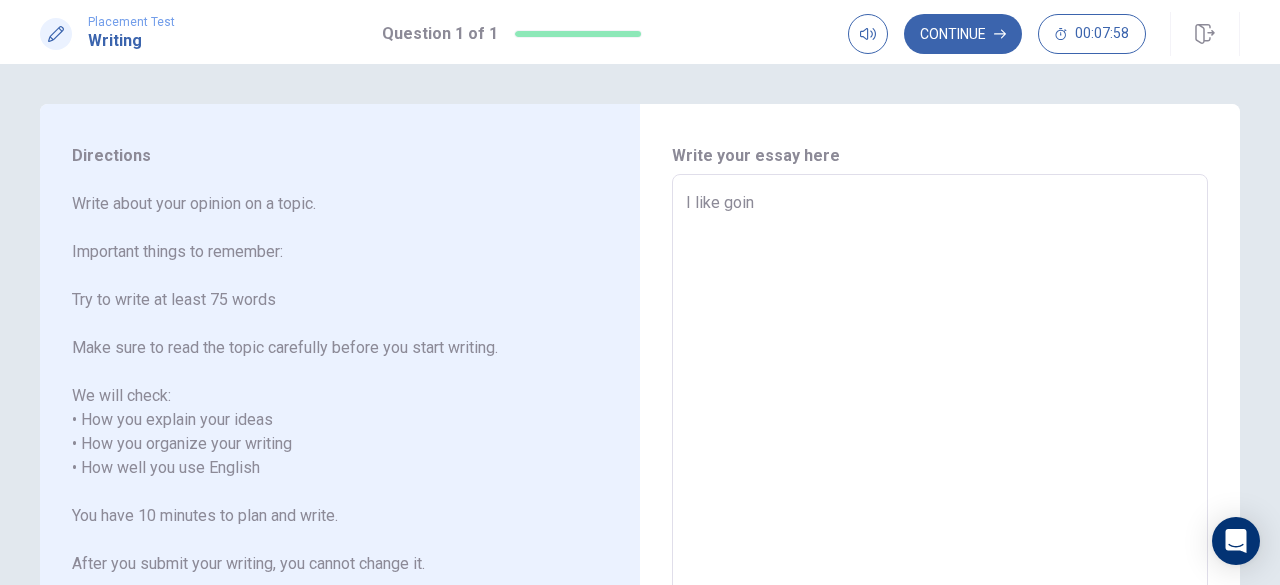 type on "x" 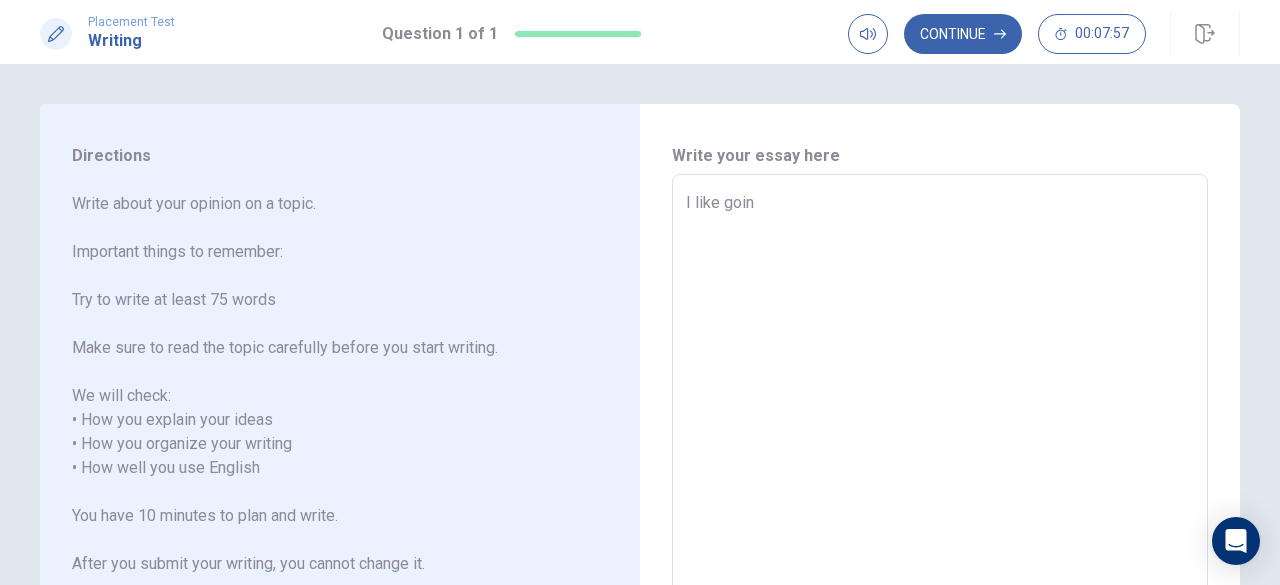 type on "I like going" 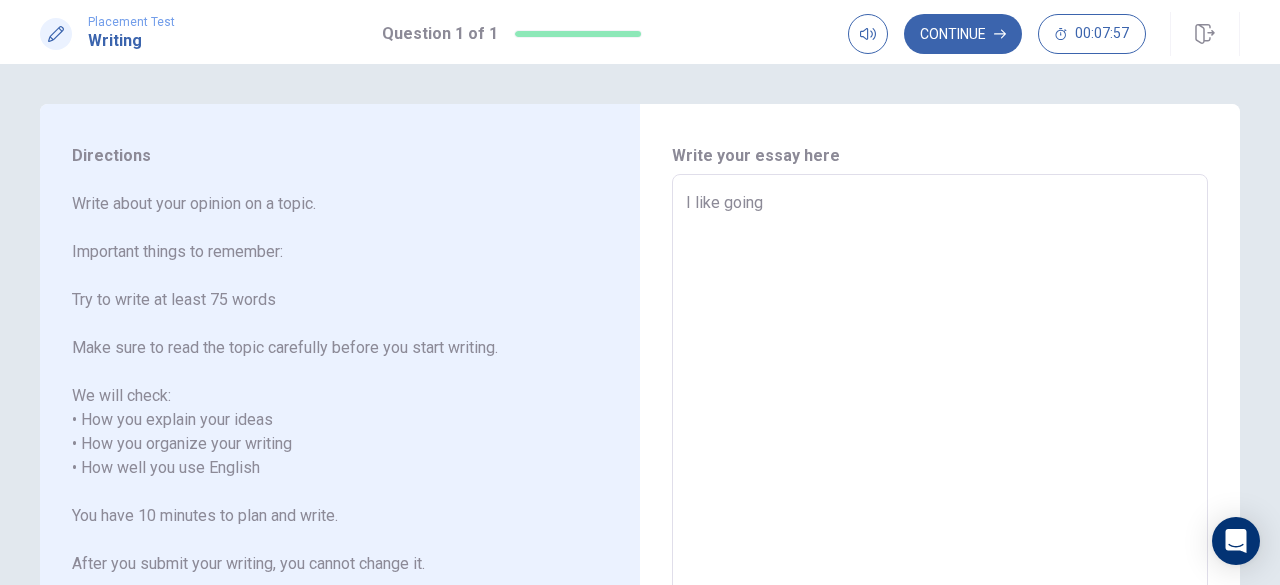 type on "x" 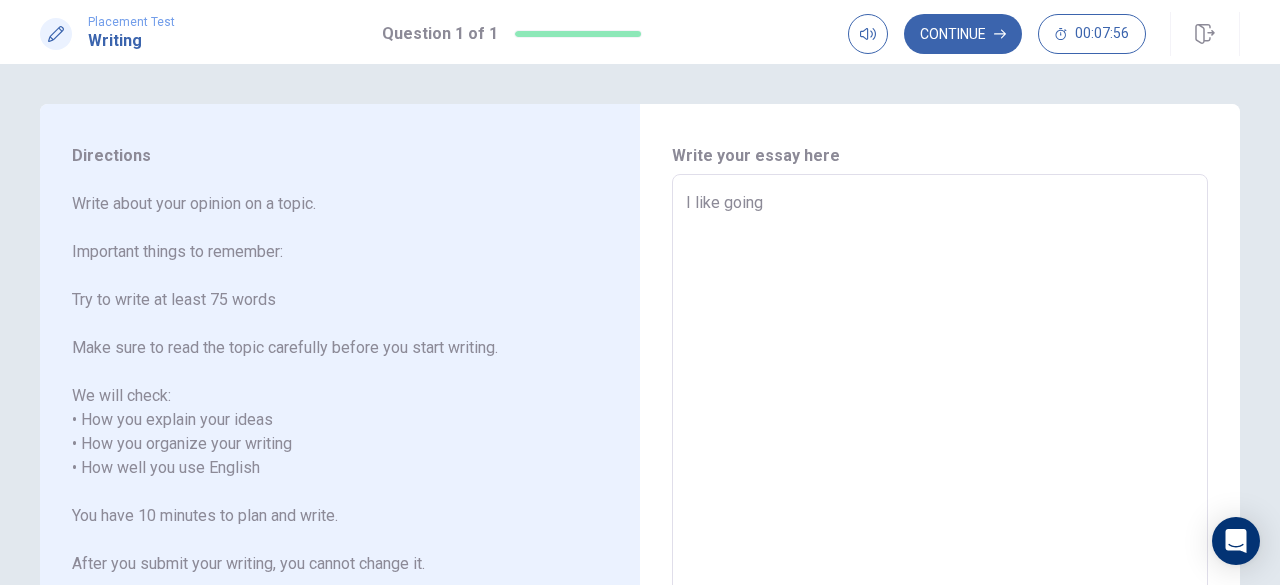 type on "I like going" 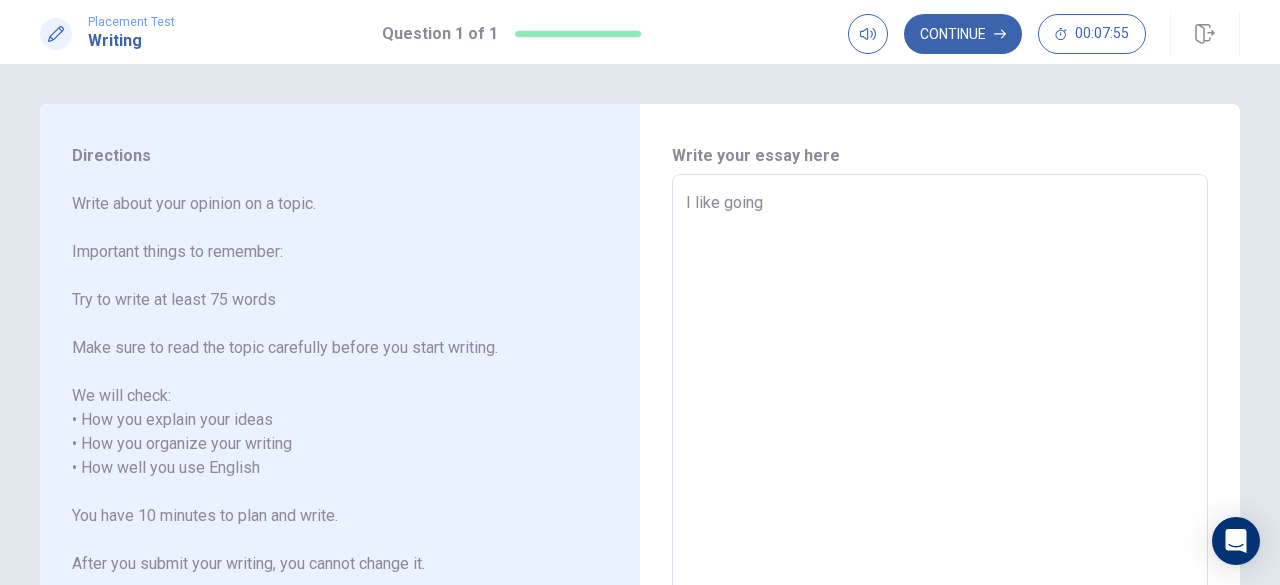 type on "I like going t" 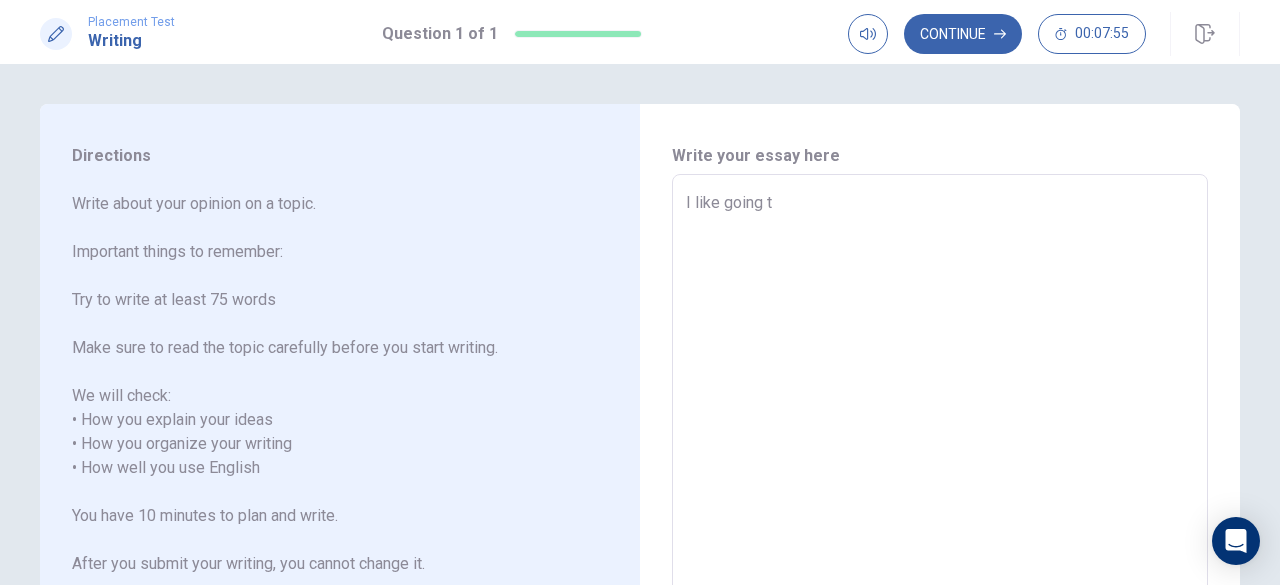 type on "x" 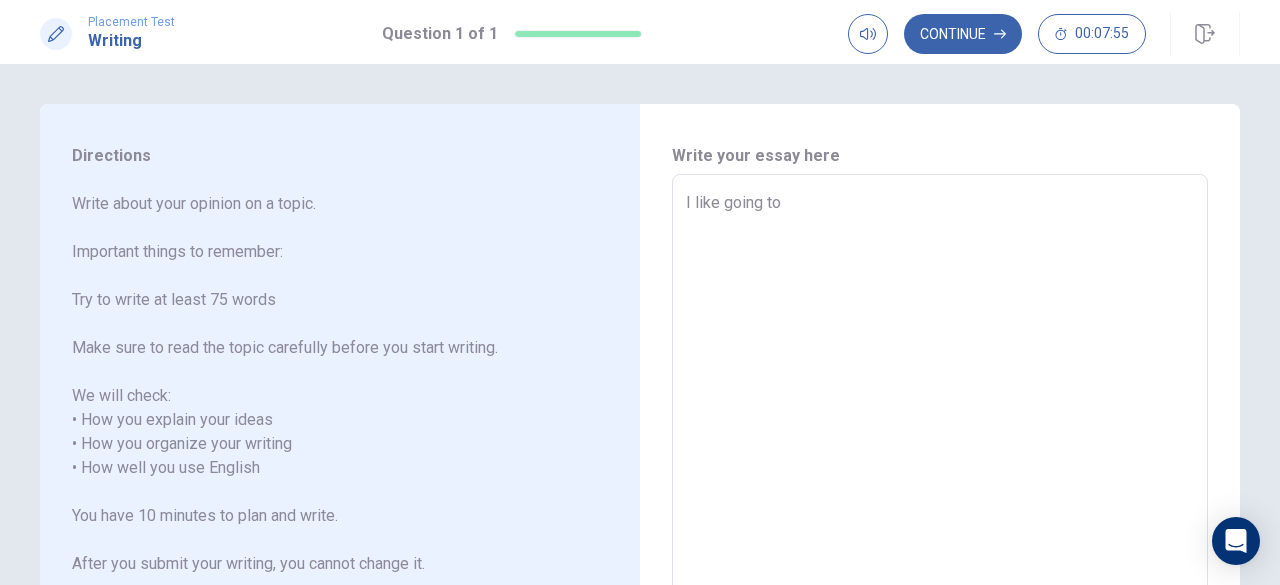 type on "x" 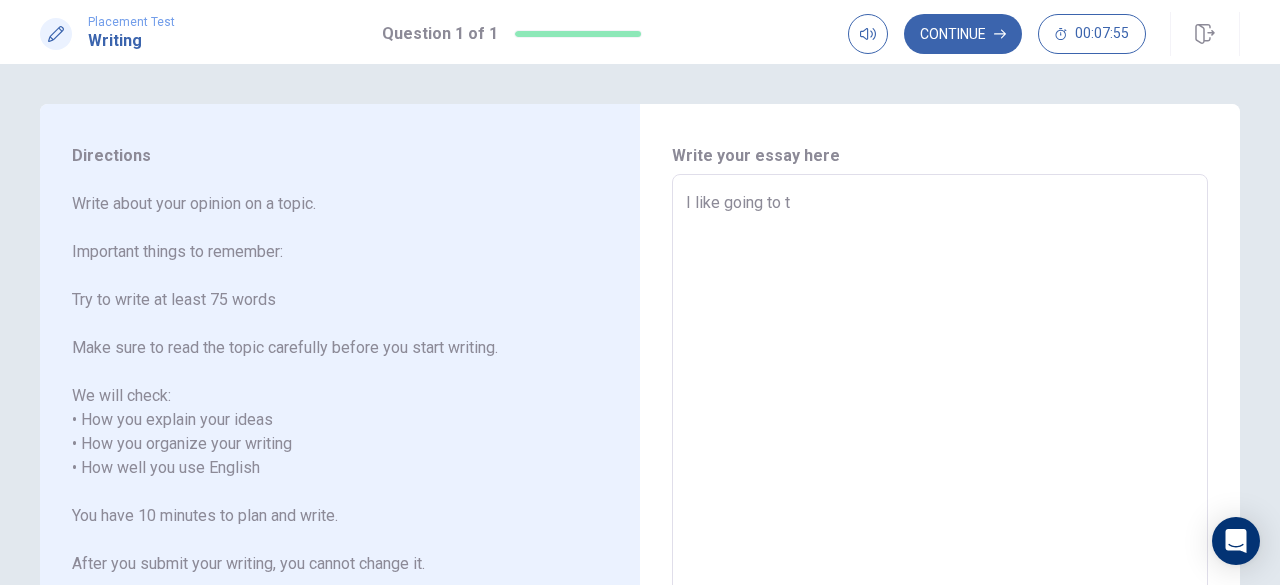 type on "x" 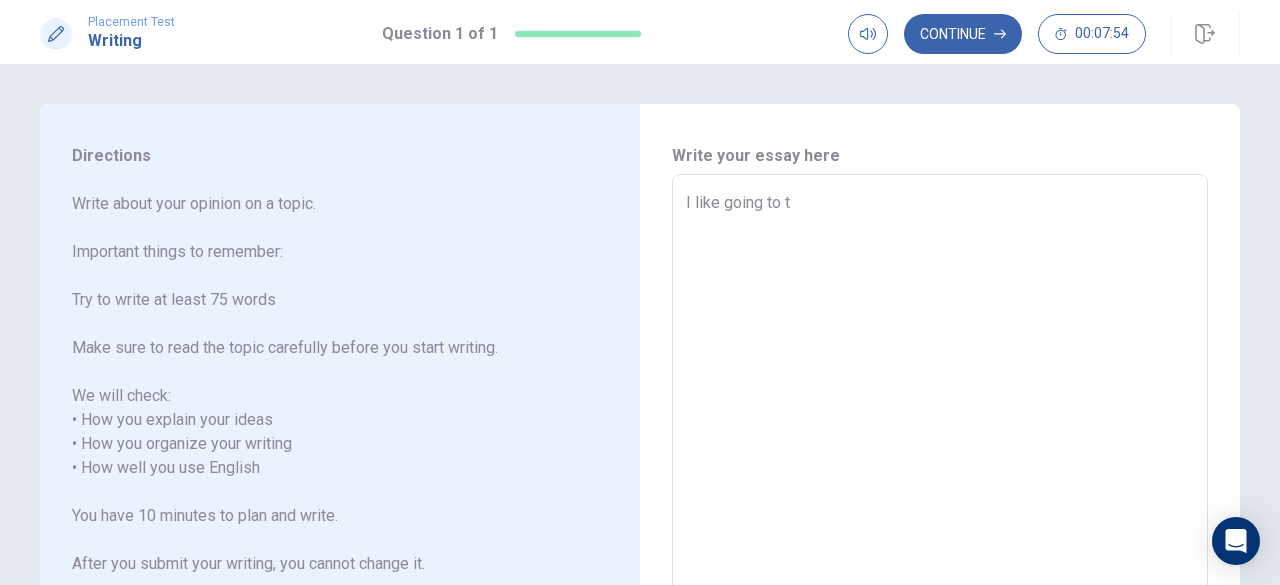 type on "I like going to th" 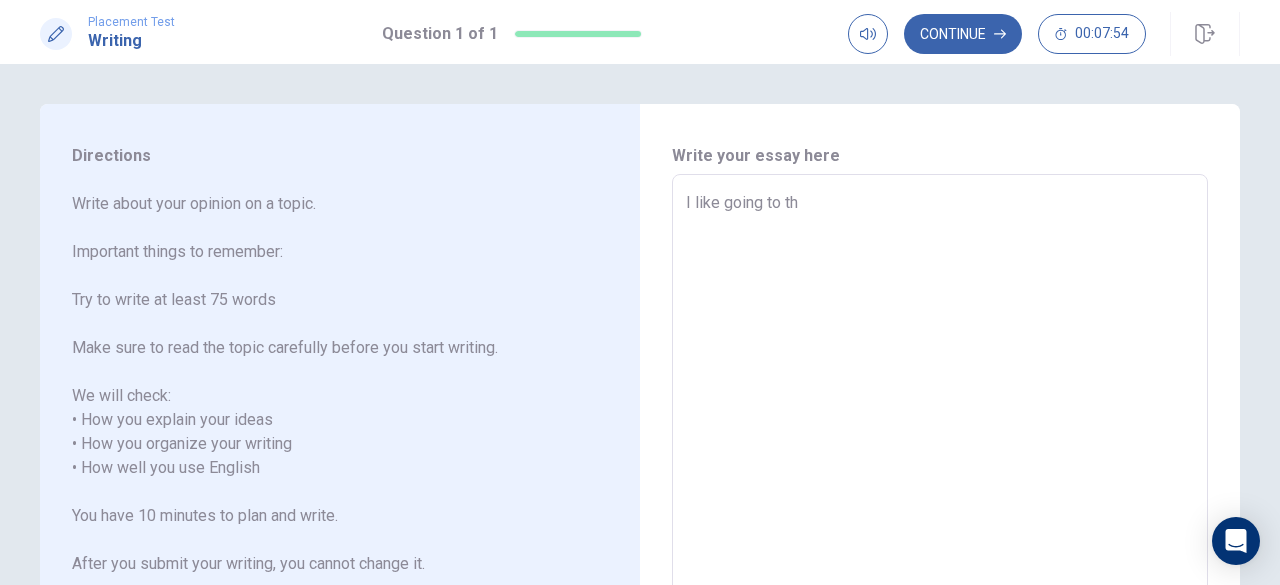 type on "x" 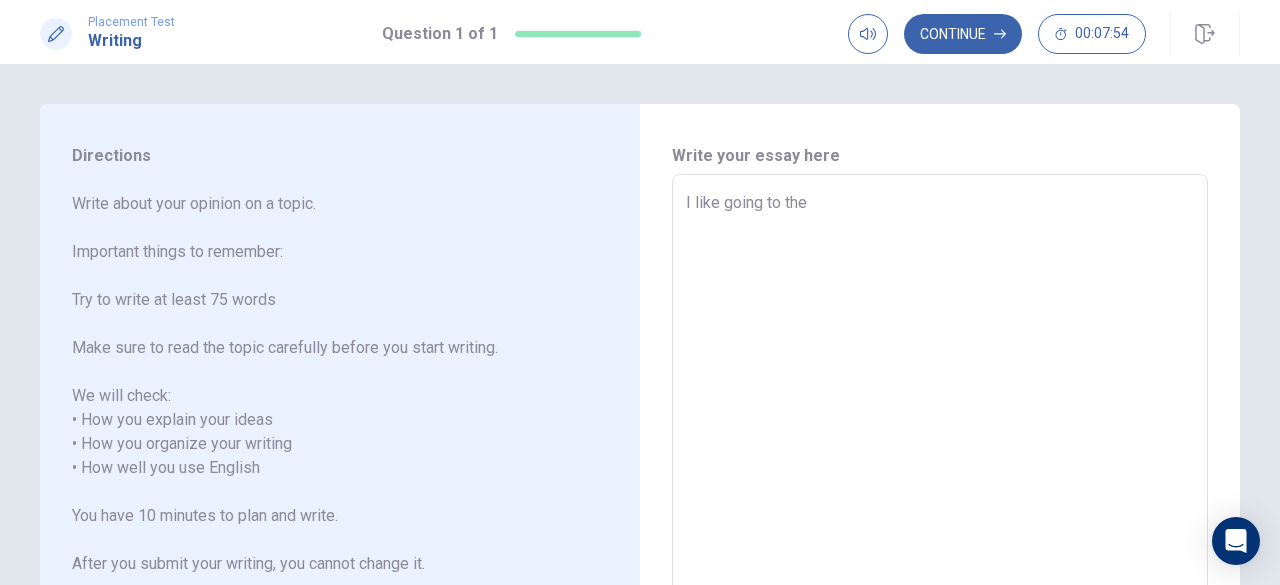 type on "x" 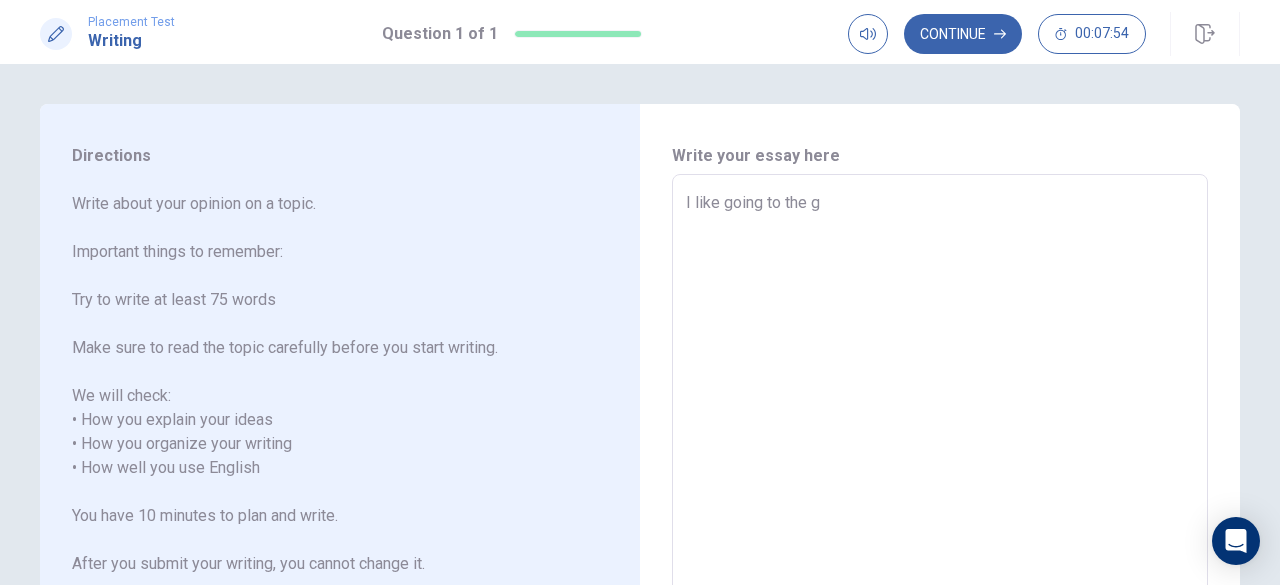 type on "x" 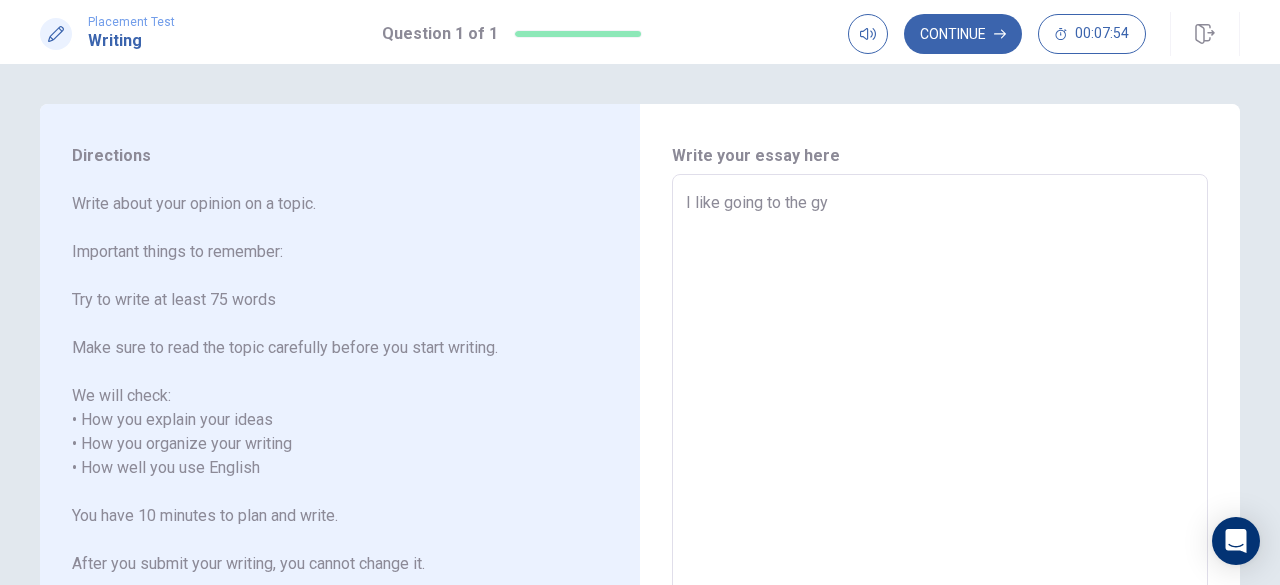 type on "x" 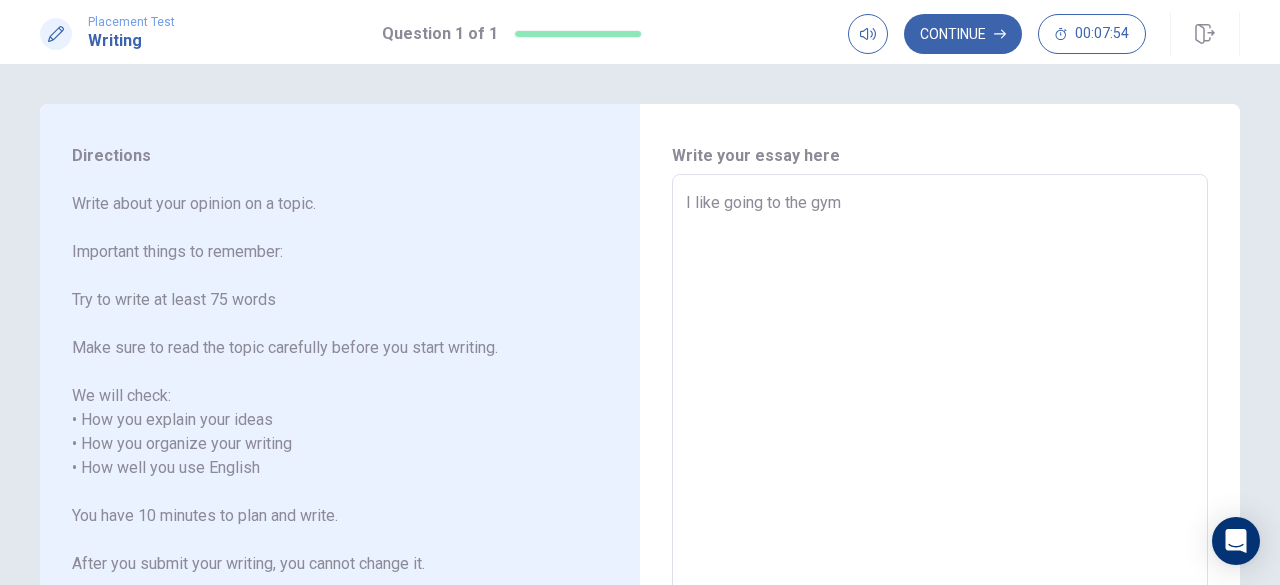 type on "x" 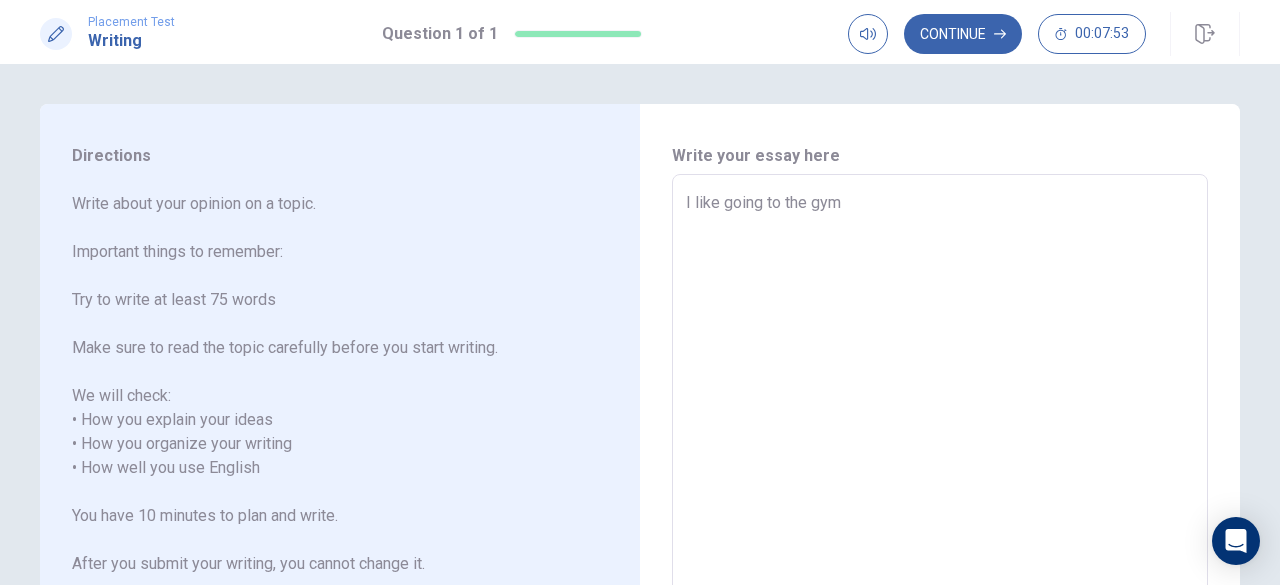 type on "I like going to the gym" 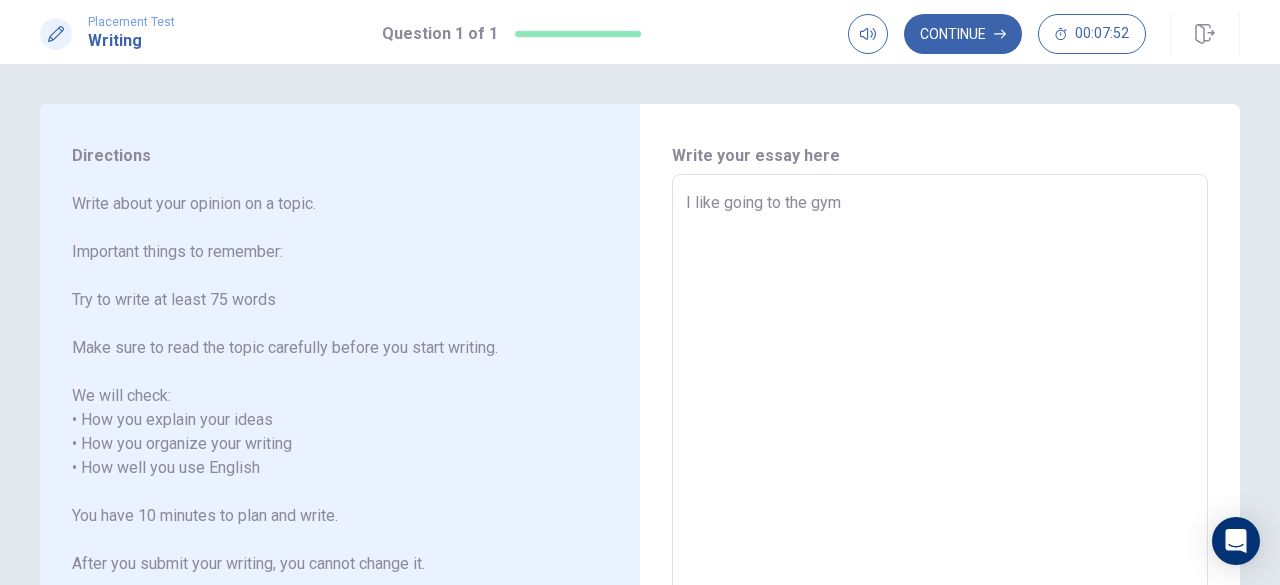 type on "x" 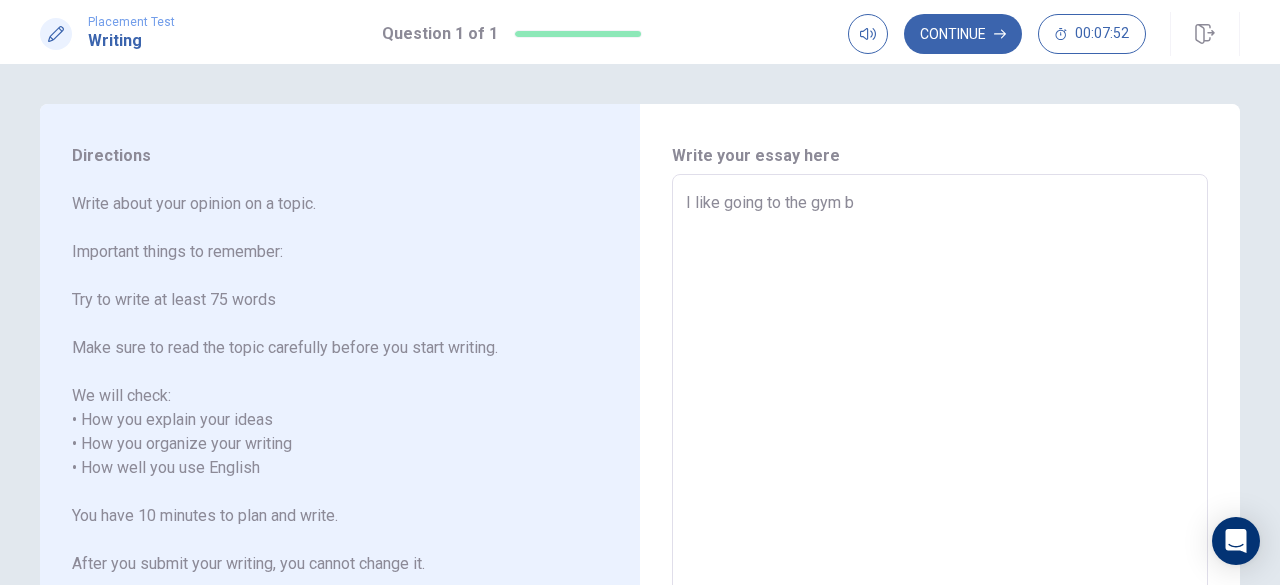 type on "x" 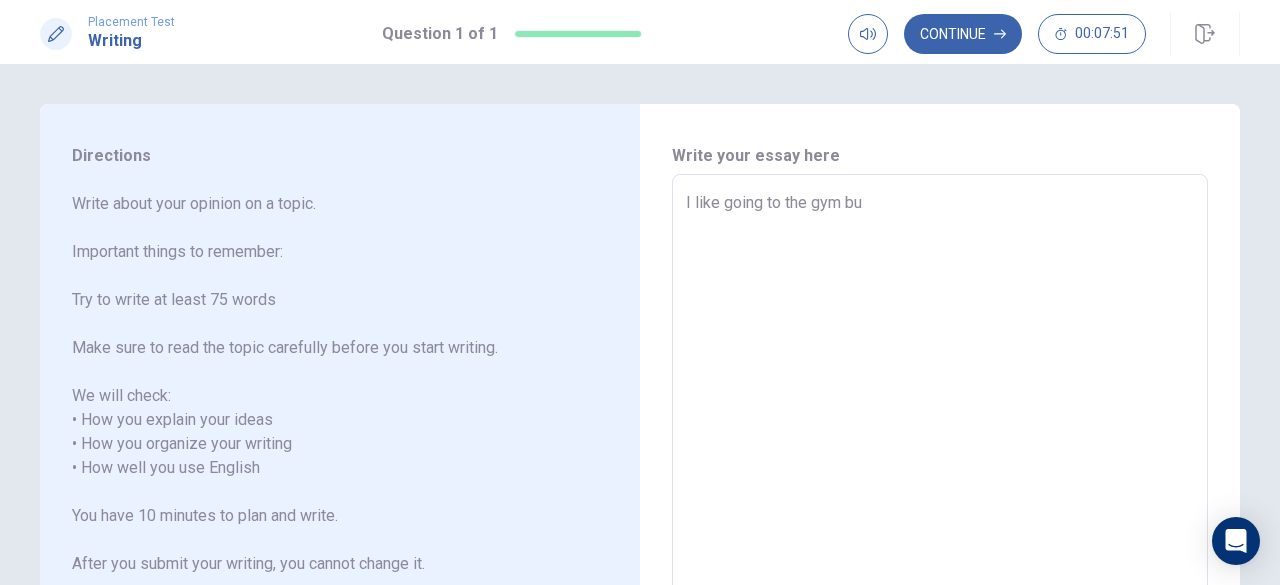 type on "x" 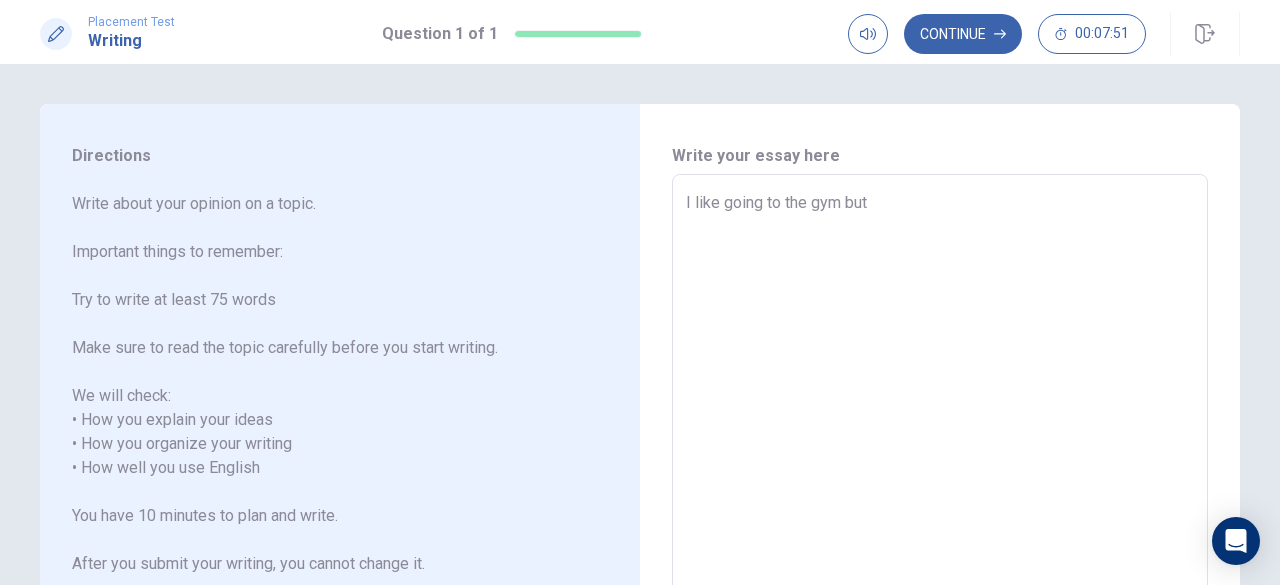 type on "x" 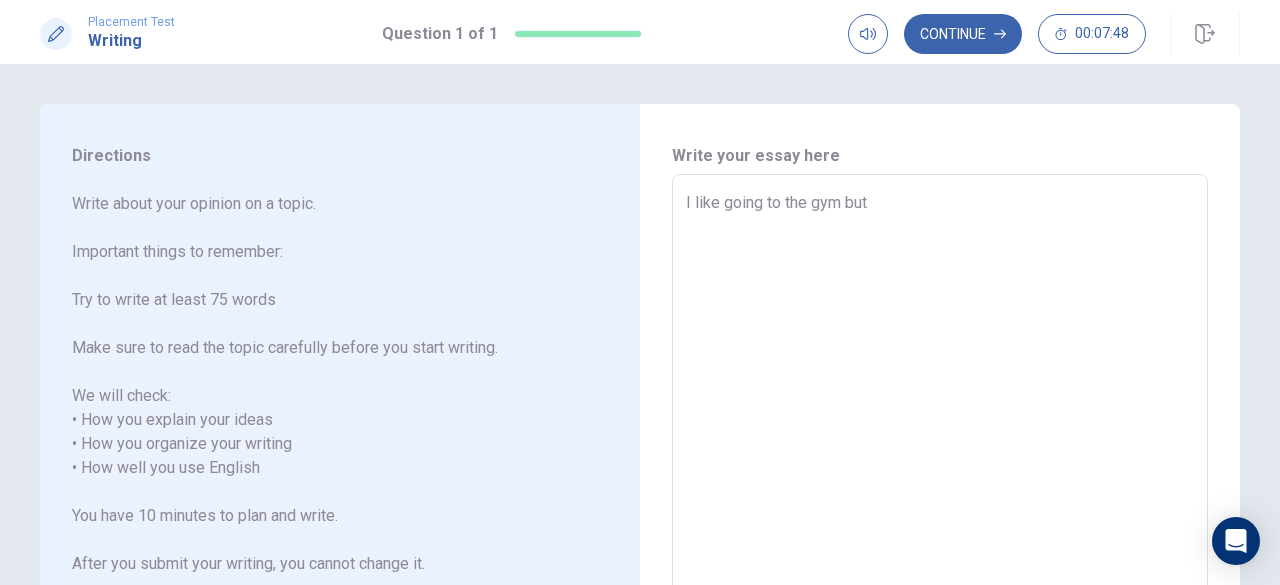 type on "x" 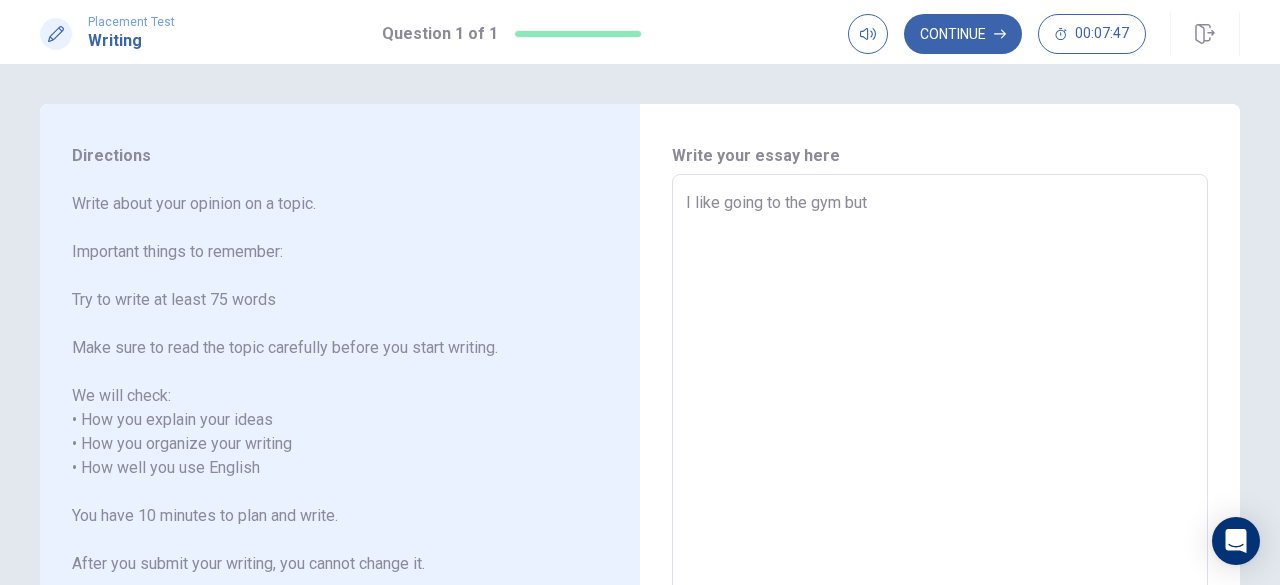 type on "I like going to the gym but" 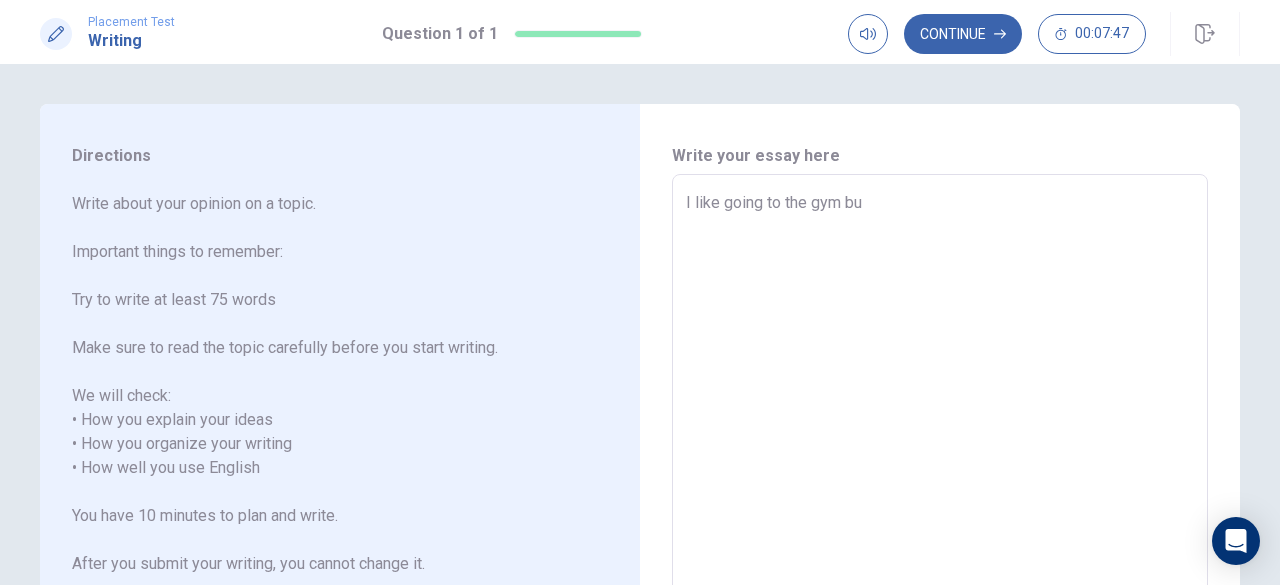 type on "x" 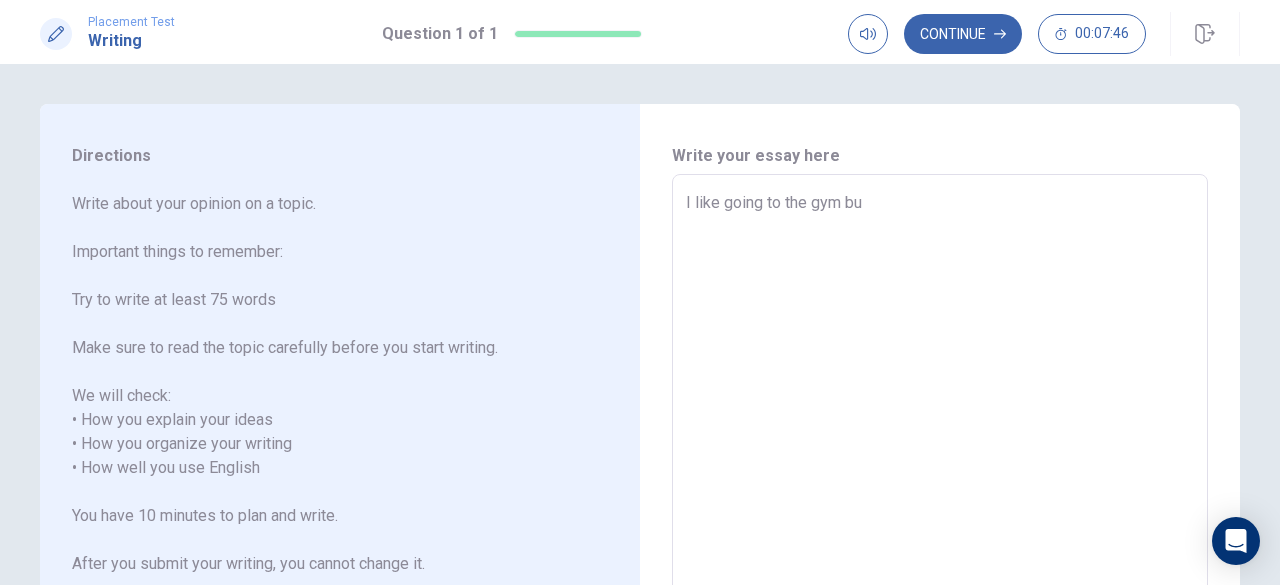 type on "I like going to the gym b" 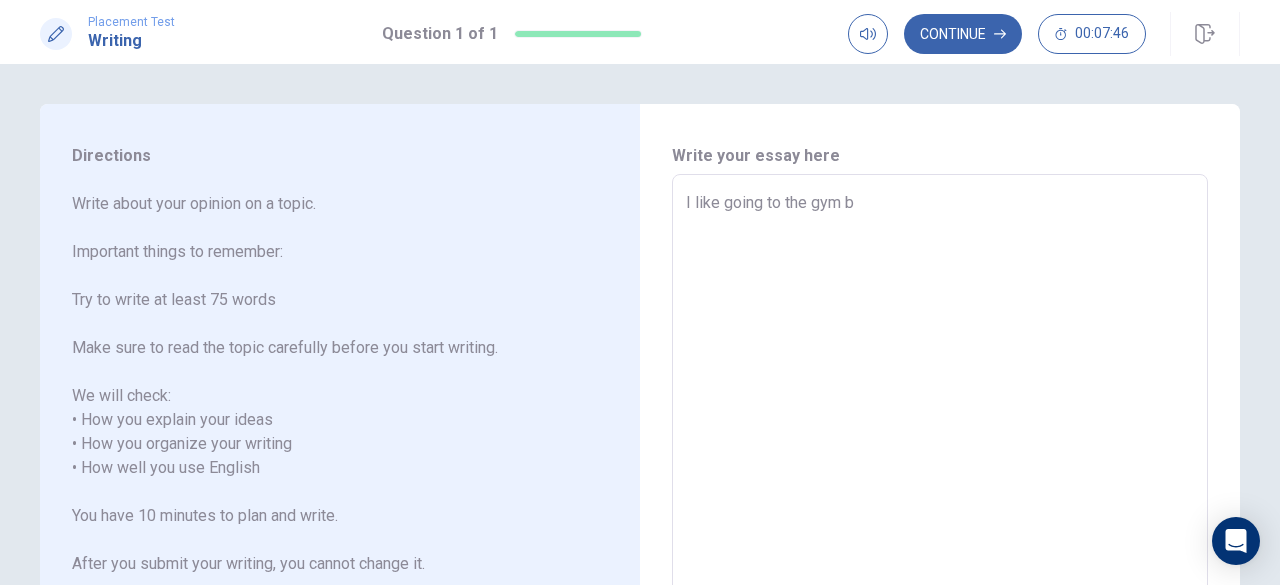 type on "x" 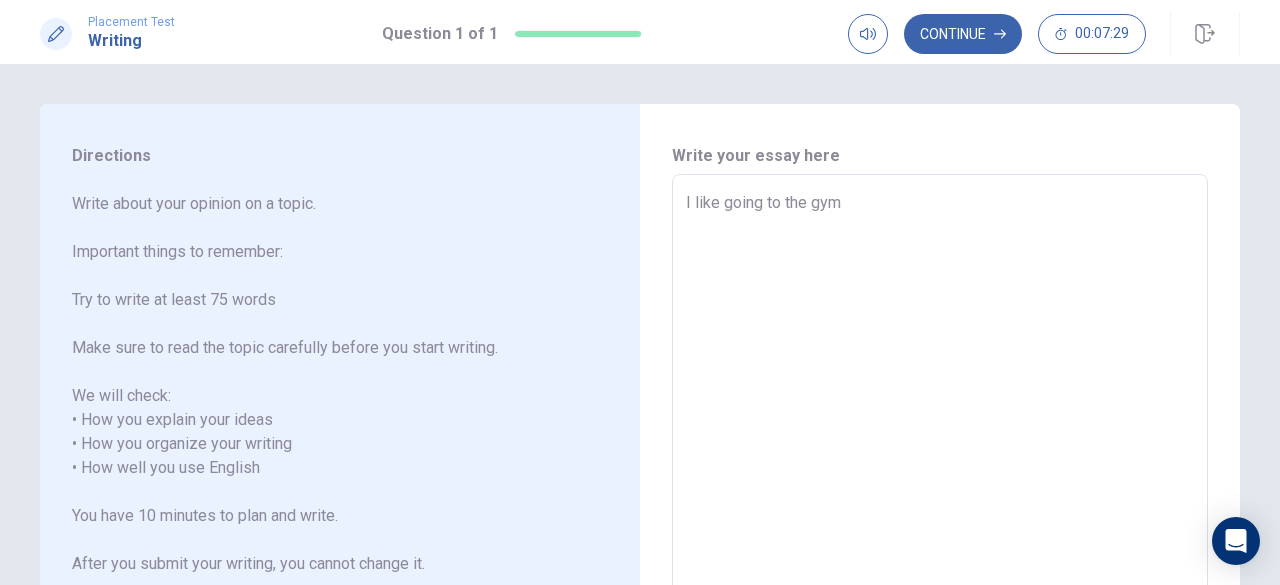 type on "x" 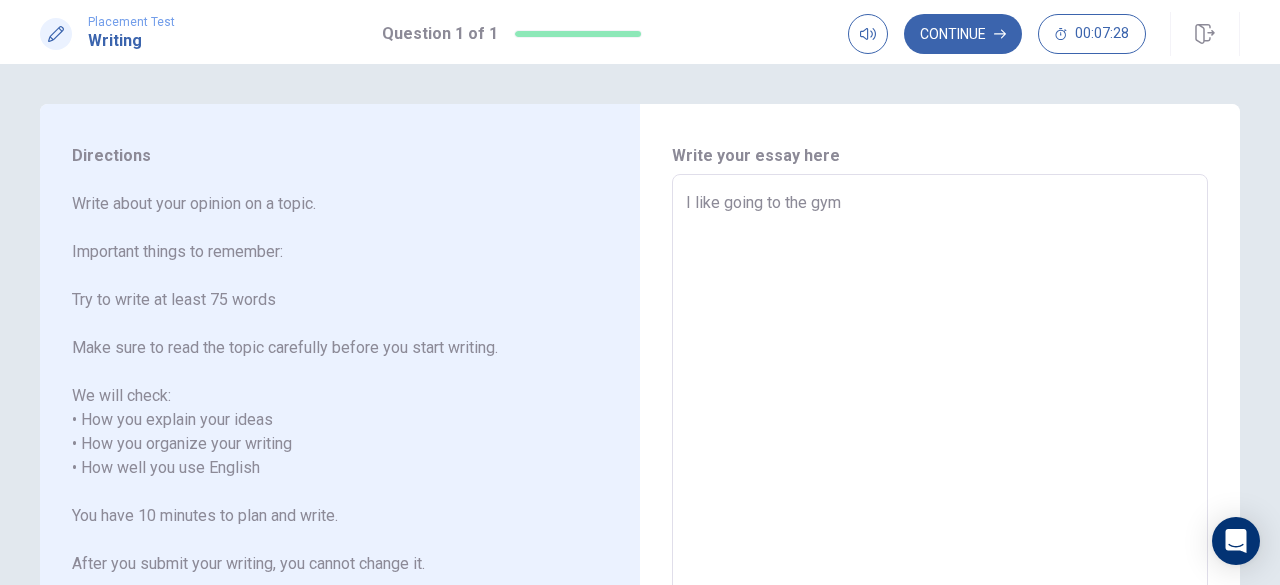 type on "I like going to the gym a" 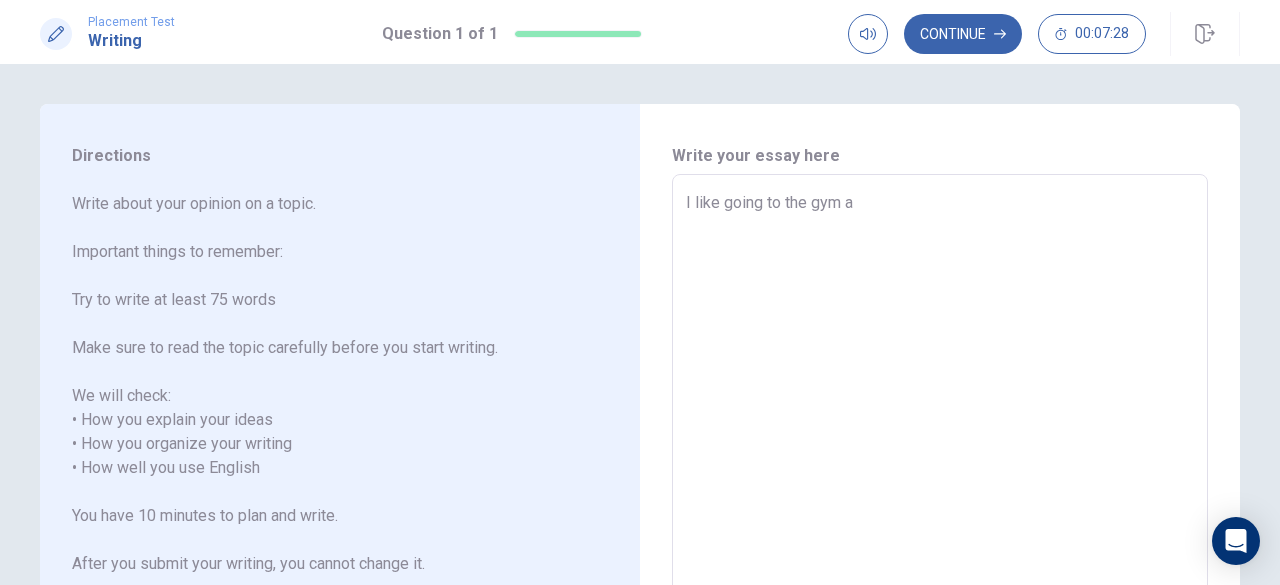 type on "x" 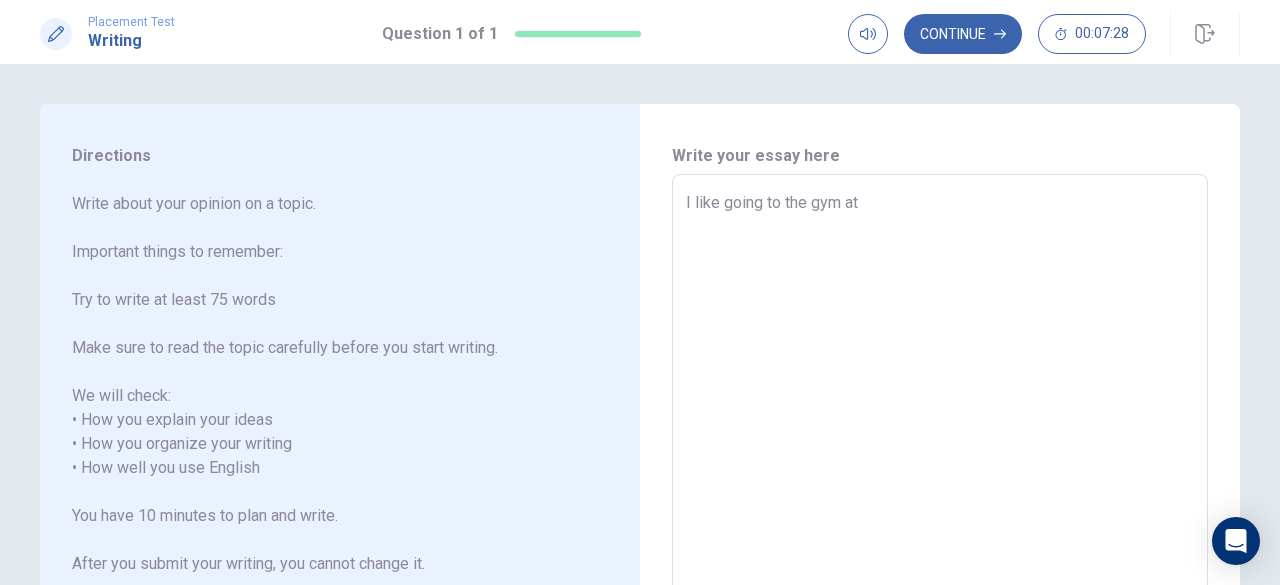 type on "x" 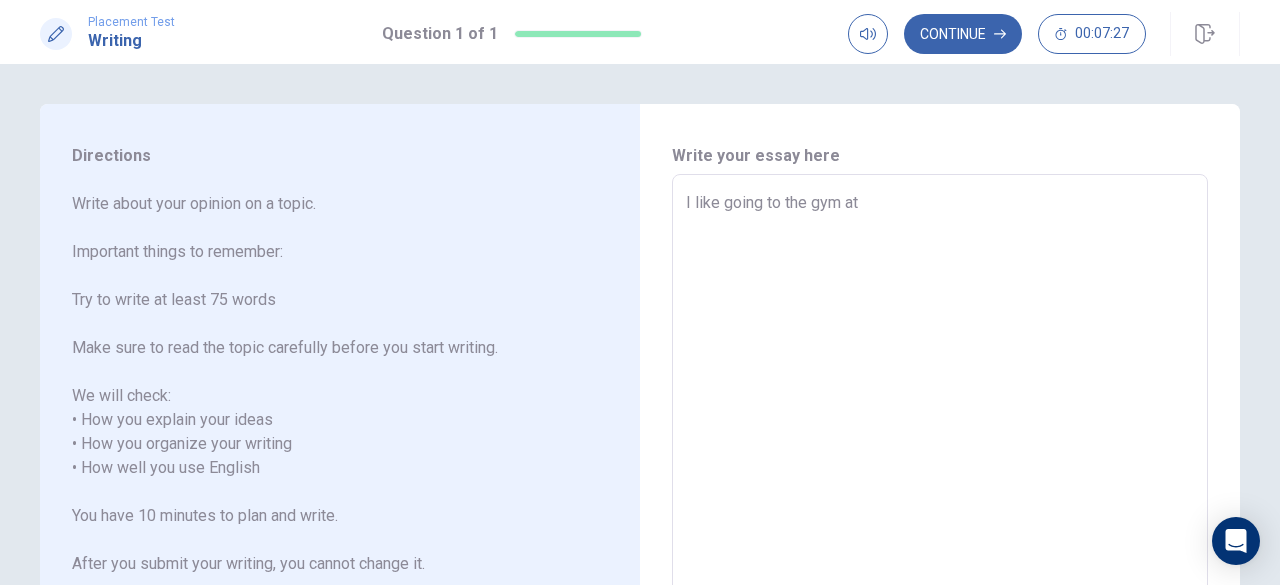 type on "I like going to the gym at" 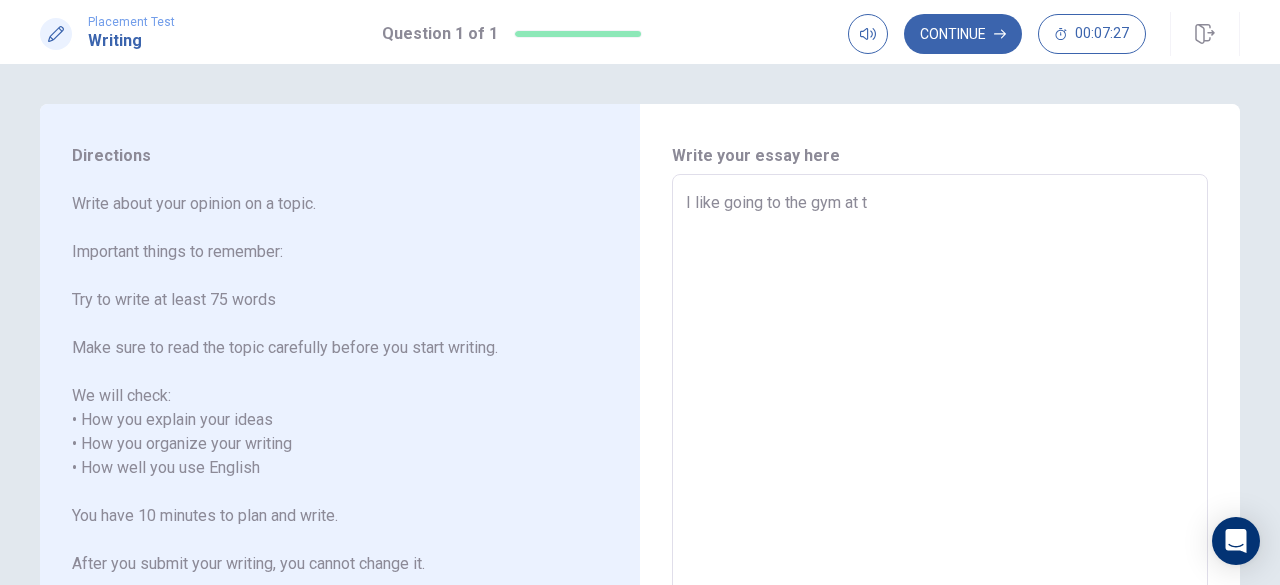 type on "x" 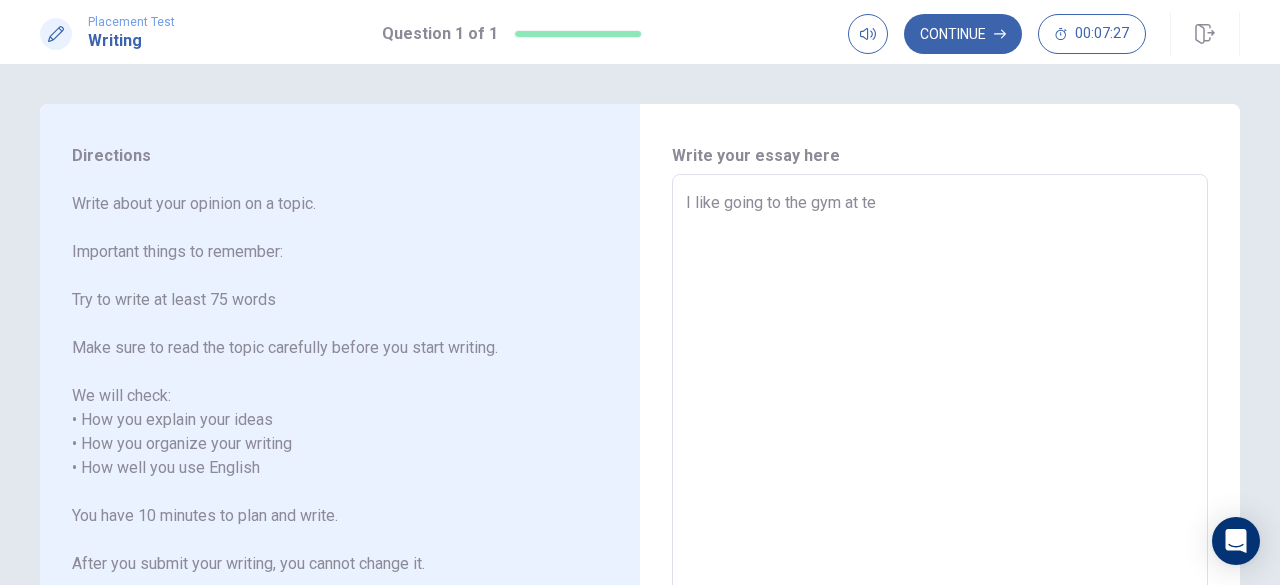 type on "x" 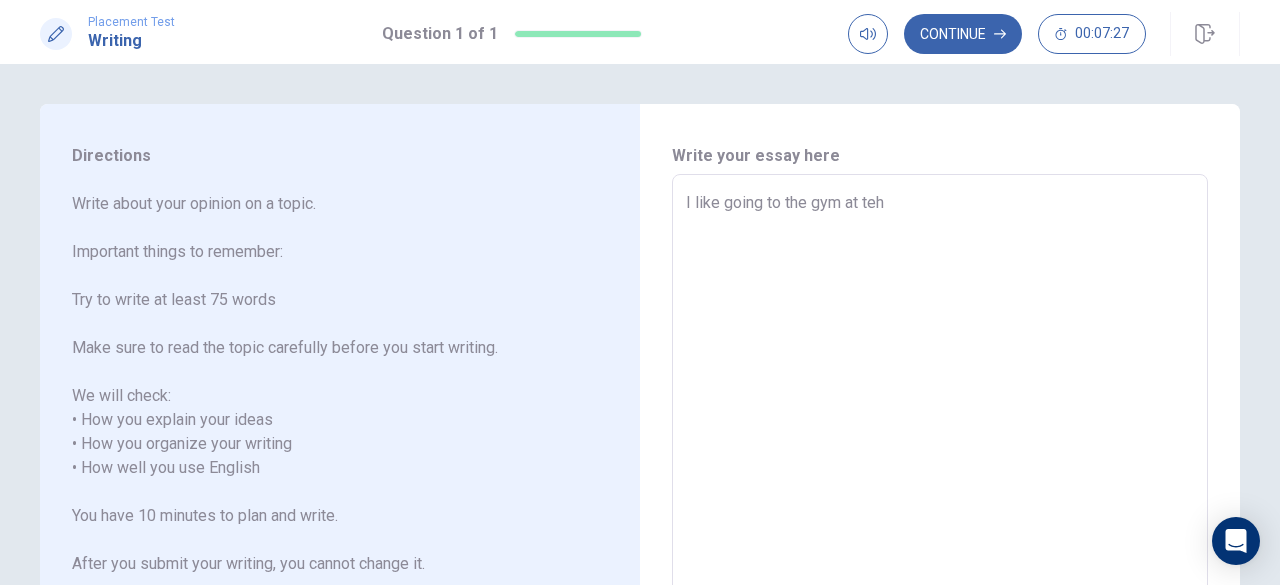 type on "x" 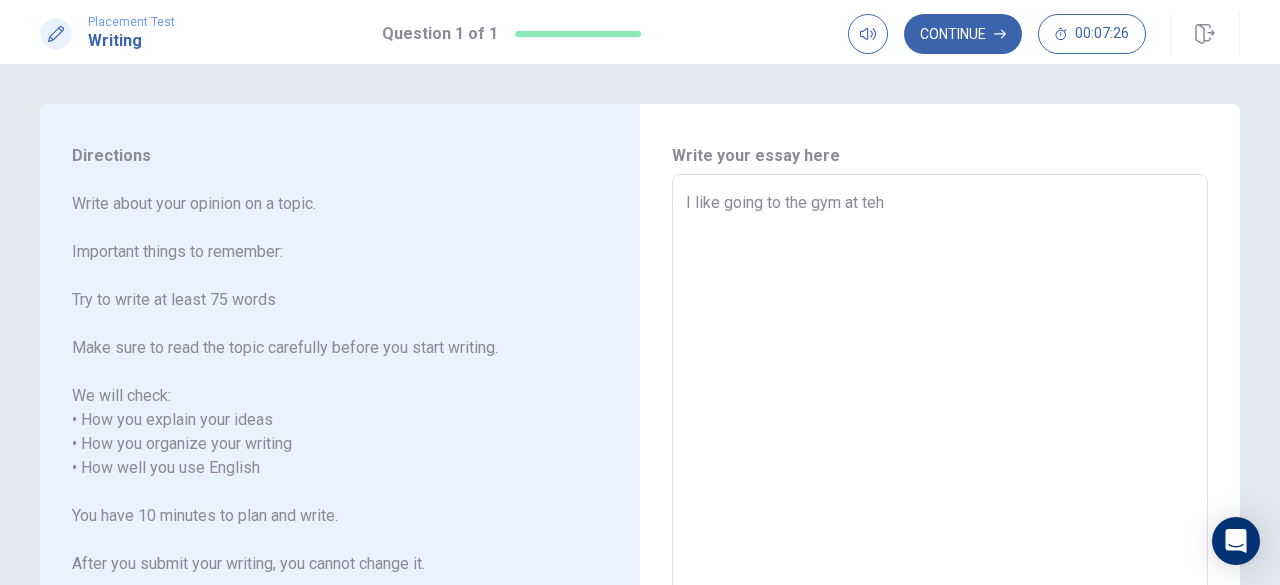 type on "I like going to the gym at teh m" 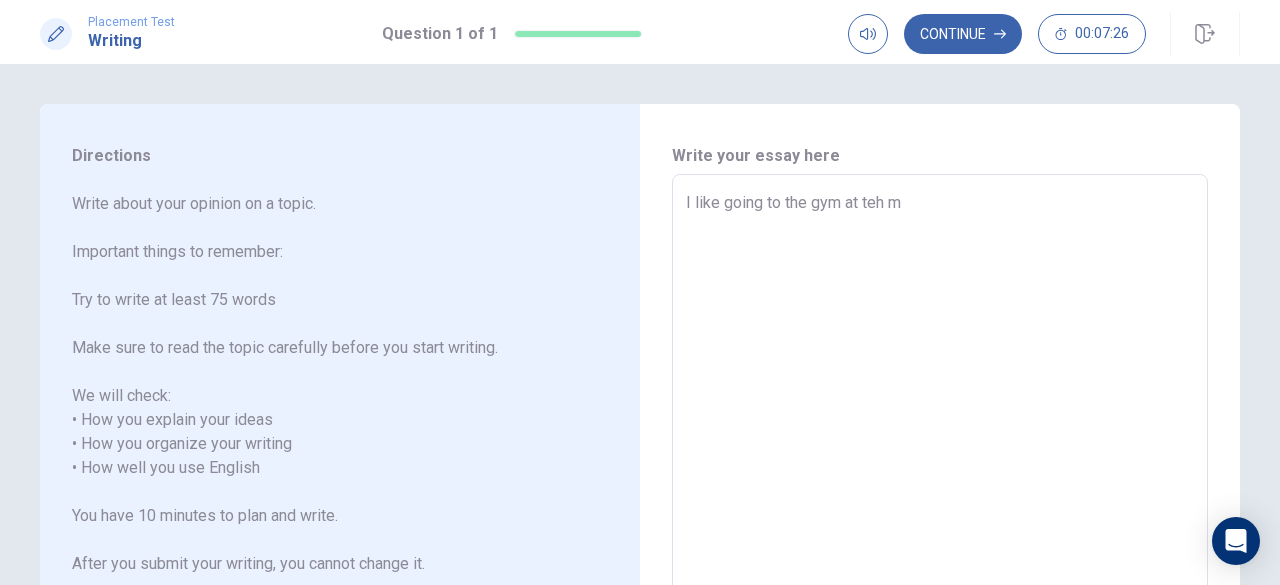 type on "x" 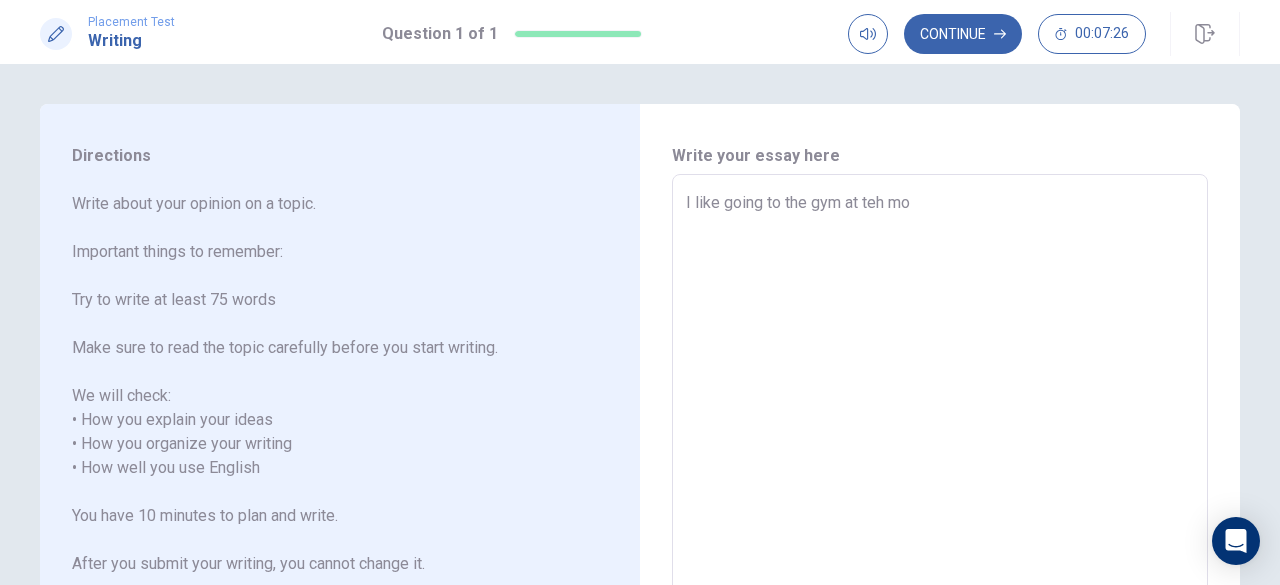 type on "x" 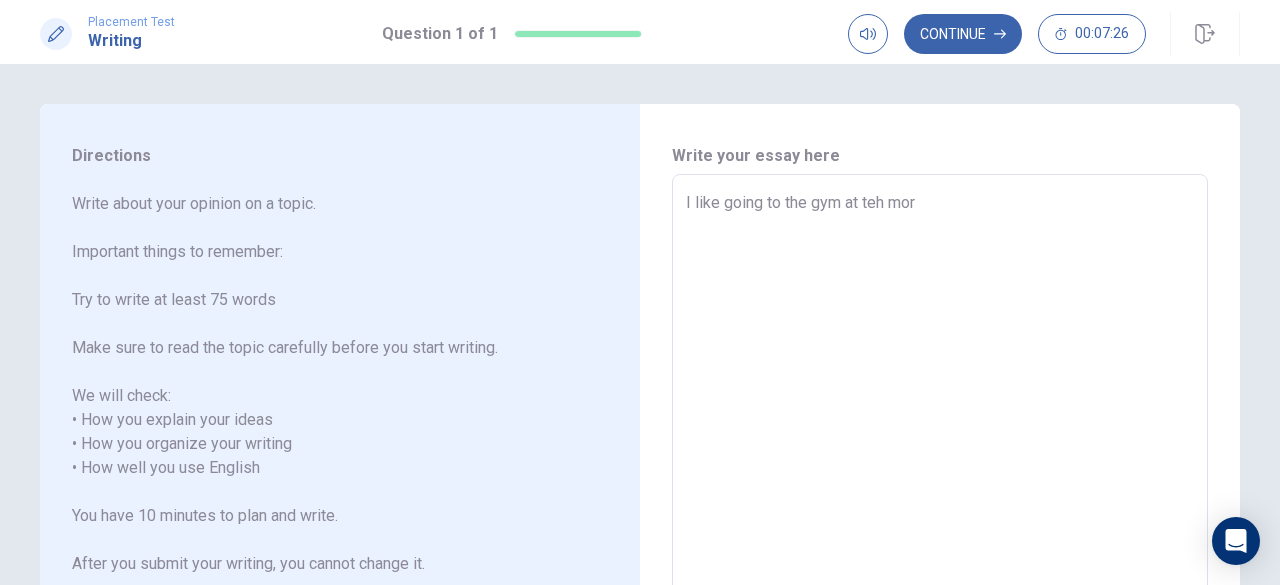 type on "I like going to the gym at teh morn" 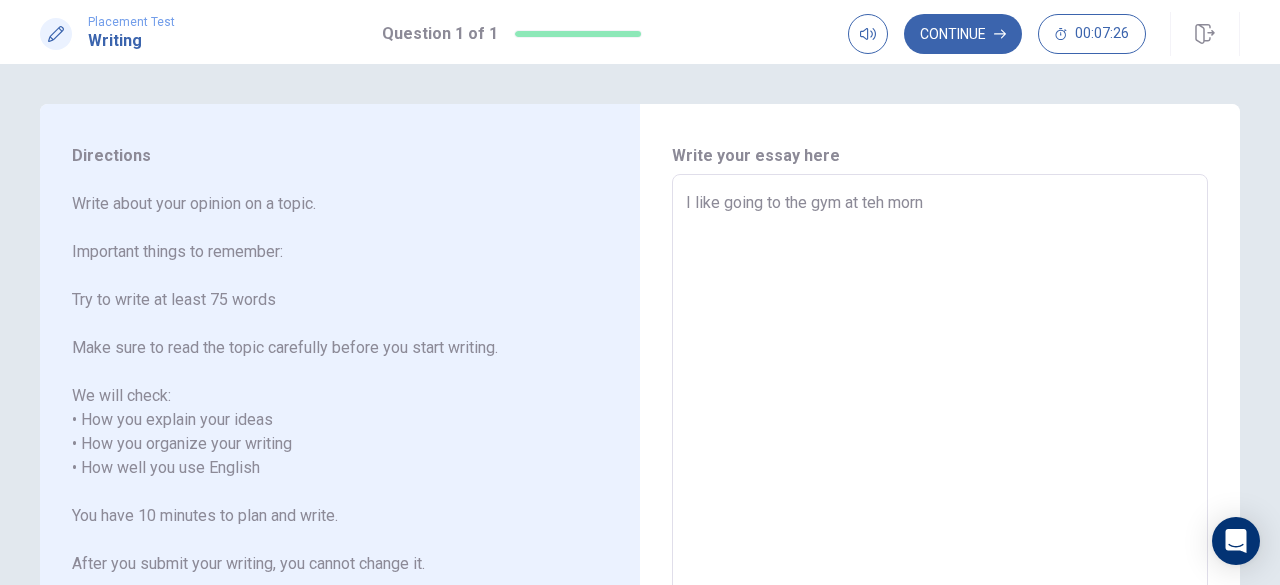 type on "x" 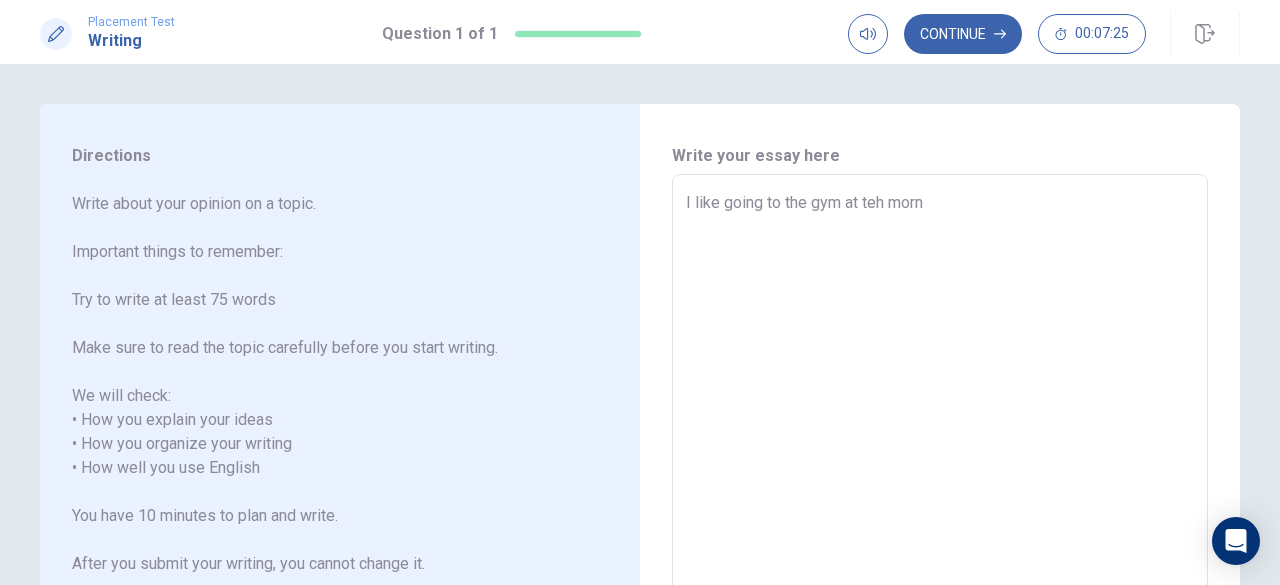 type on "I like going to the gym at teh morni" 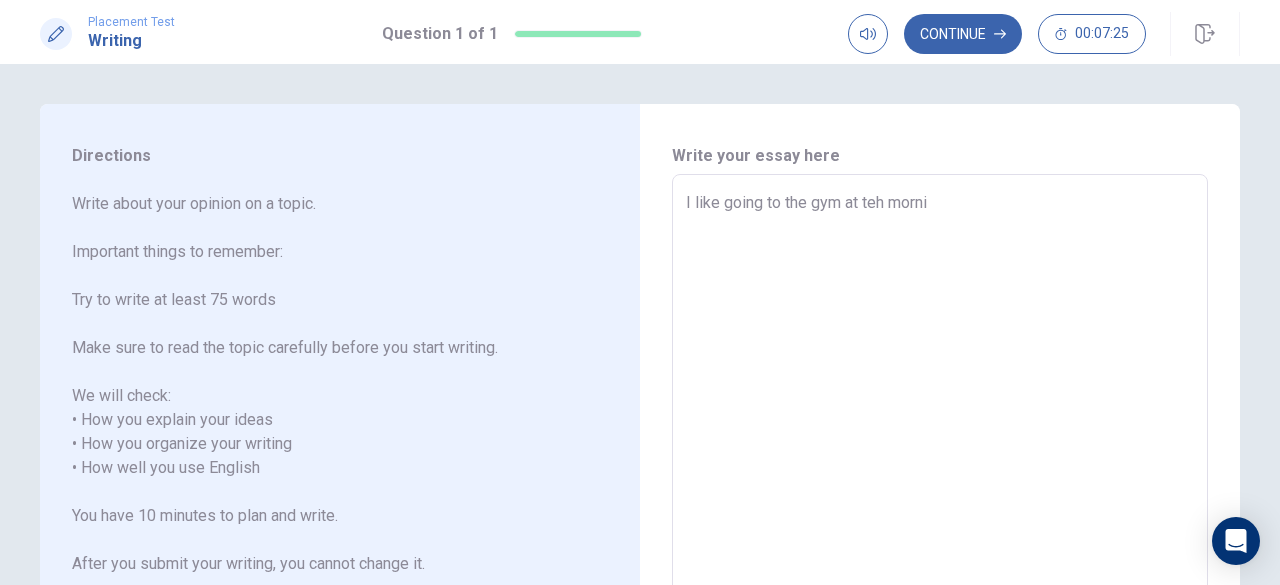 type on "x" 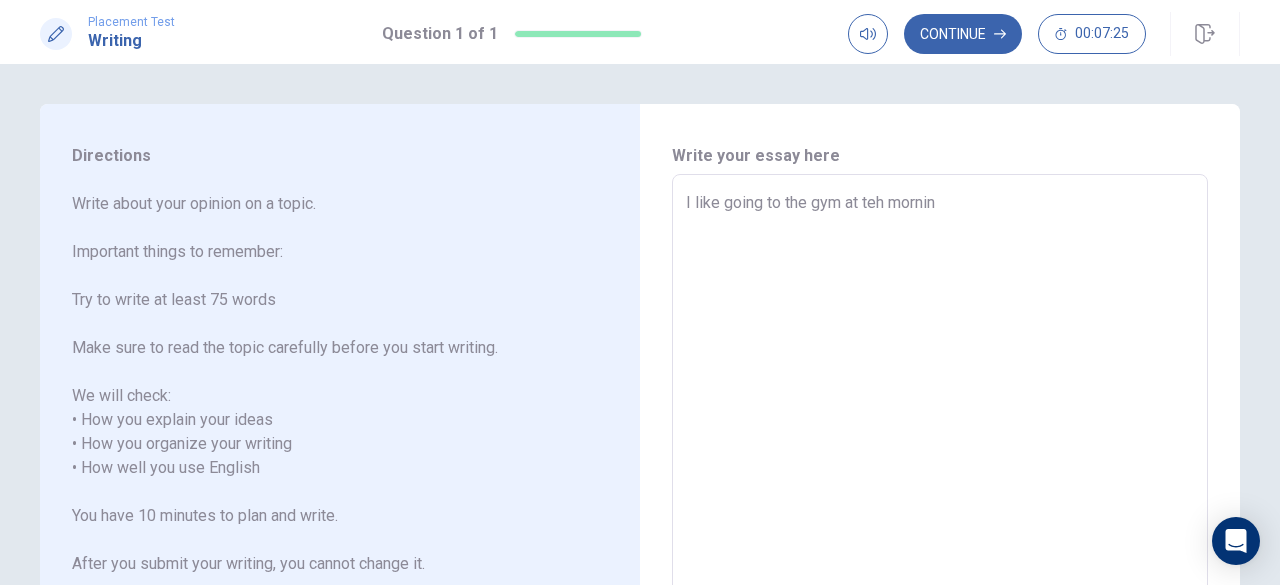 type on "x" 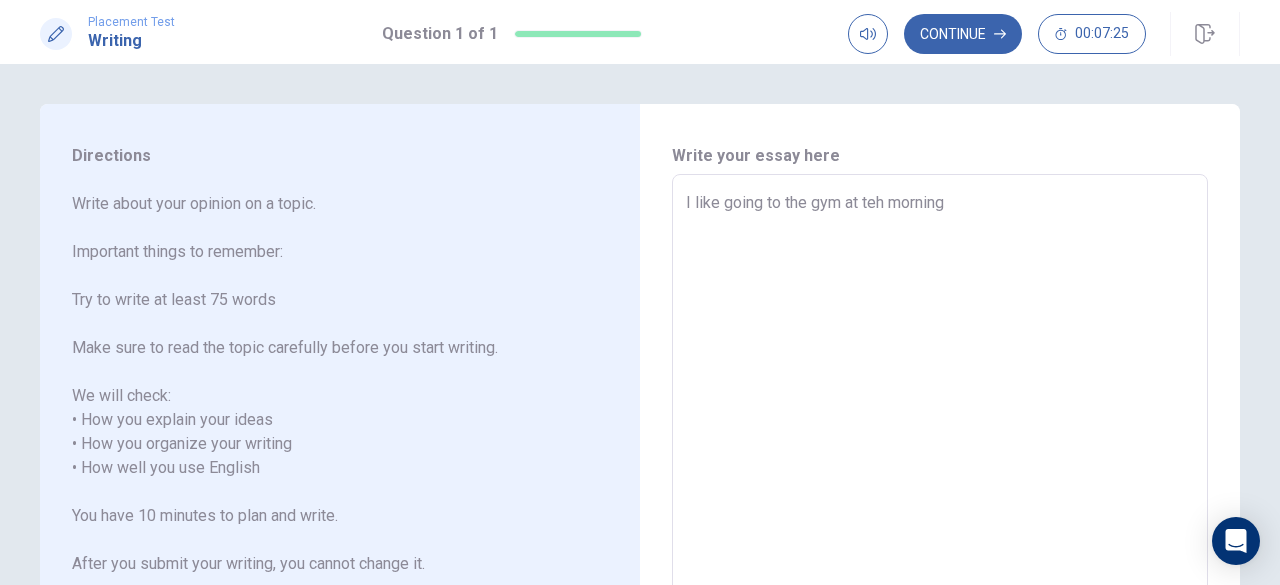 type on "x" 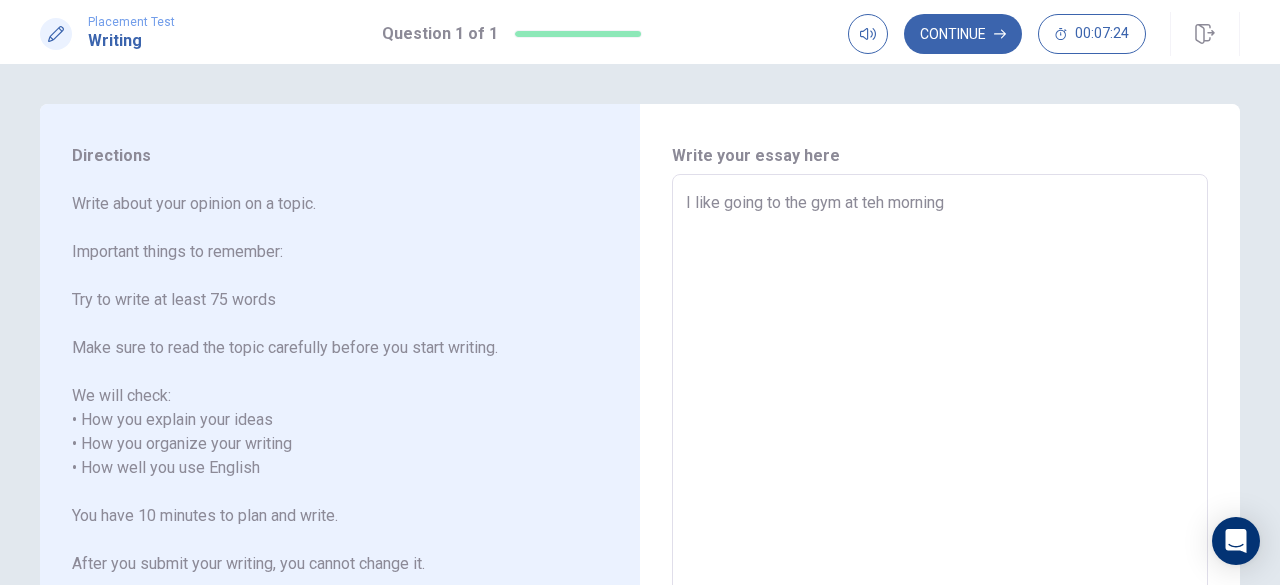 type on "I like going to the gym at teh morning" 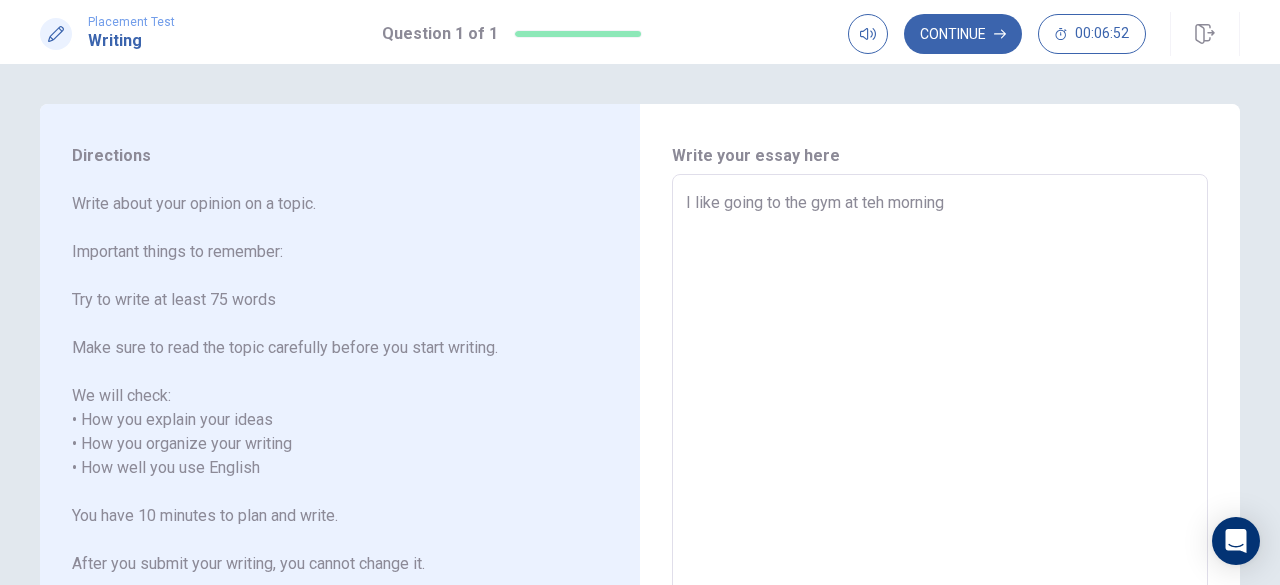 click on "I like going to the gym at teh morning" at bounding box center [940, 468] 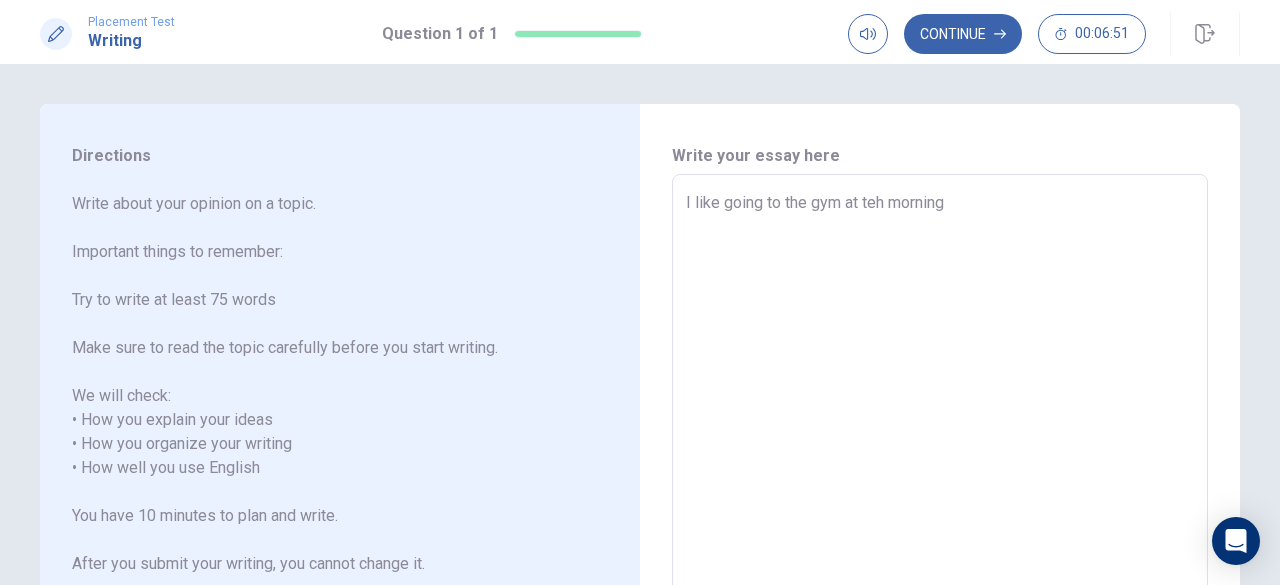 type on "I like going to the gym a teh morning" 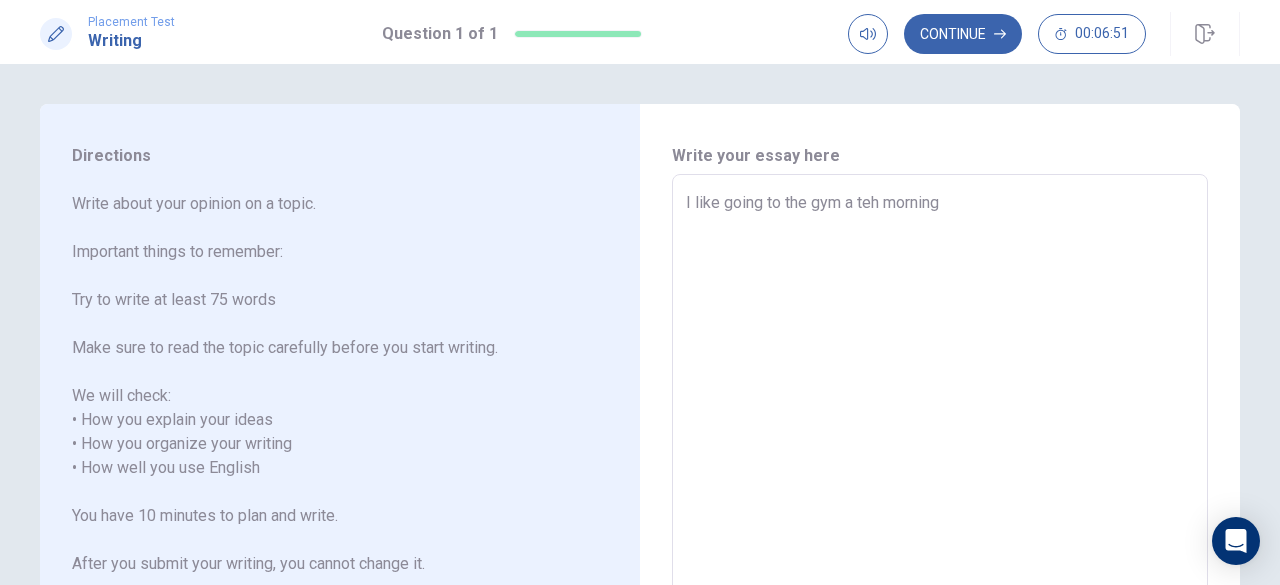 type on "x" 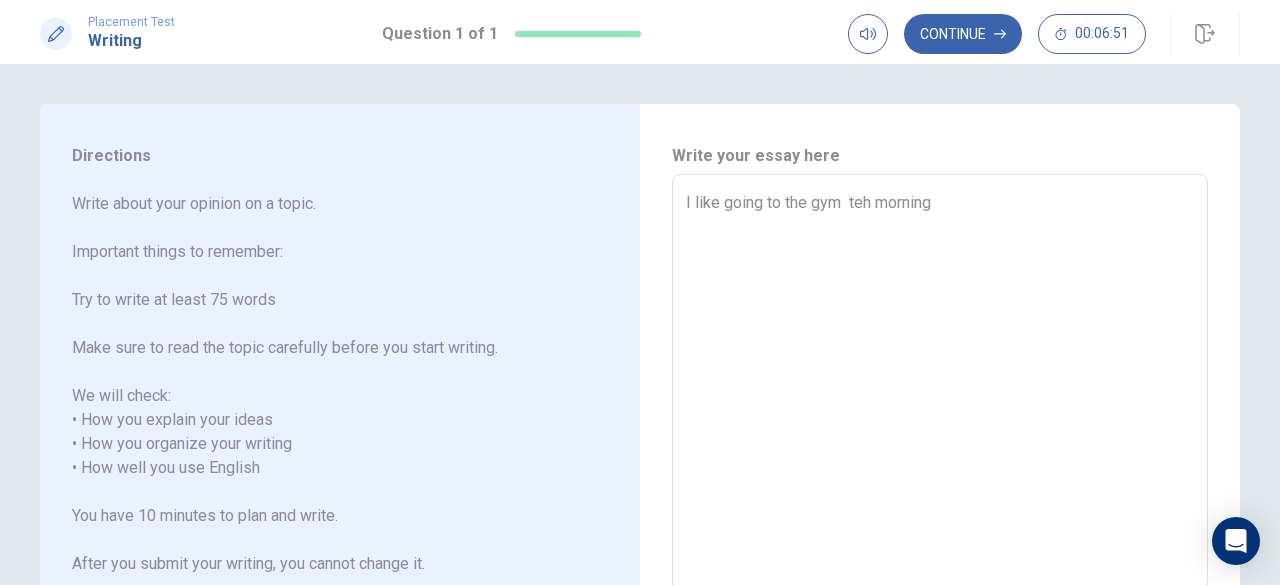 type on "x" 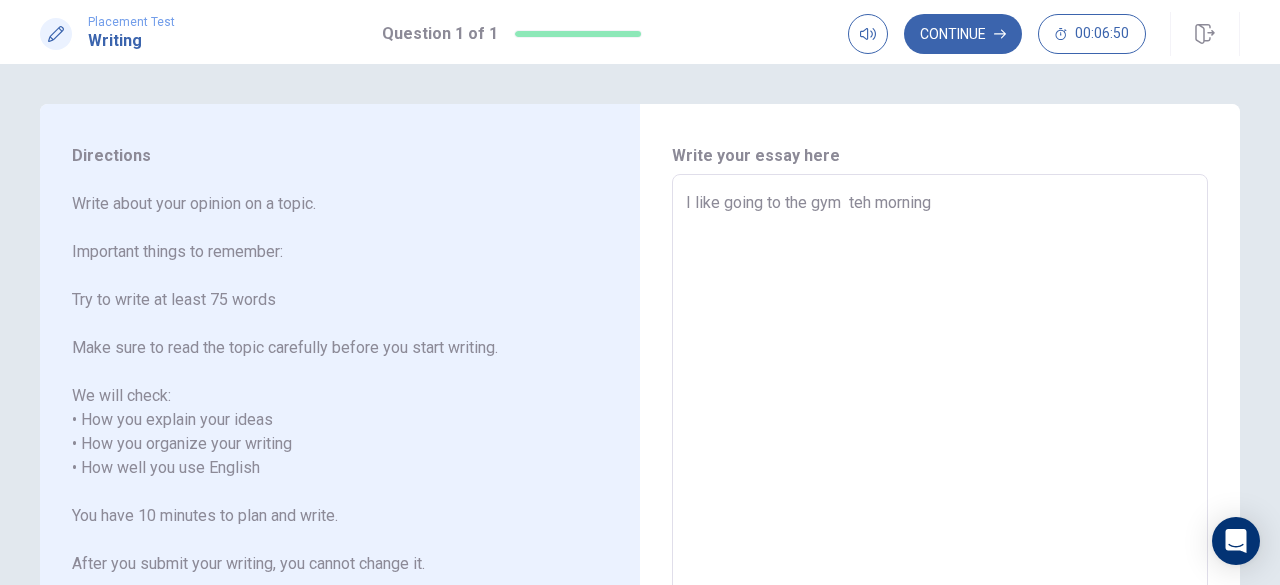 type on "I like going to the gym i teh morning" 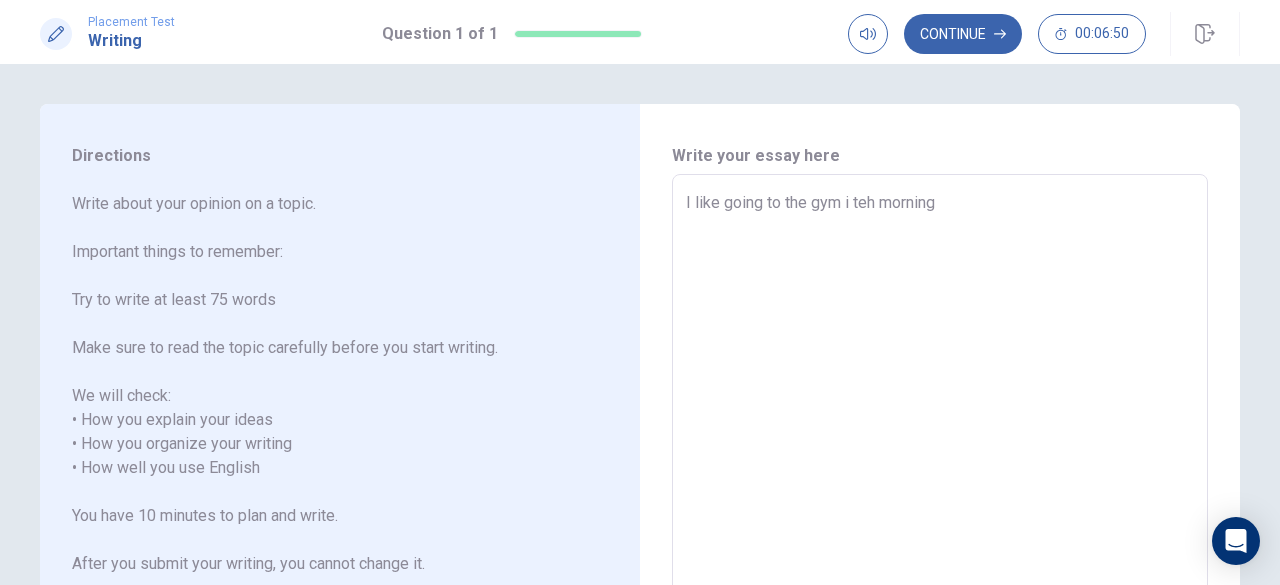 type on "x" 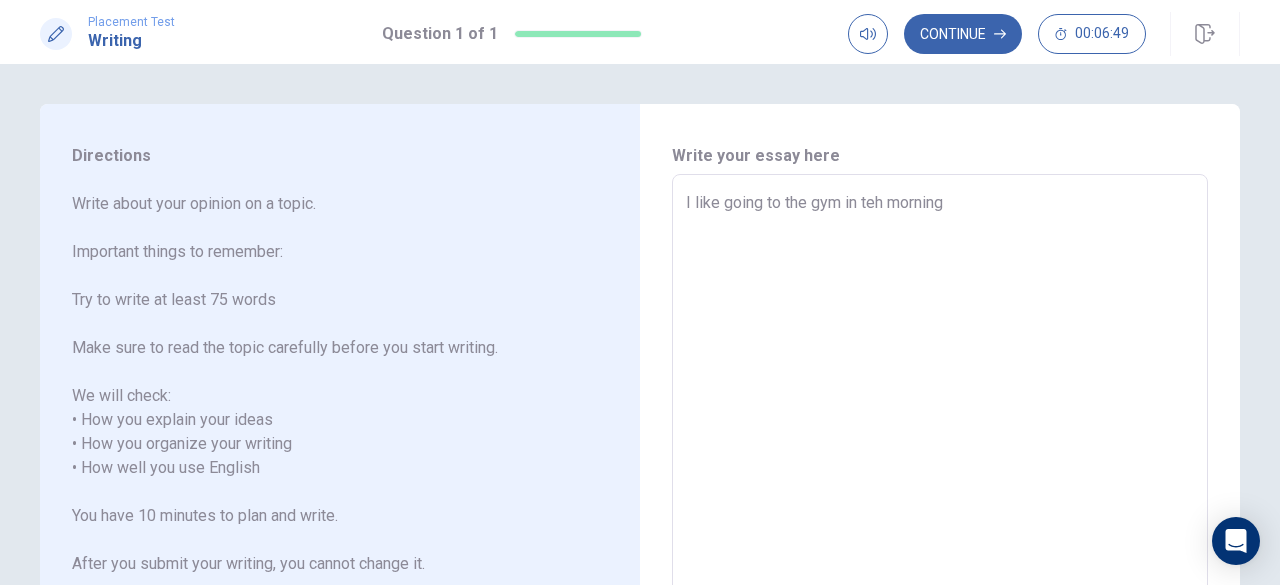 click on "I like going to the gym in teh morning" at bounding box center [940, 468] 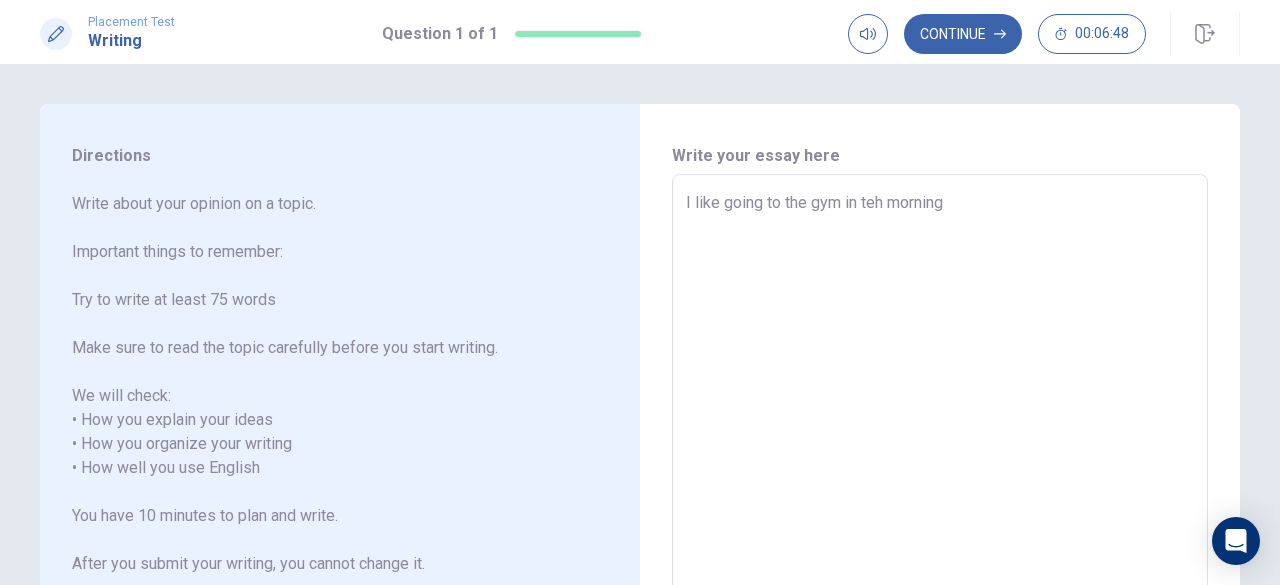 type on "x" 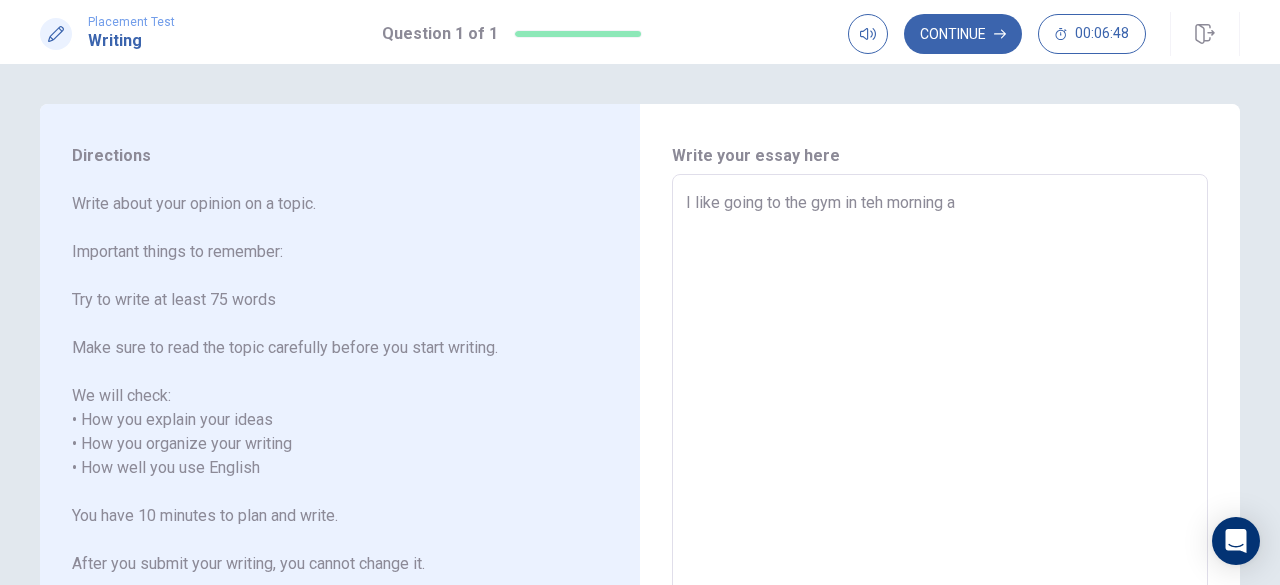 type on "x" 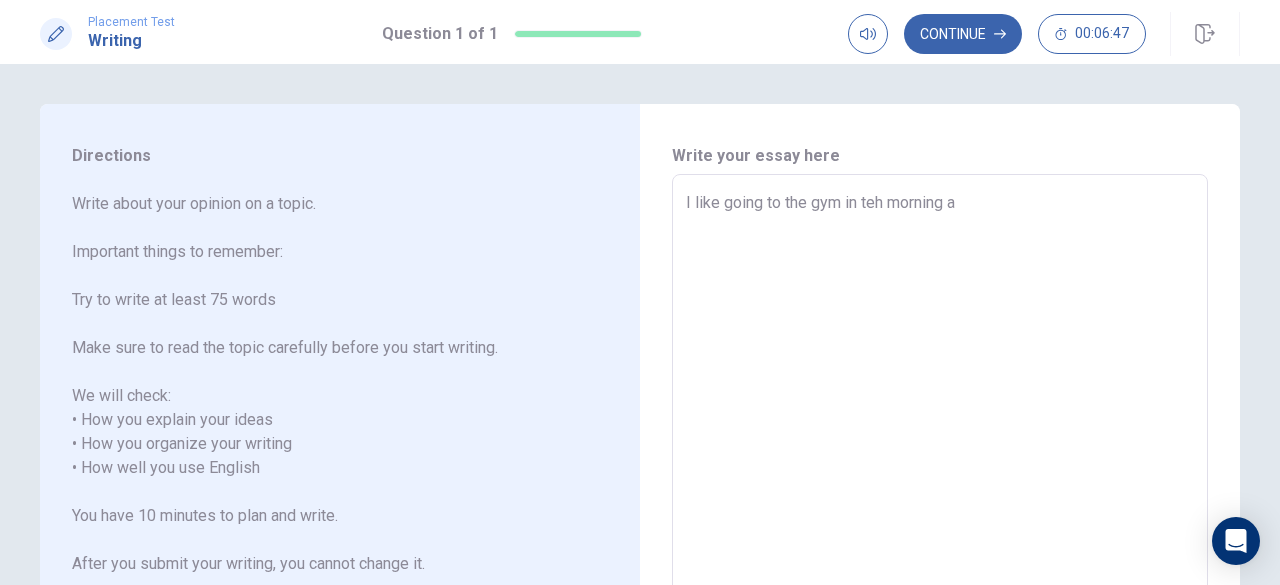 type on "I like going to the gym in teh morning at" 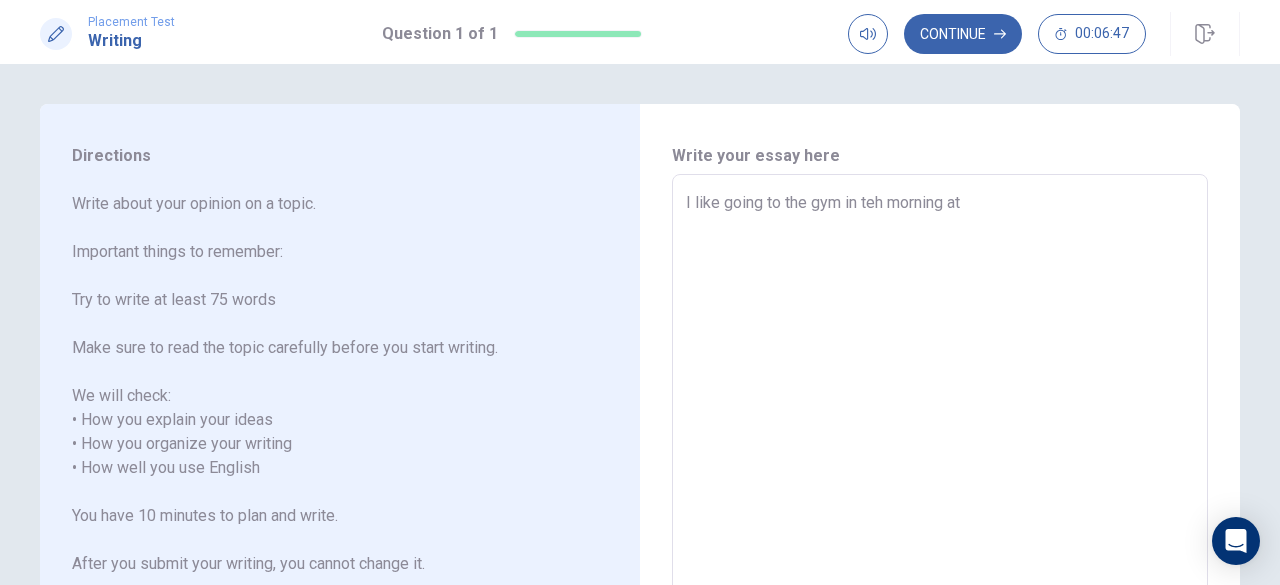 type on "x" 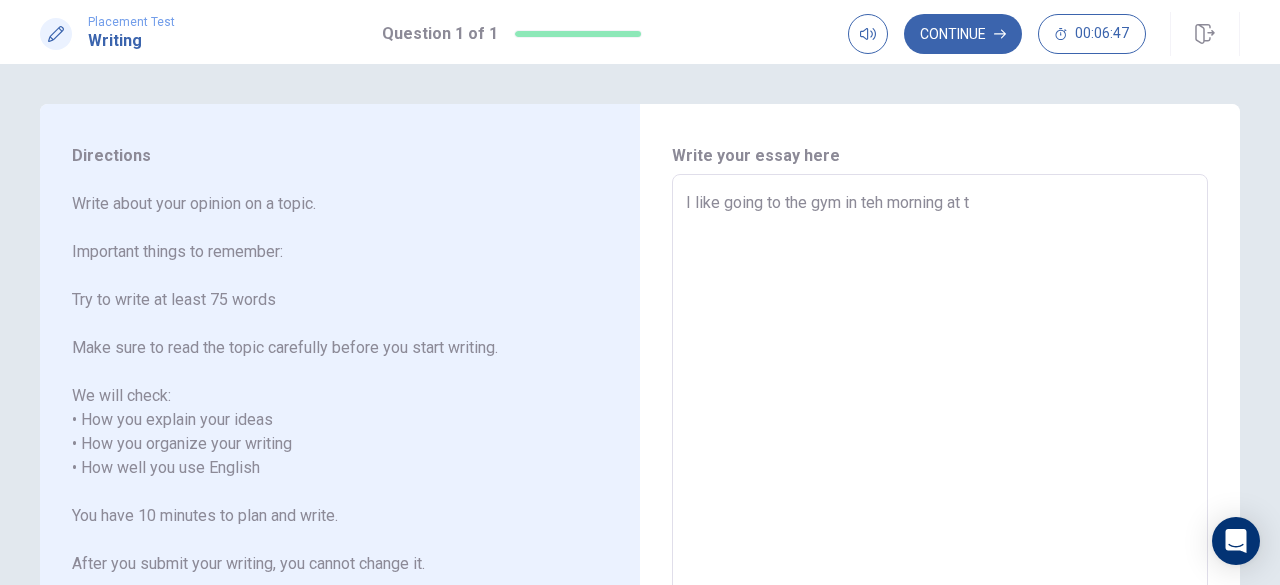 type on "x" 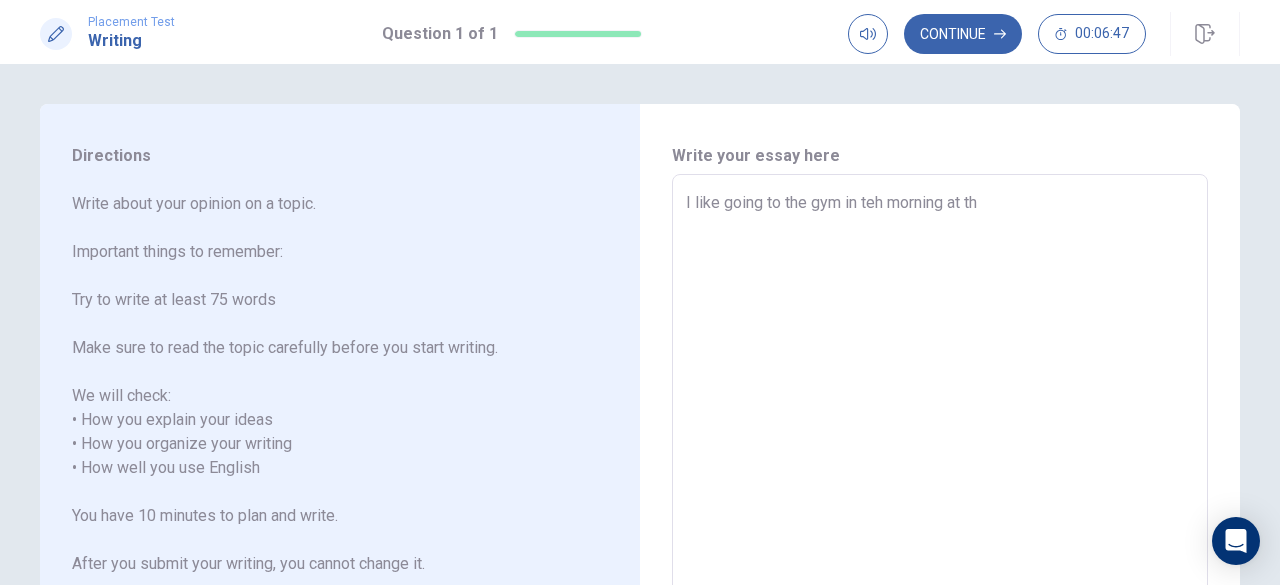 type on "x" 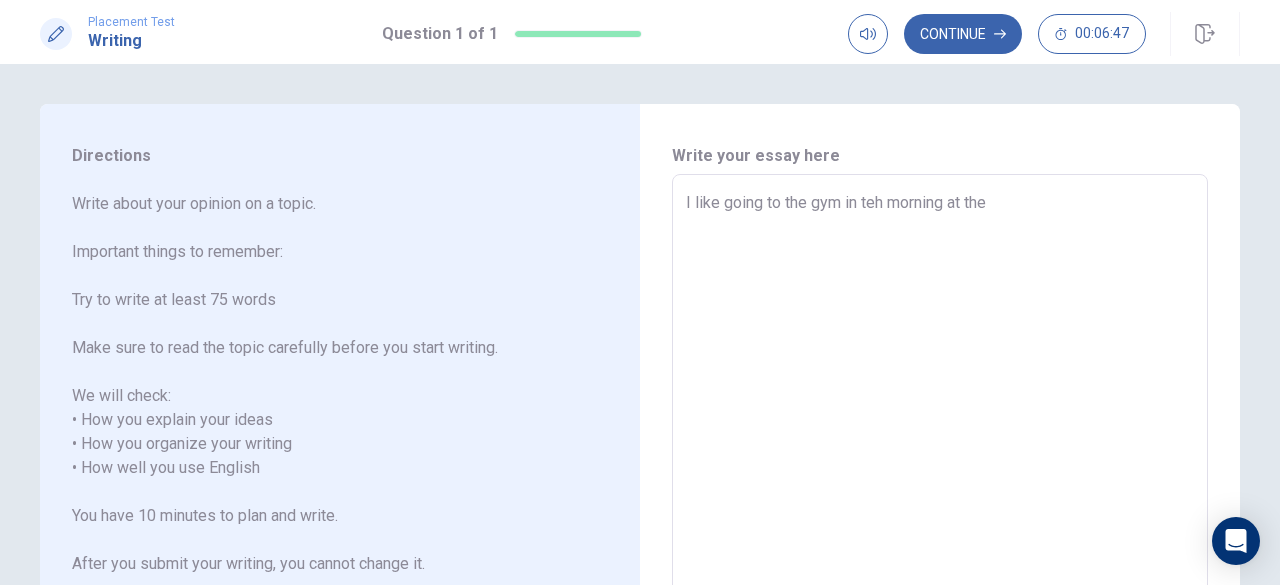 type on "x" 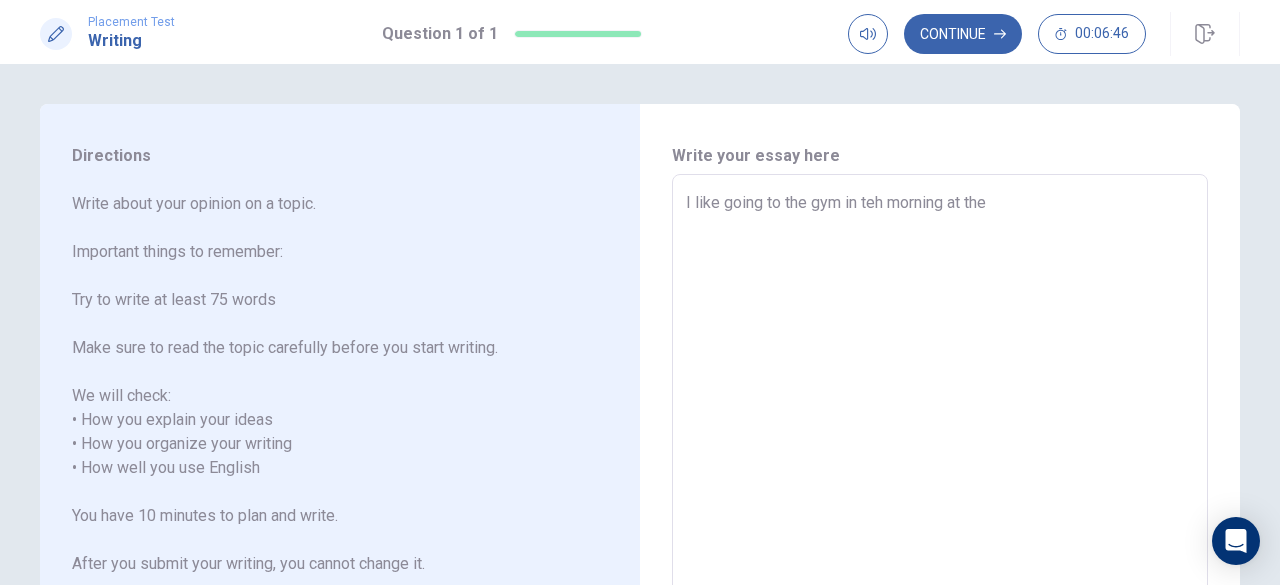 type on "x" 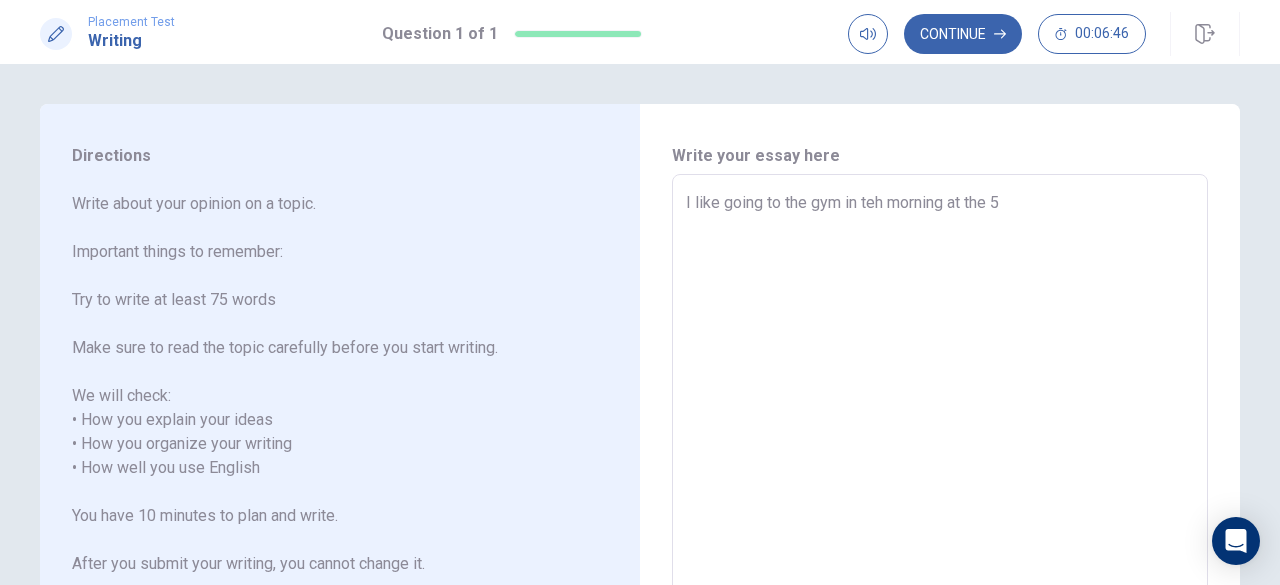 type on "x" 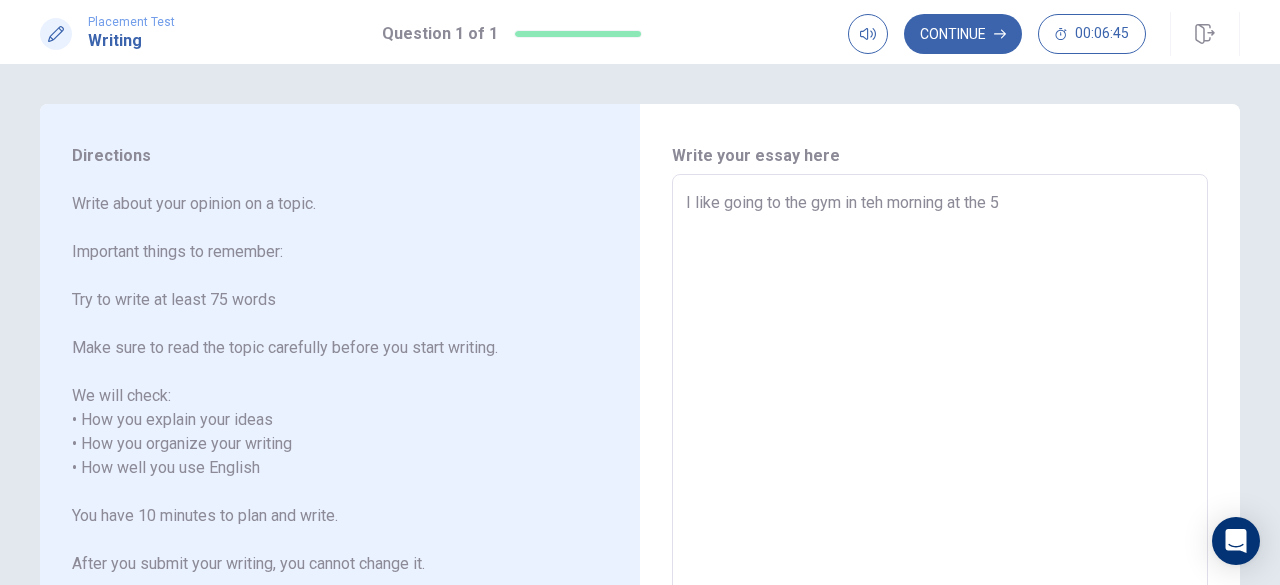 type on "I like going to the gym in teh morning at the 5:" 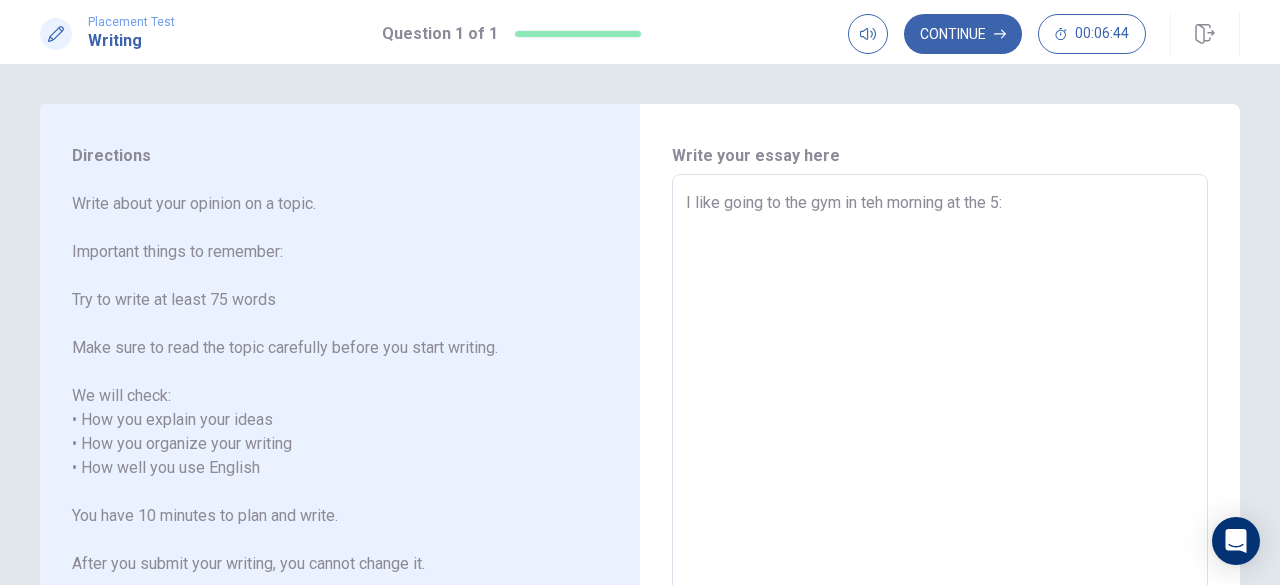 type on "x" 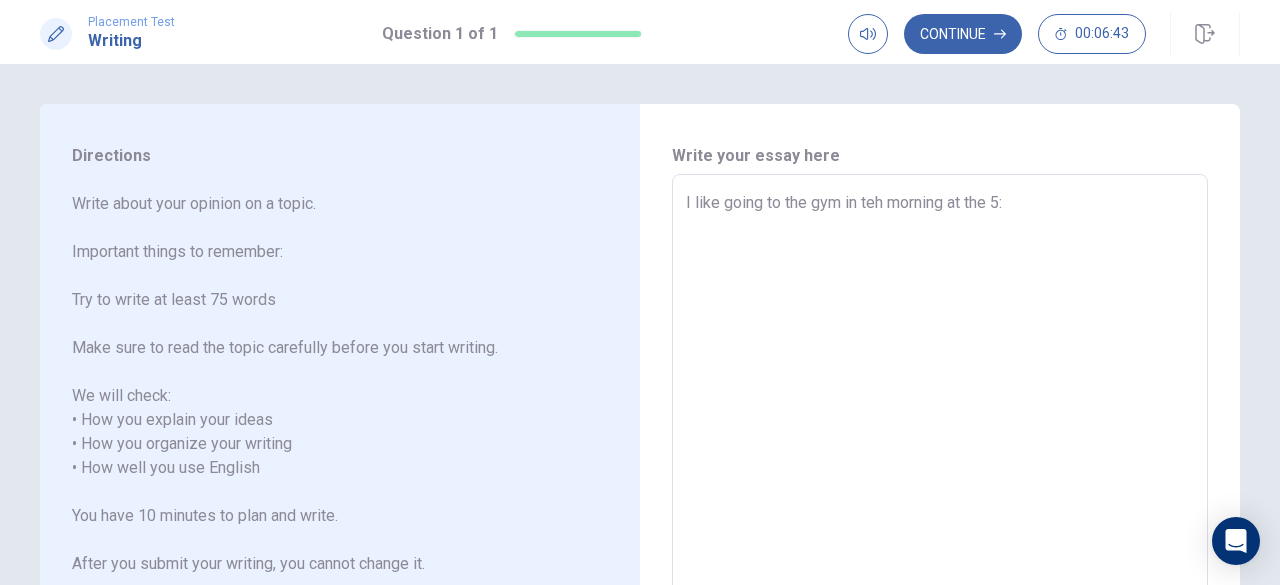 type on "I like going to the gym in teh morning at the 5:0" 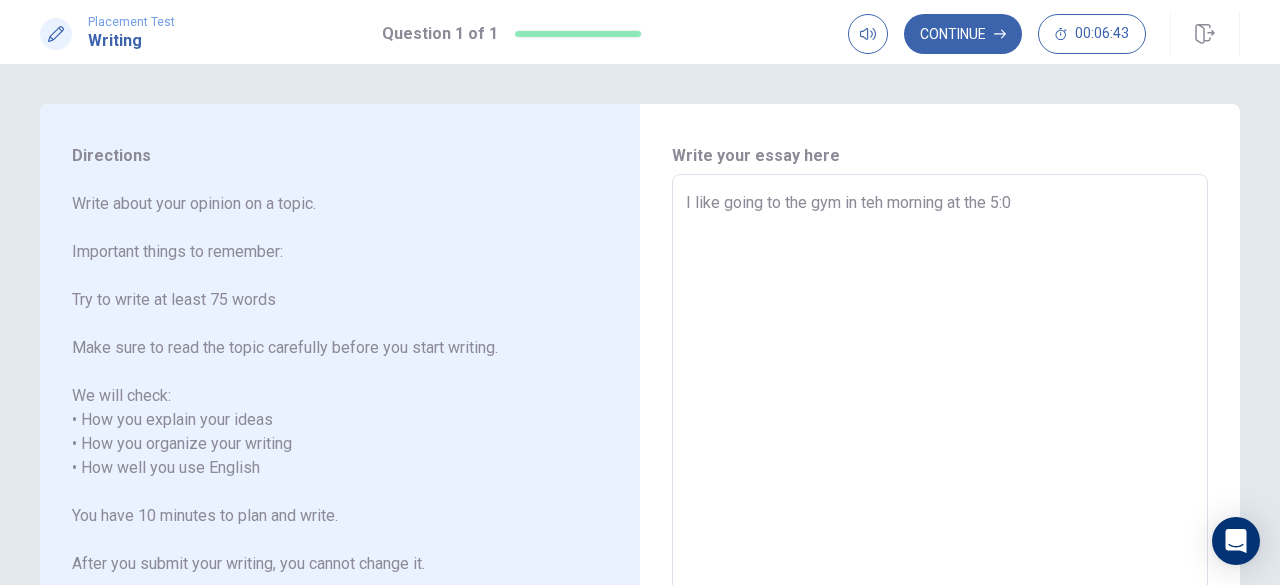 type on "x" 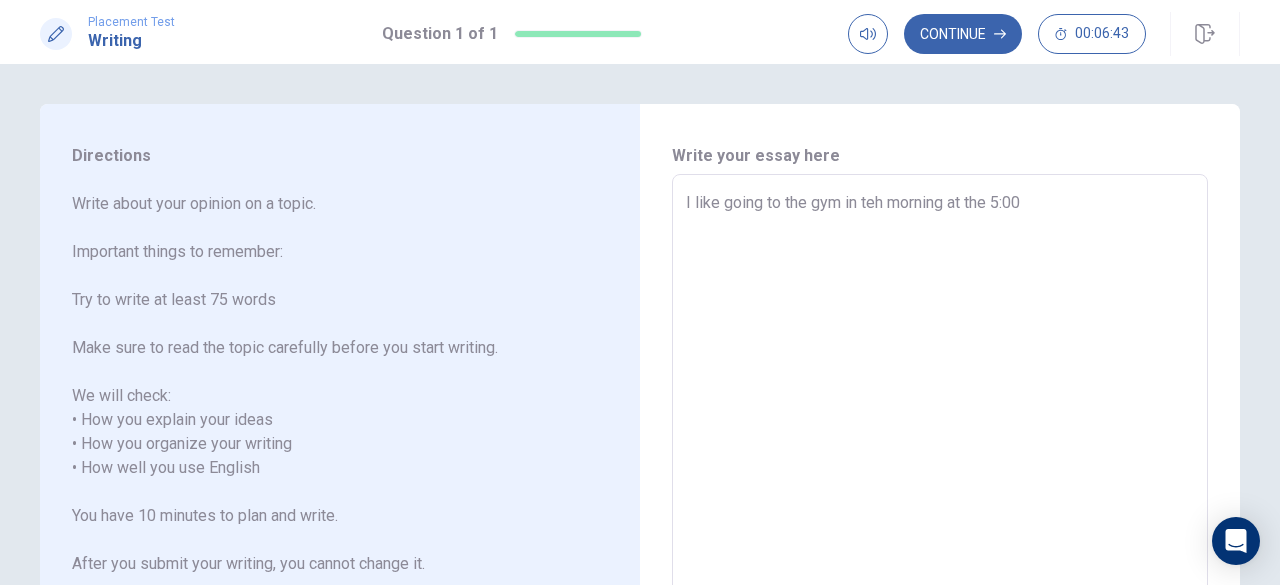 type on "x" 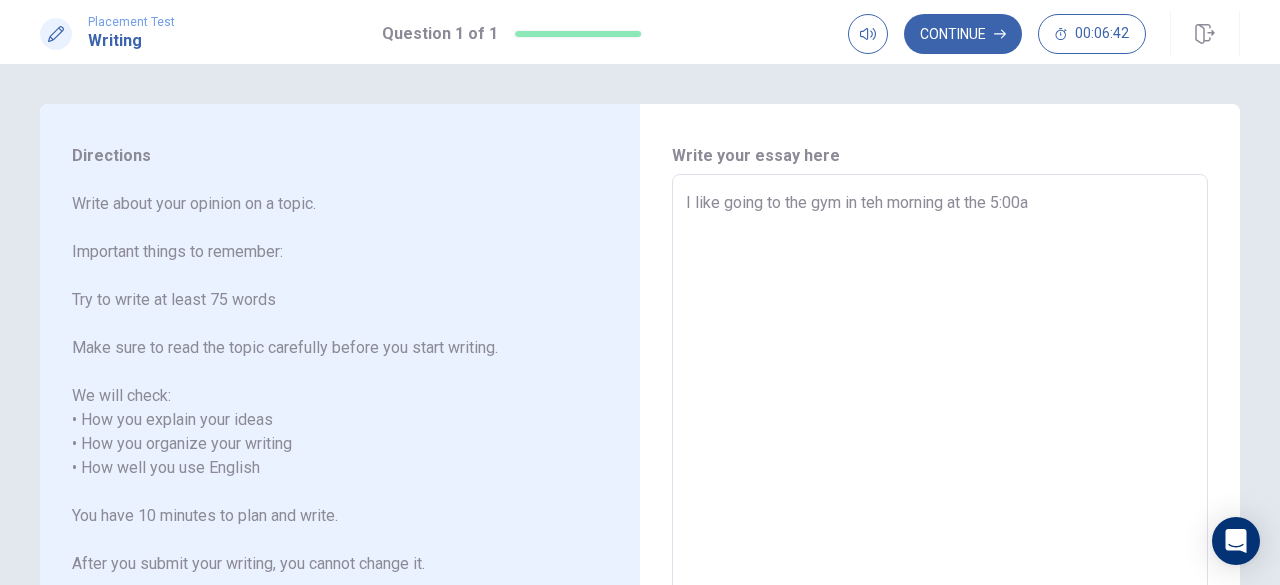 type on "x" 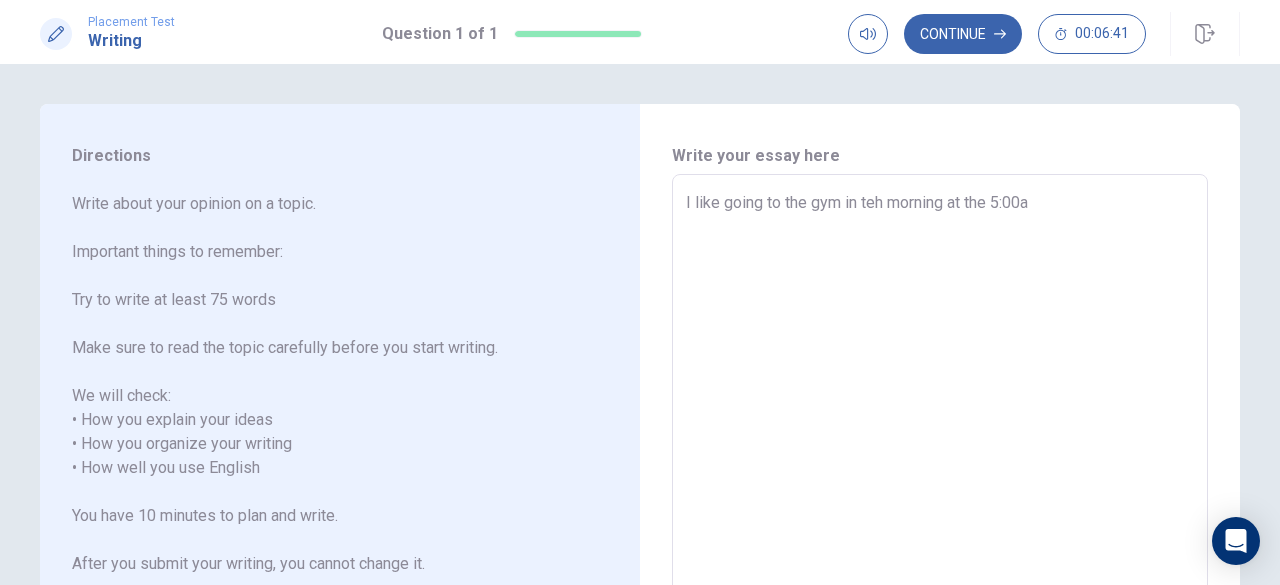 type on "I like going to the gym in teh morning at the 5:00am" 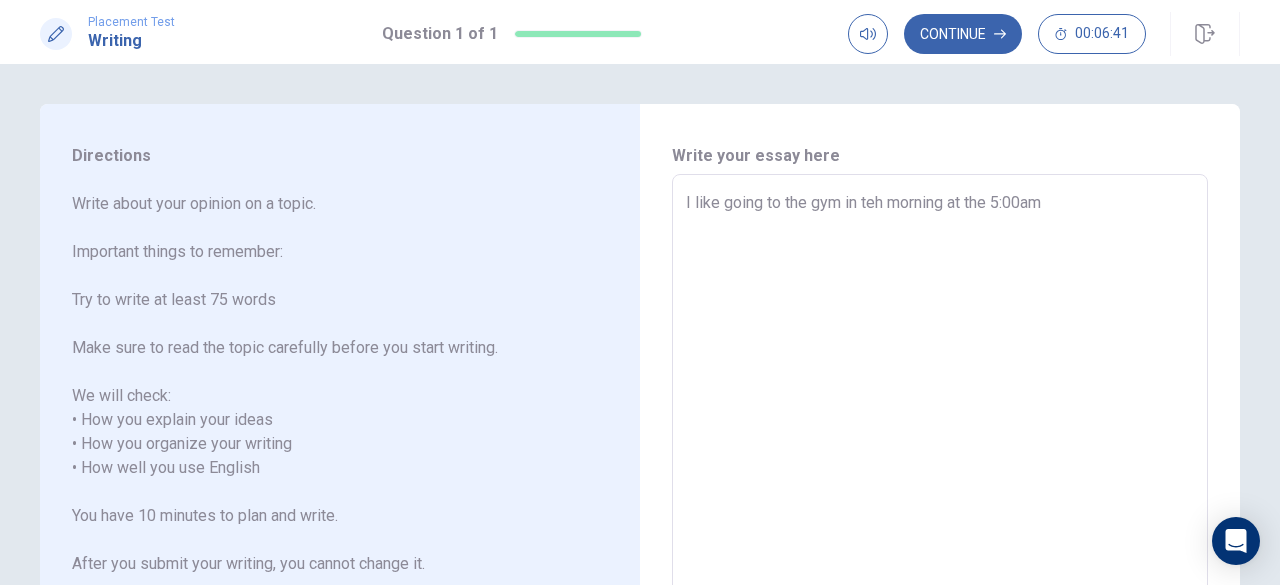 type on "x" 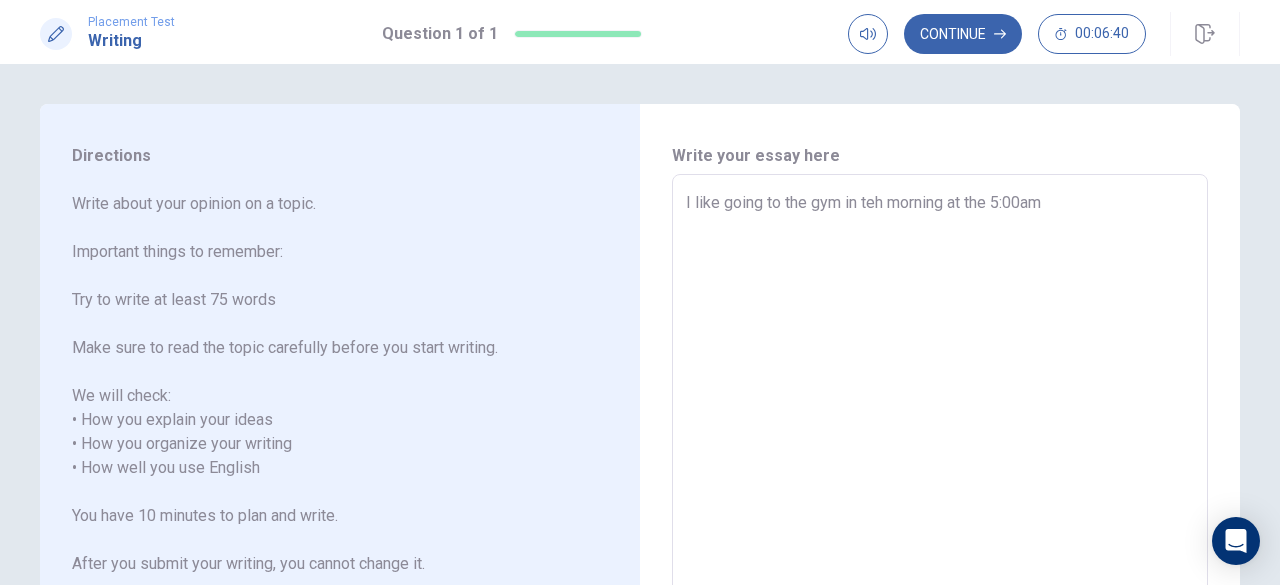 type on "x" 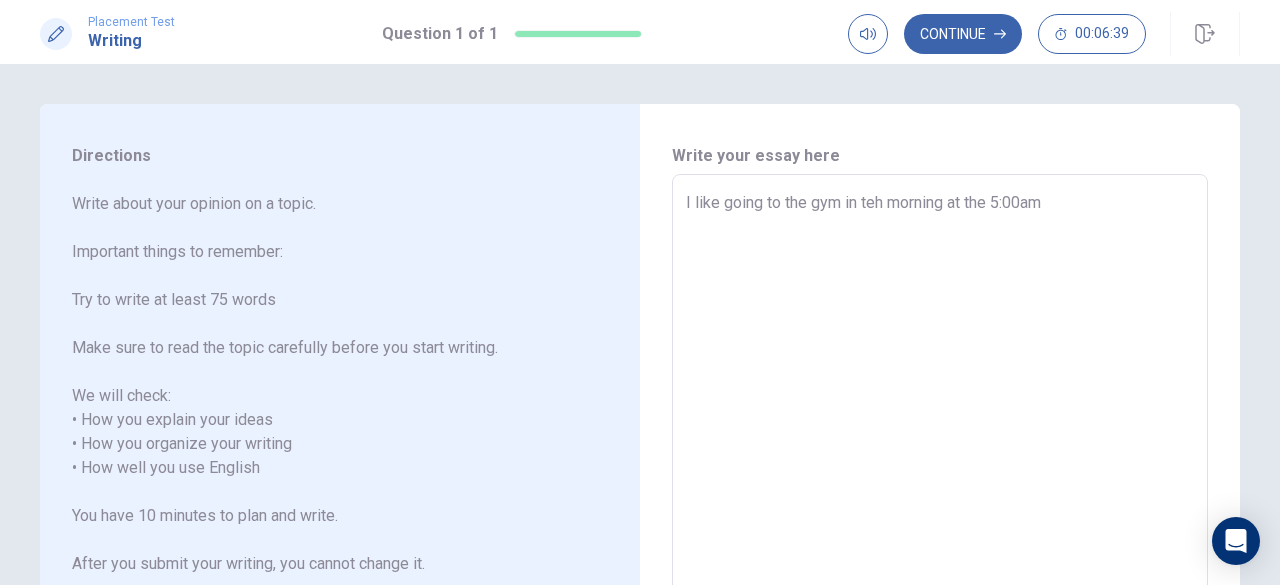 type on "I like going to the gym in teh morning at the 5:00am  b" 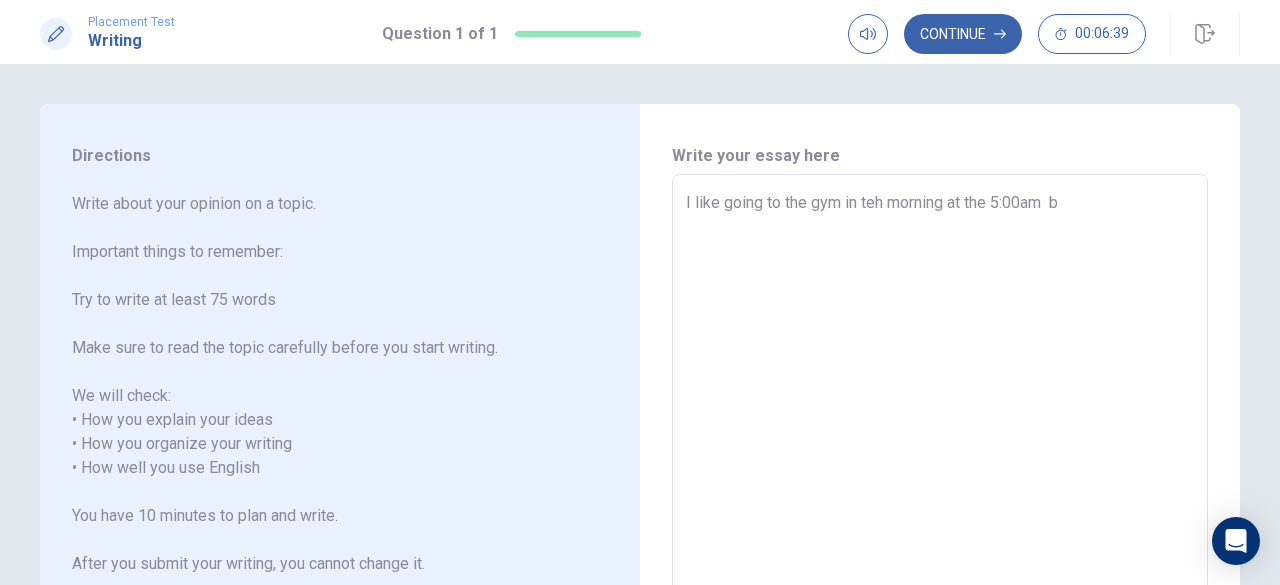 type on "x" 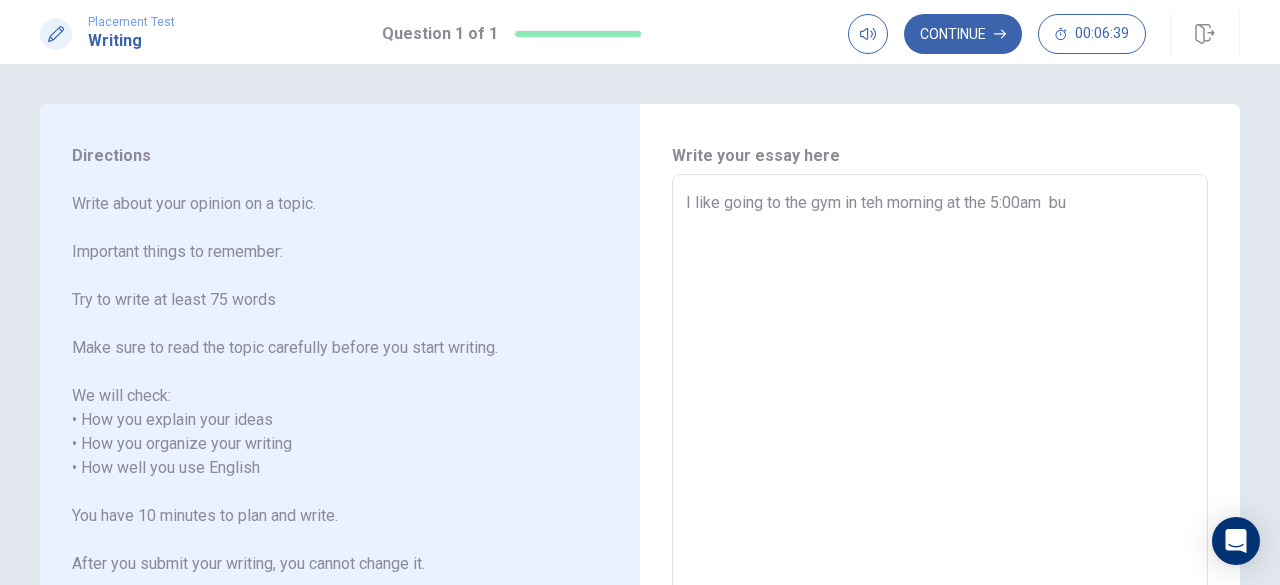 type on "x" 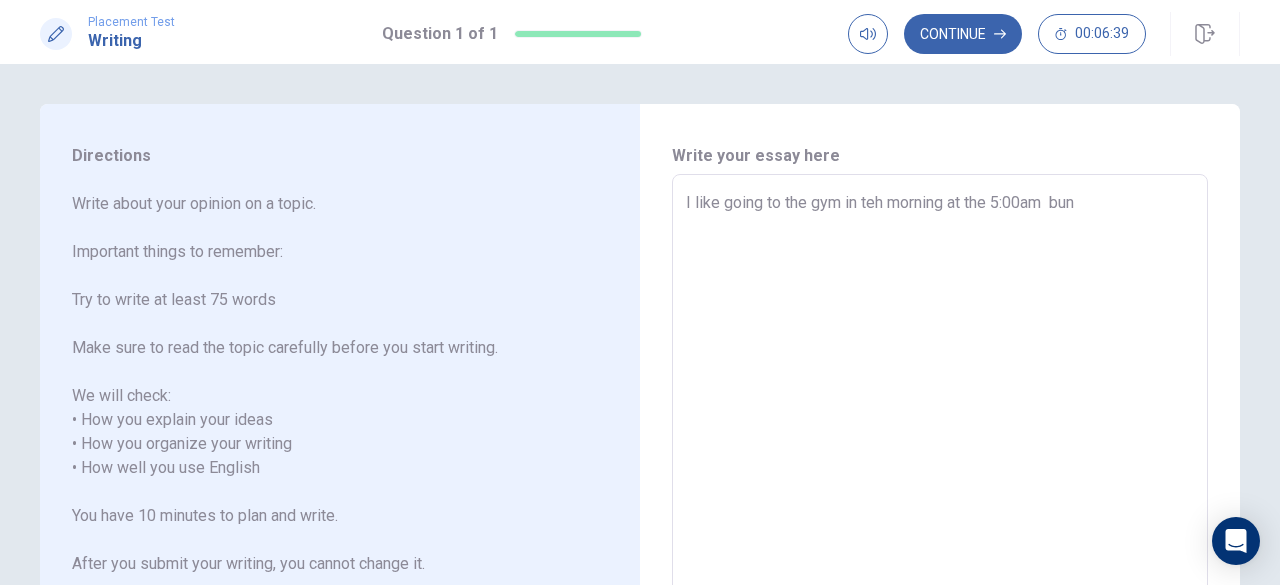 type on "x" 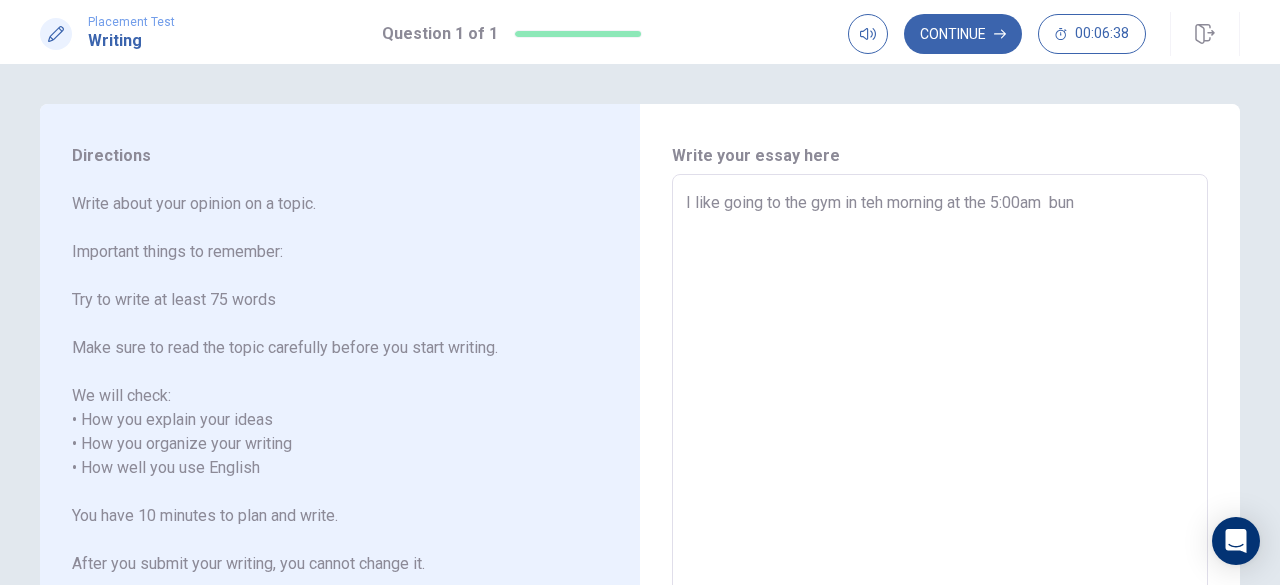 type on "x" 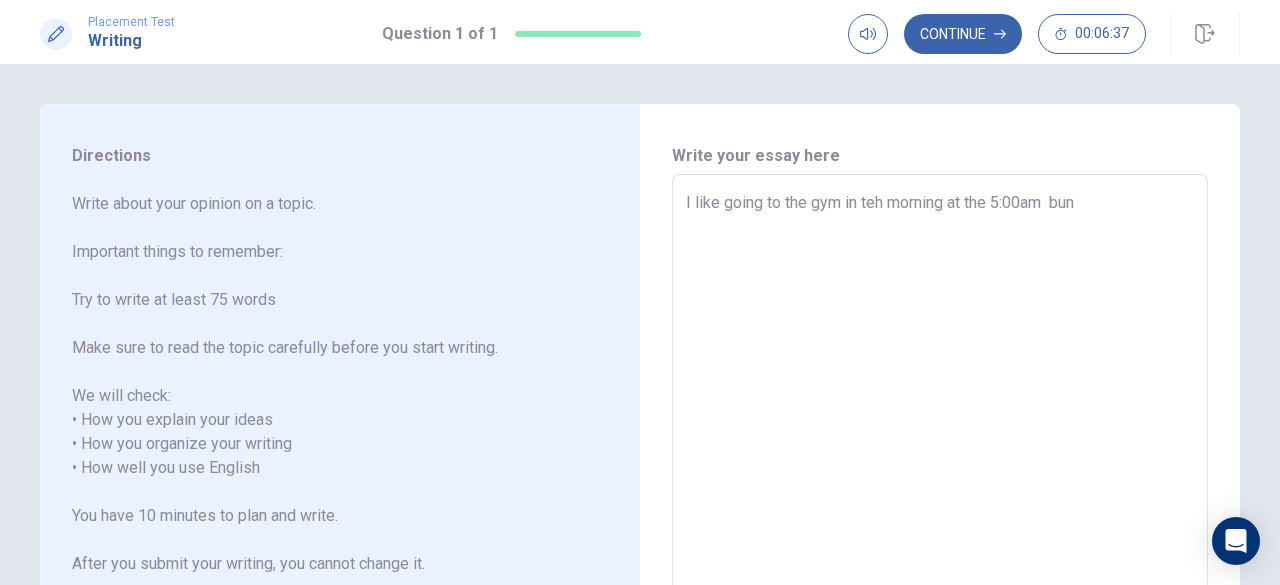 type on "I like going to the gym in teh morning at the 5:00am  bun" 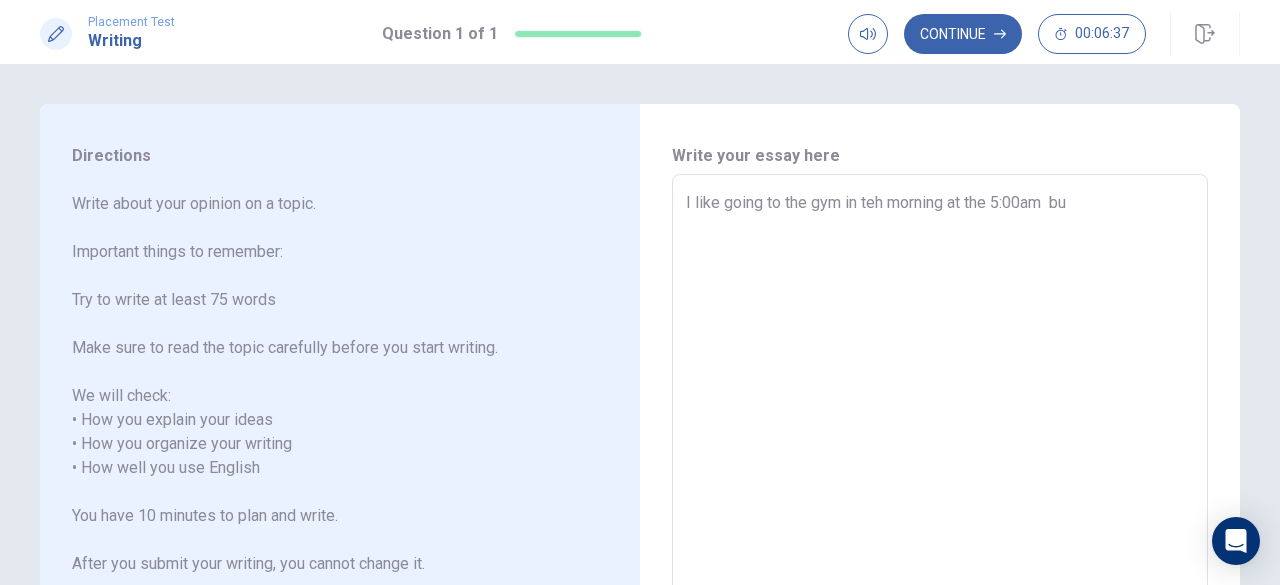 type on "x" 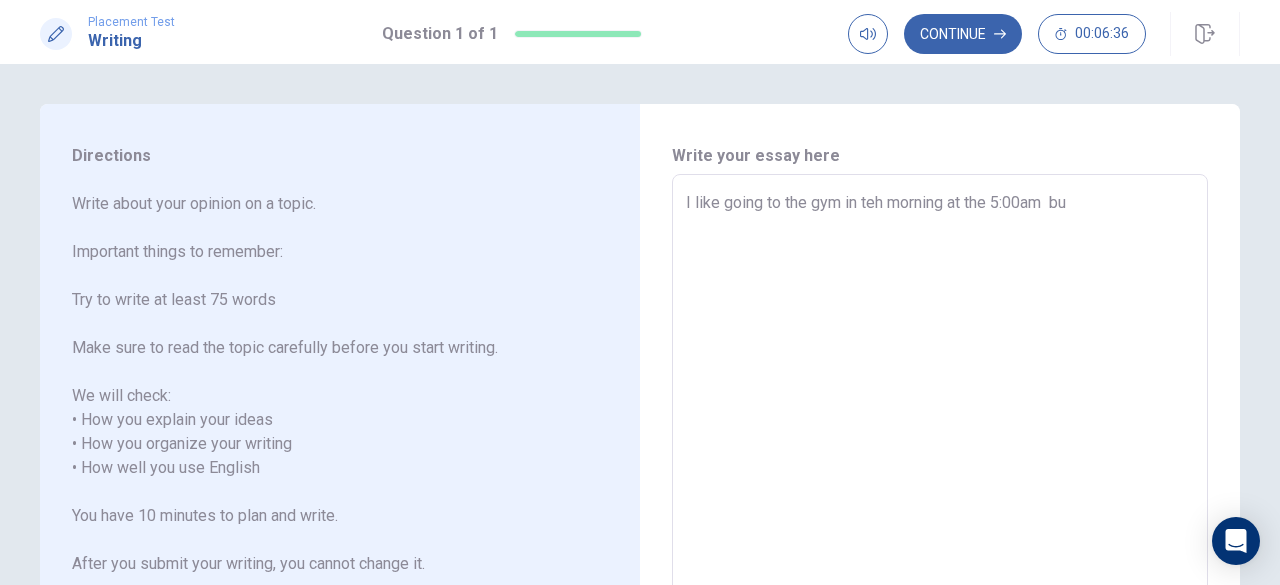 type on "I like going to the gym in teh morning at the 5:00am  but" 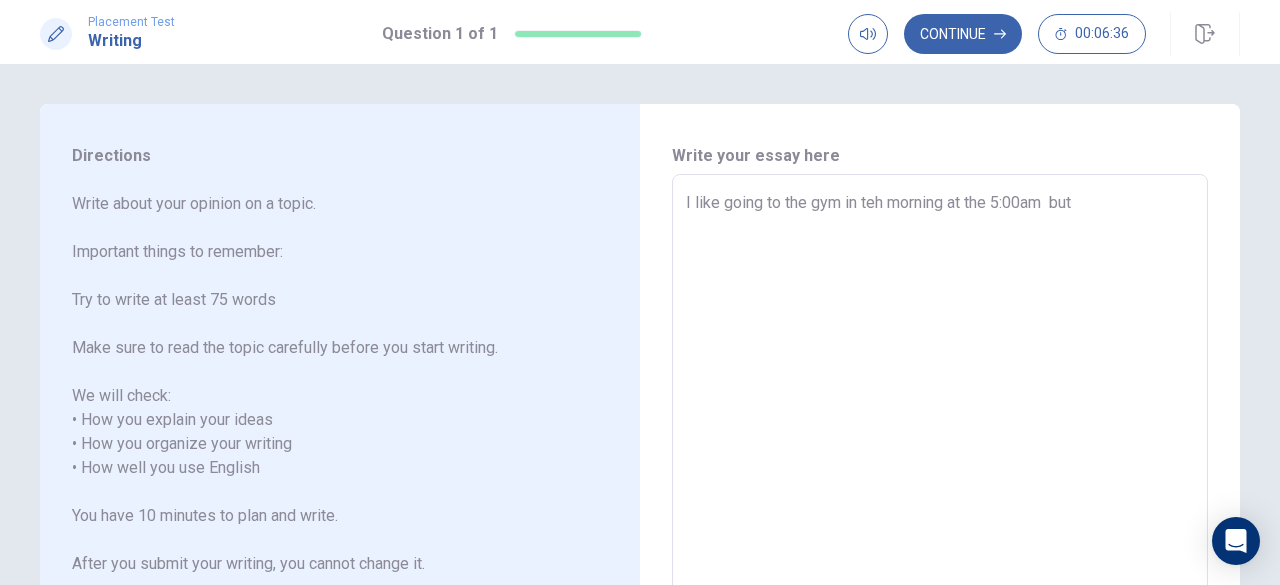 type on "x" 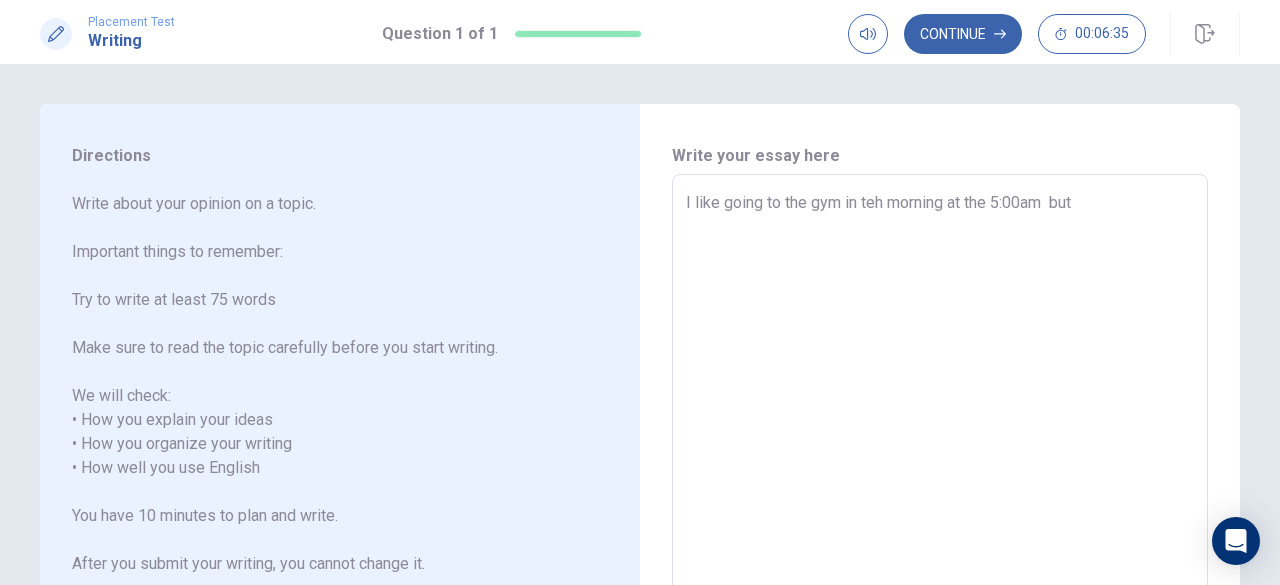 type on "I like going to the gym in teh morning at the 5:00am  but m" 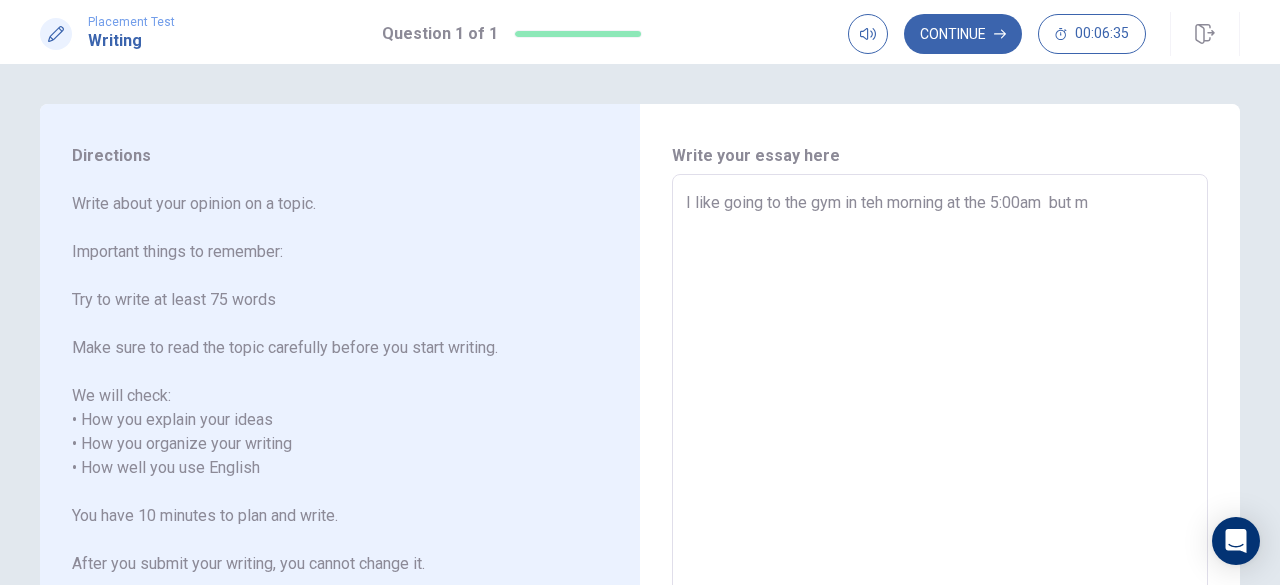 type on "x" 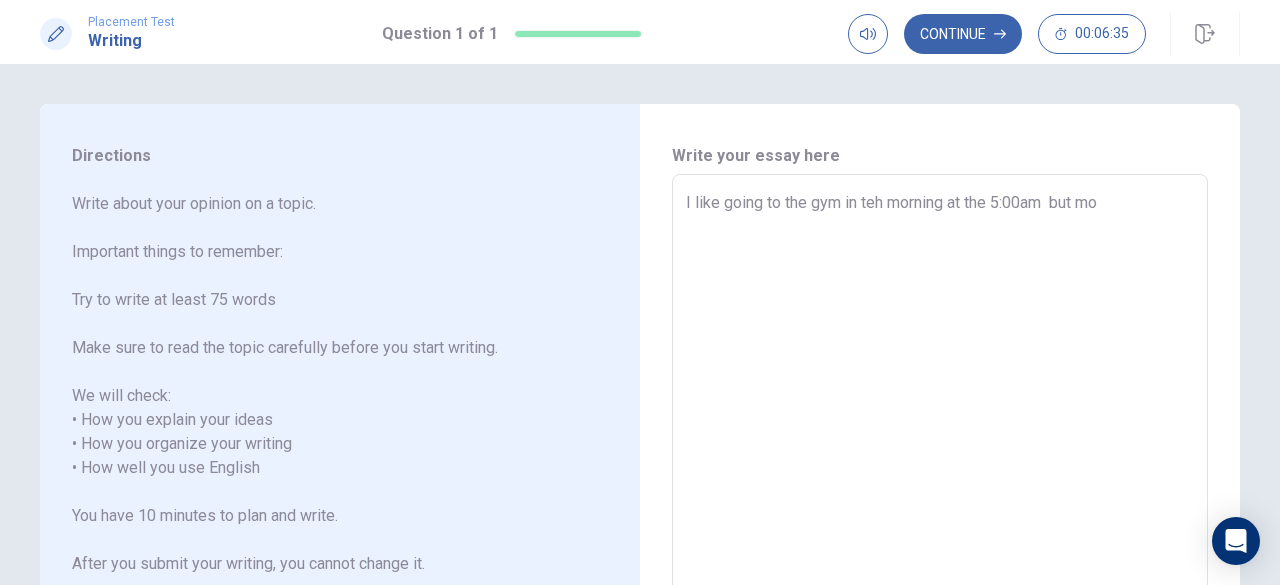 type on "x" 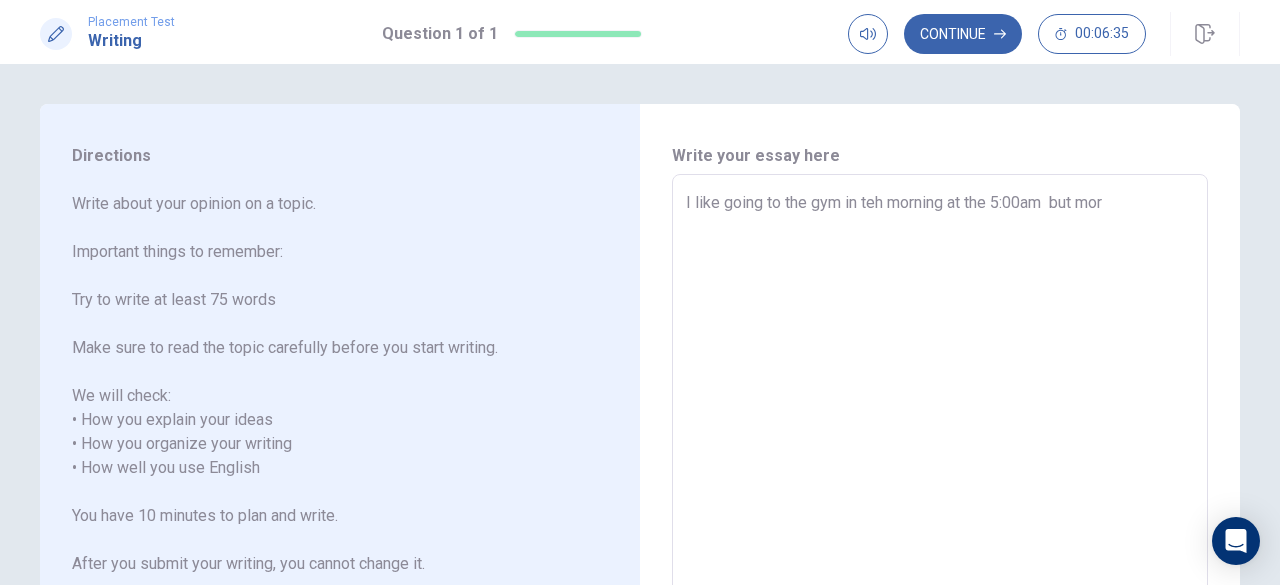 type on "x" 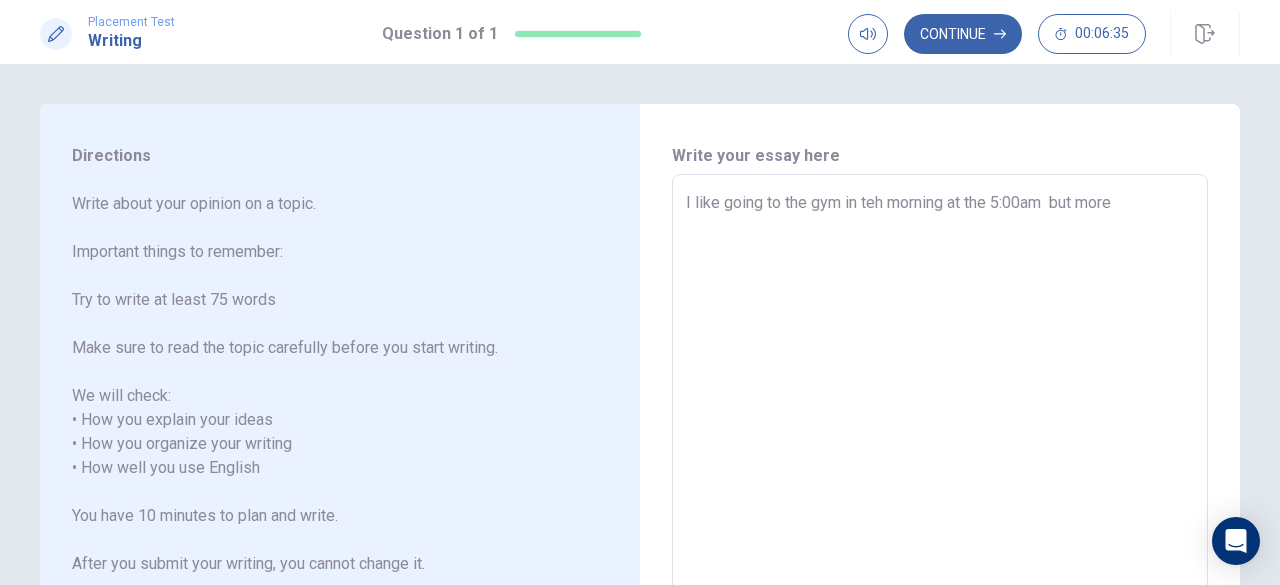 type on "x" 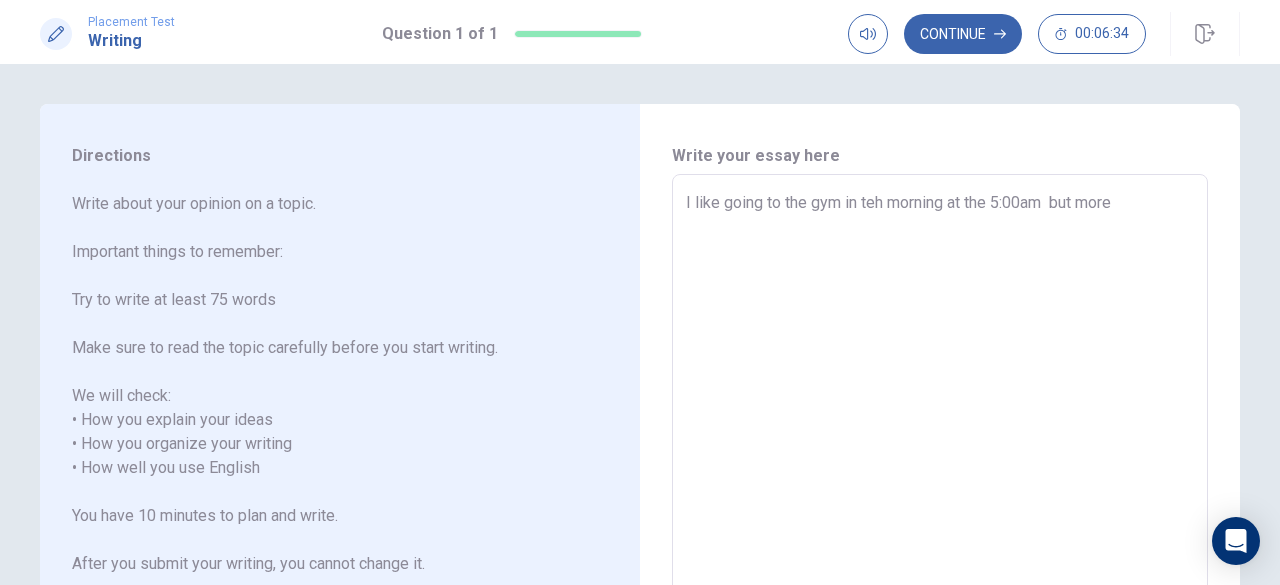 type on "I like going to the gym in teh morning at the 5:00am  but more p" 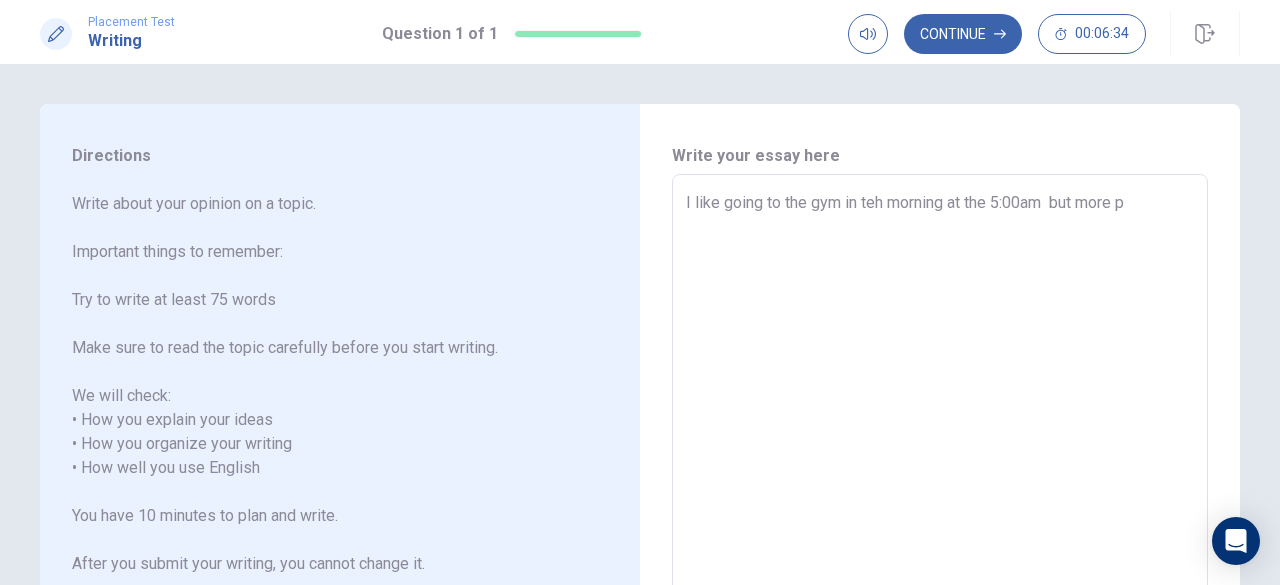 type on "x" 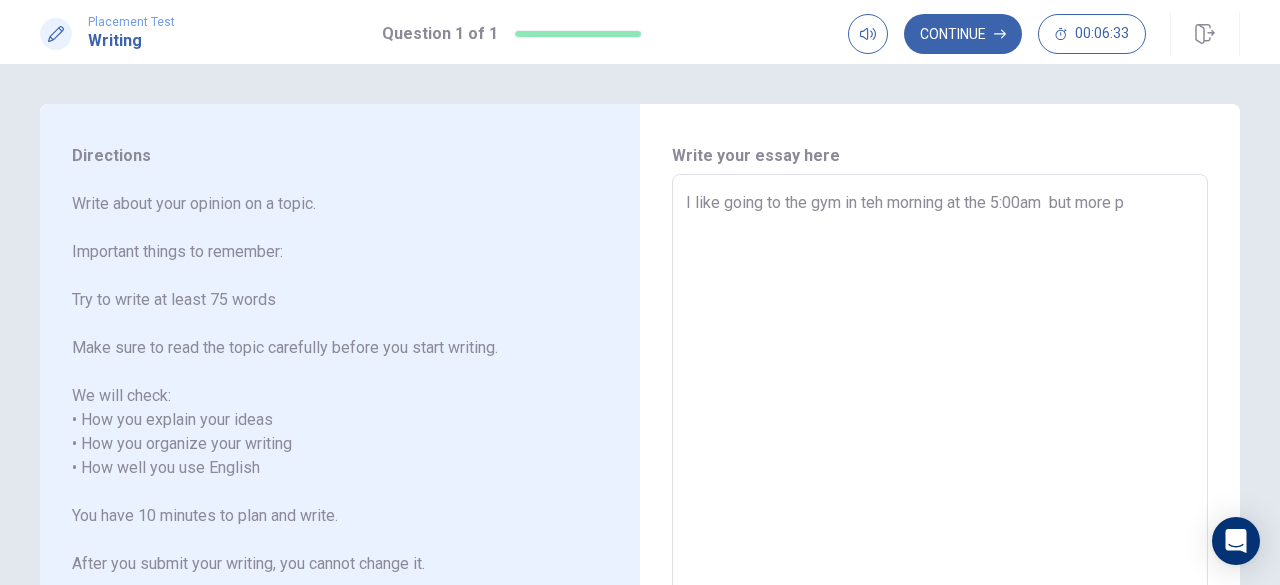 type on "I like going to the gym in teh morning at the 5:00am  but more pe" 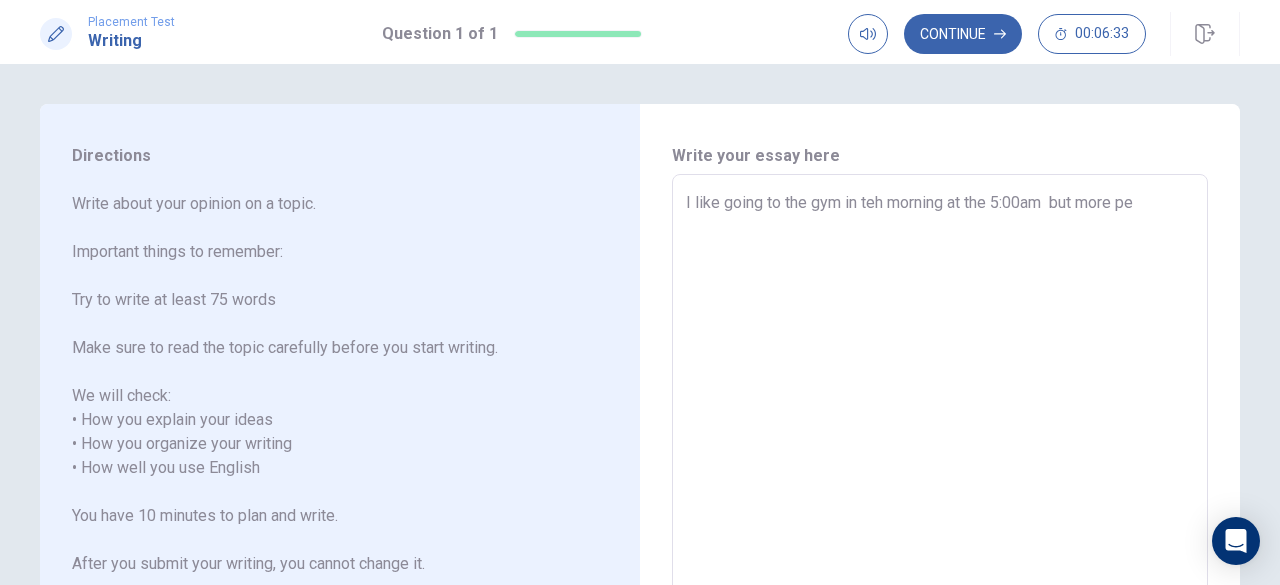 type on "x" 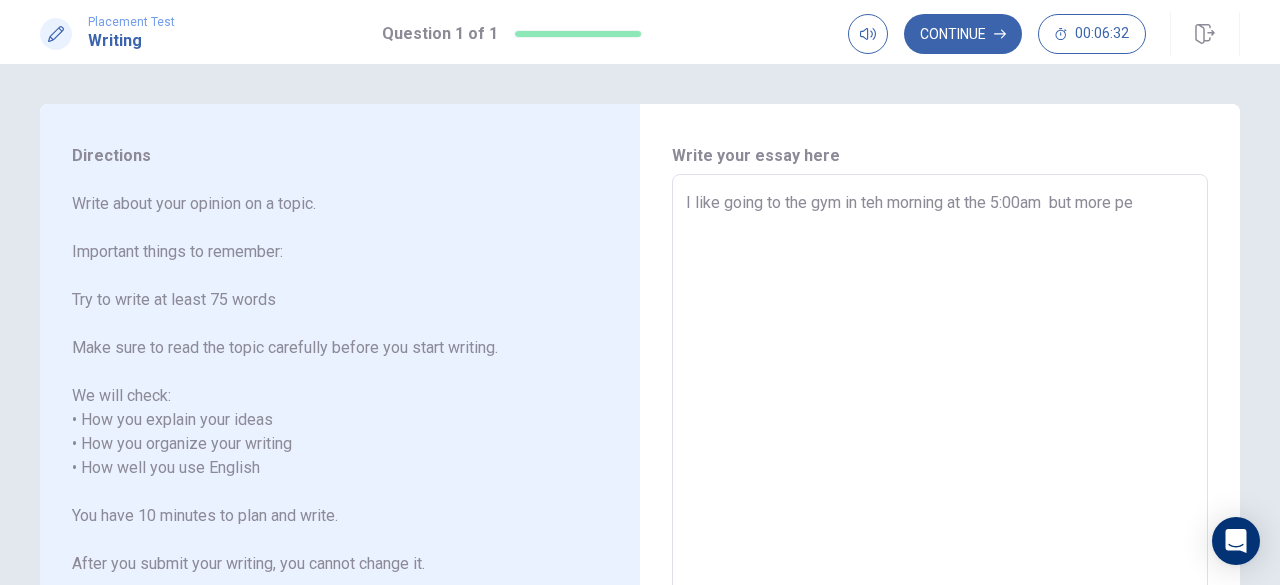 type on "I like going to the gym in teh morning at the 5:00am  but more peo" 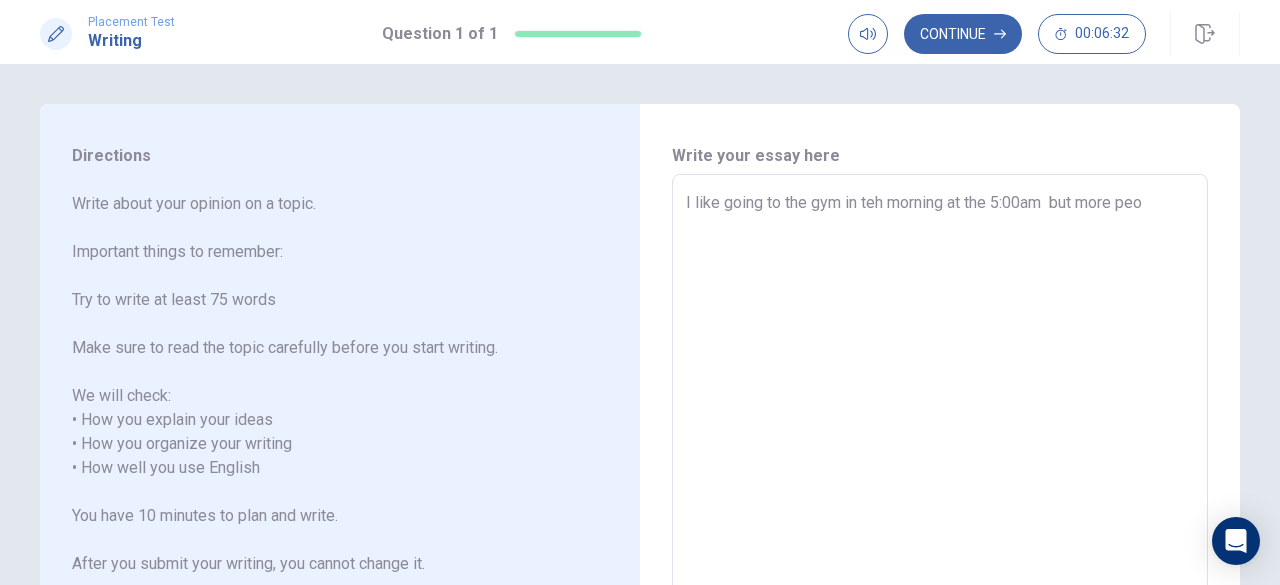 type 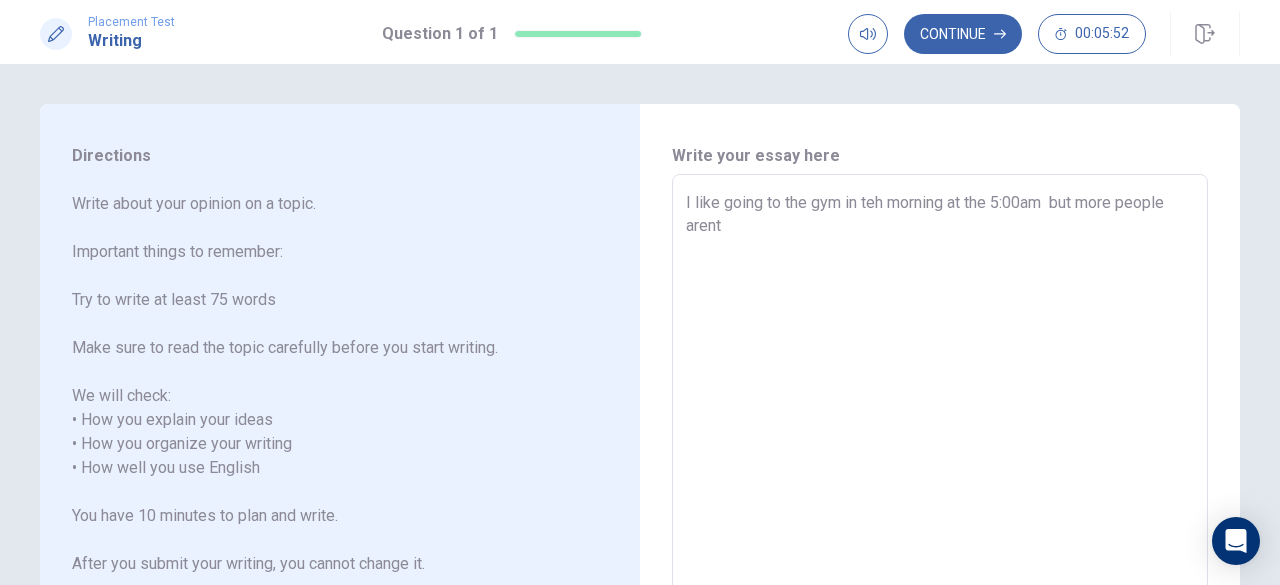 drag, startPoint x: 792, startPoint y: 233, endPoint x: 770, endPoint y: 233, distance: 22 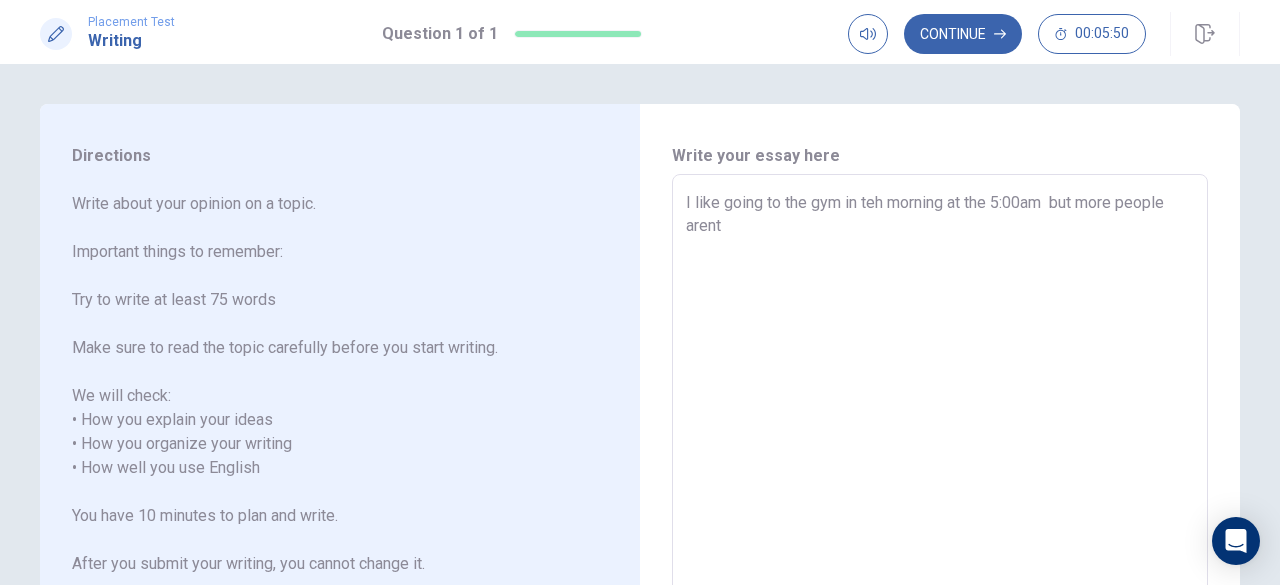 drag, startPoint x: 1081, startPoint y: 201, endPoint x: 1056, endPoint y: 207, distance: 25.70992 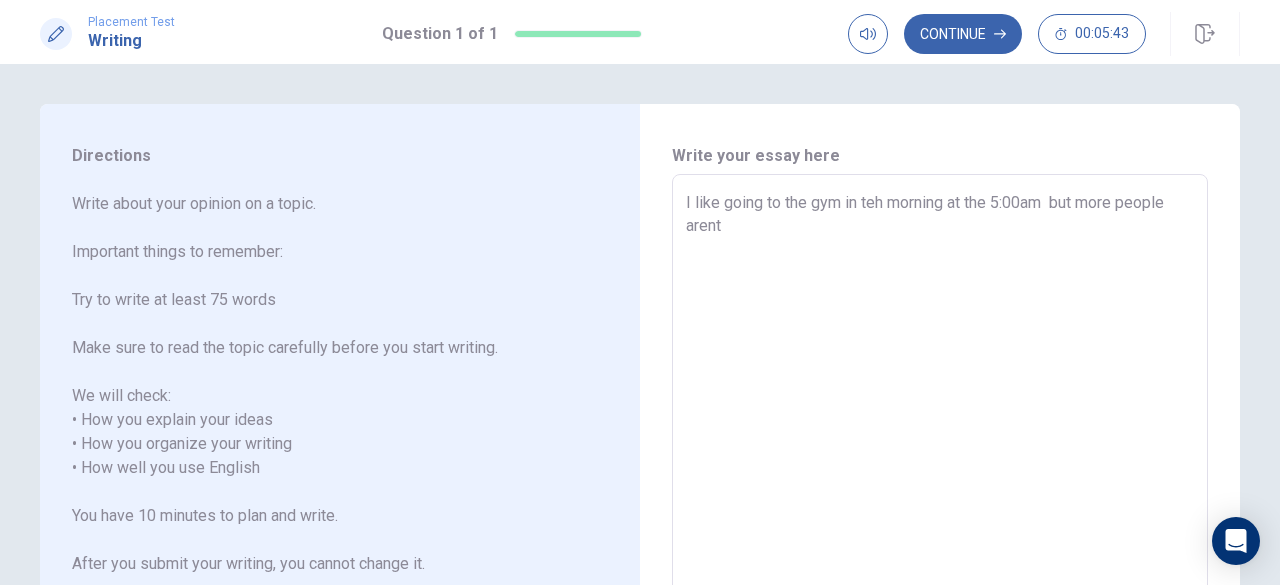 drag, startPoint x: 1119, startPoint y: 197, endPoint x: 1080, endPoint y: 208, distance: 40.5216 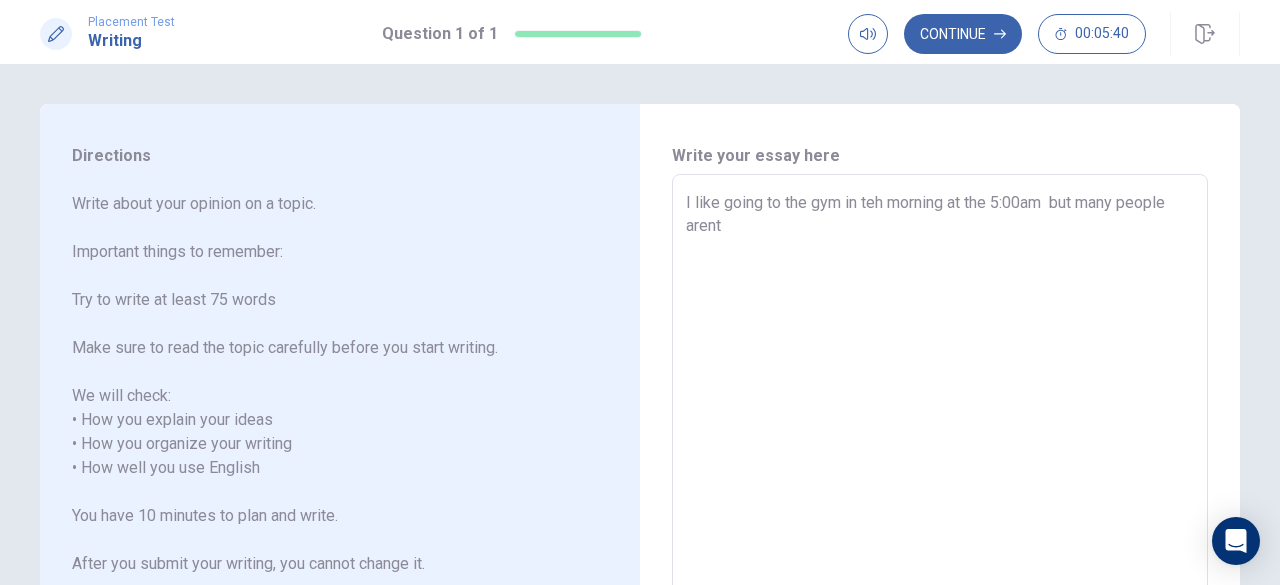 click on "I like going to the gym in teh morning at the 5:00am  but many people arent" at bounding box center [940, 468] 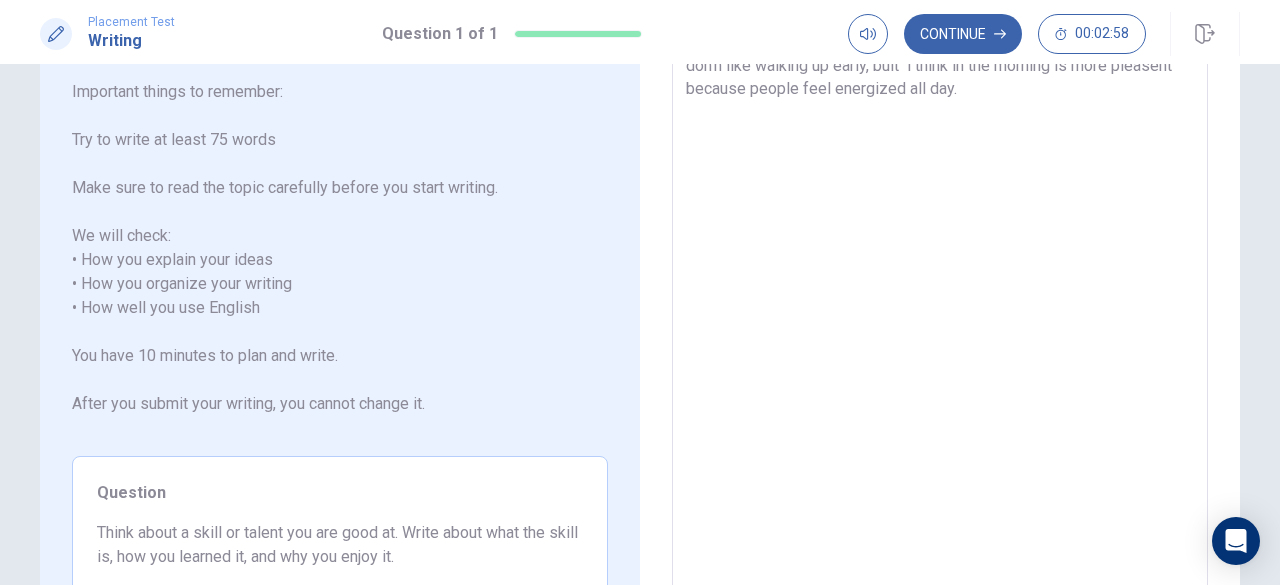 scroll, scrollTop: 52, scrollLeft: 0, axis: vertical 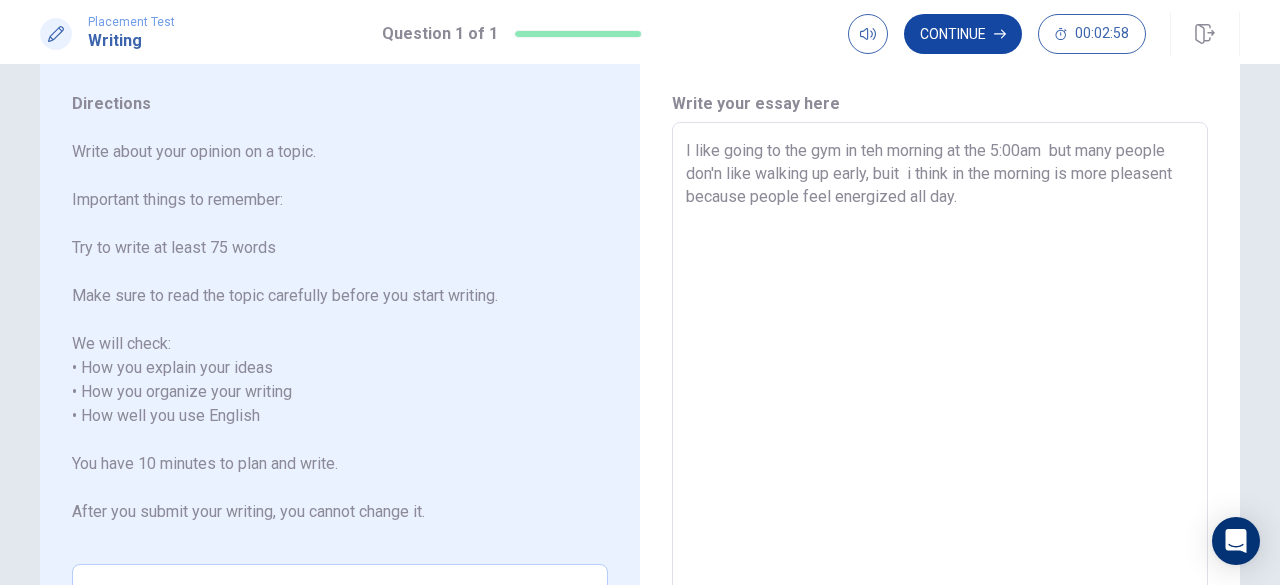 click on "Continue" at bounding box center [963, 34] 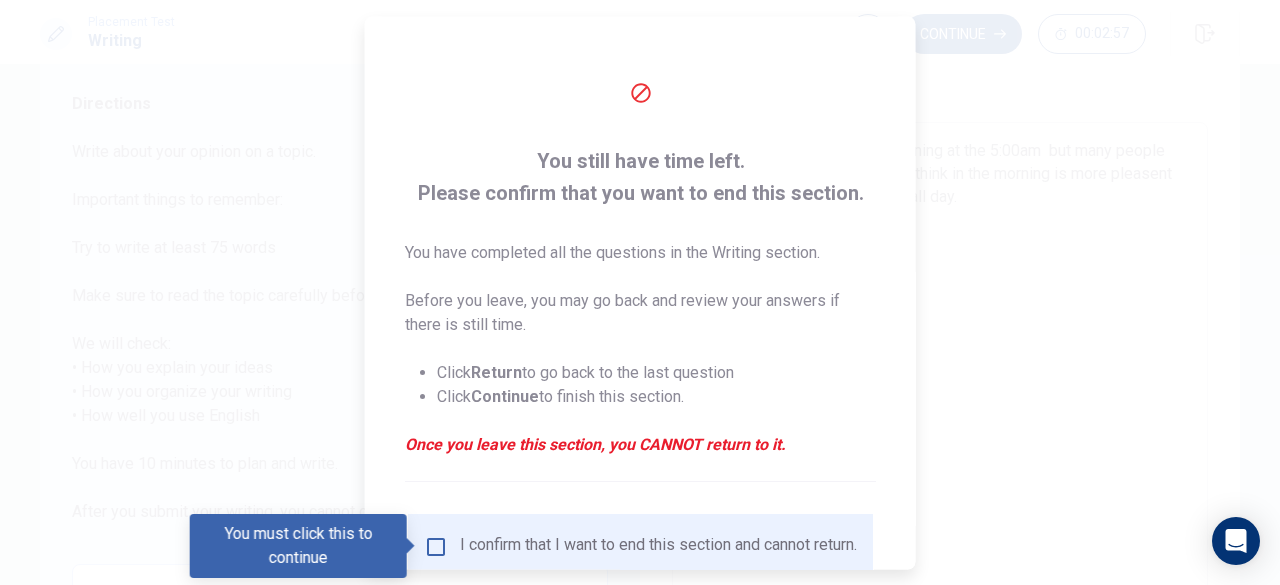 click at bounding box center (436, 546) 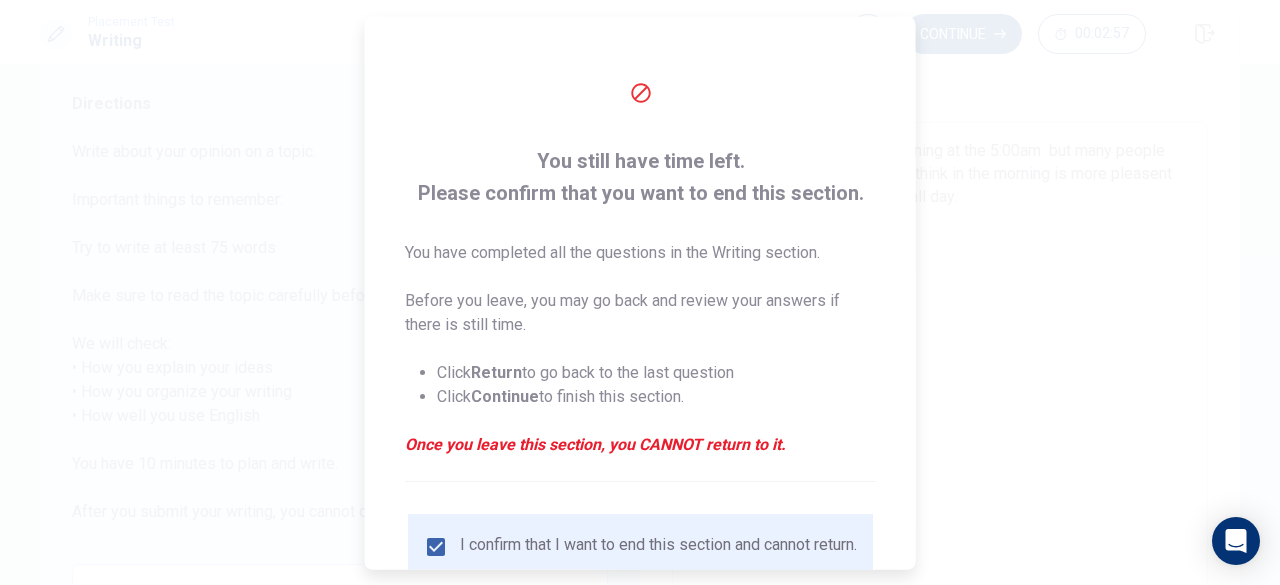 scroll, scrollTop: 160, scrollLeft: 0, axis: vertical 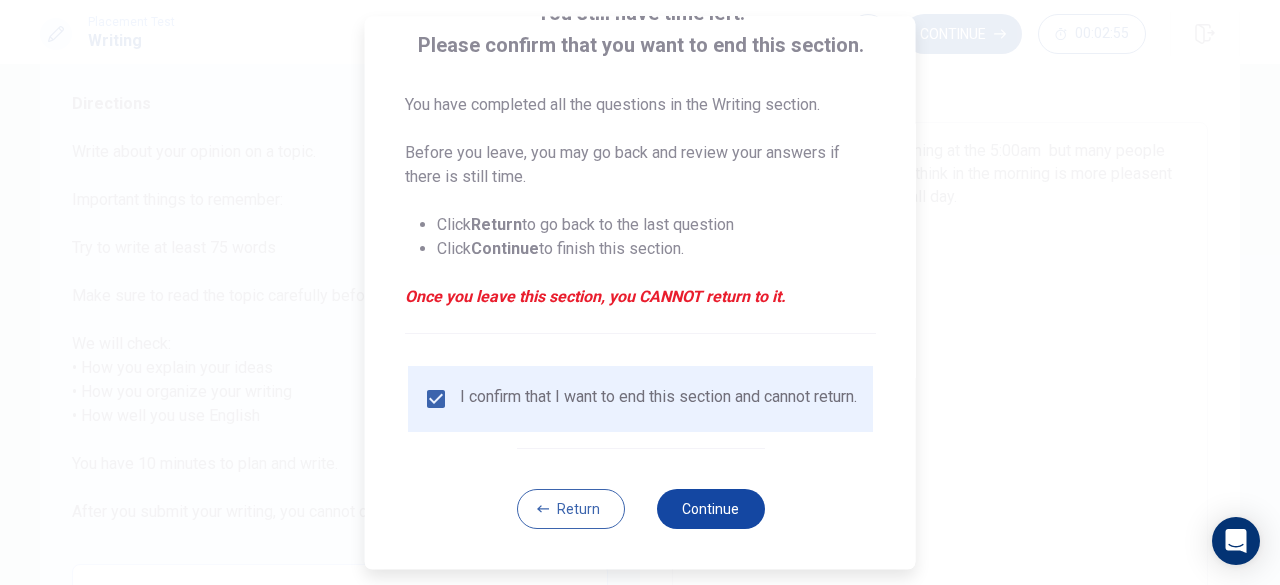 click on "Continue" at bounding box center (710, 509) 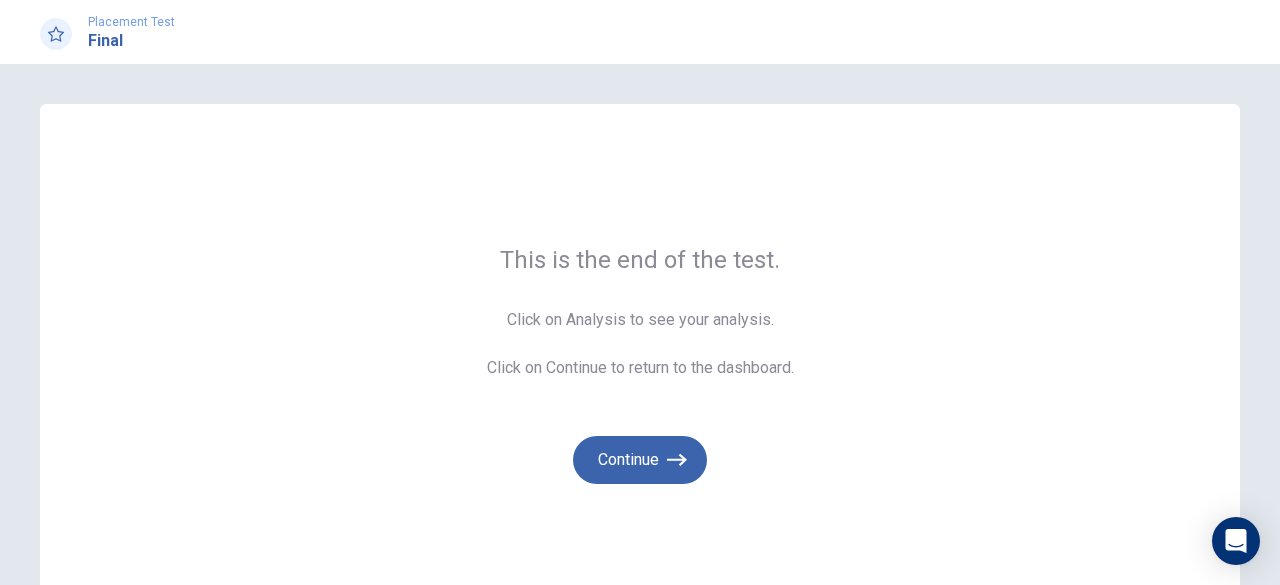 scroll, scrollTop: 100, scrollLeft: 0, axis: vertical 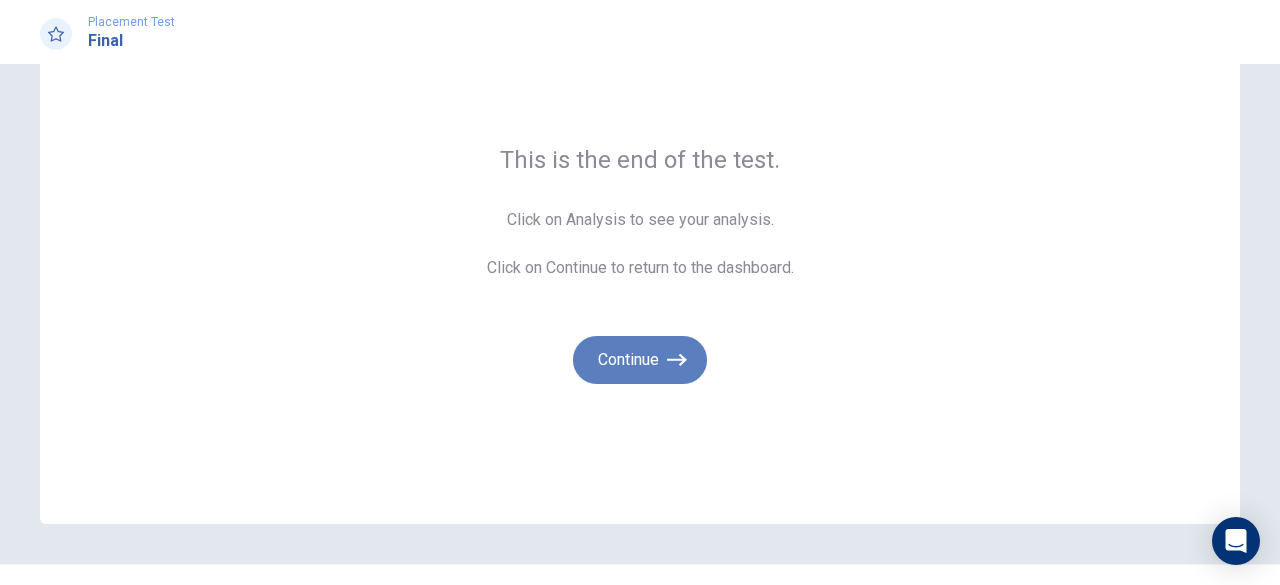 click on "Continue" at bounding box center (640, 360) 